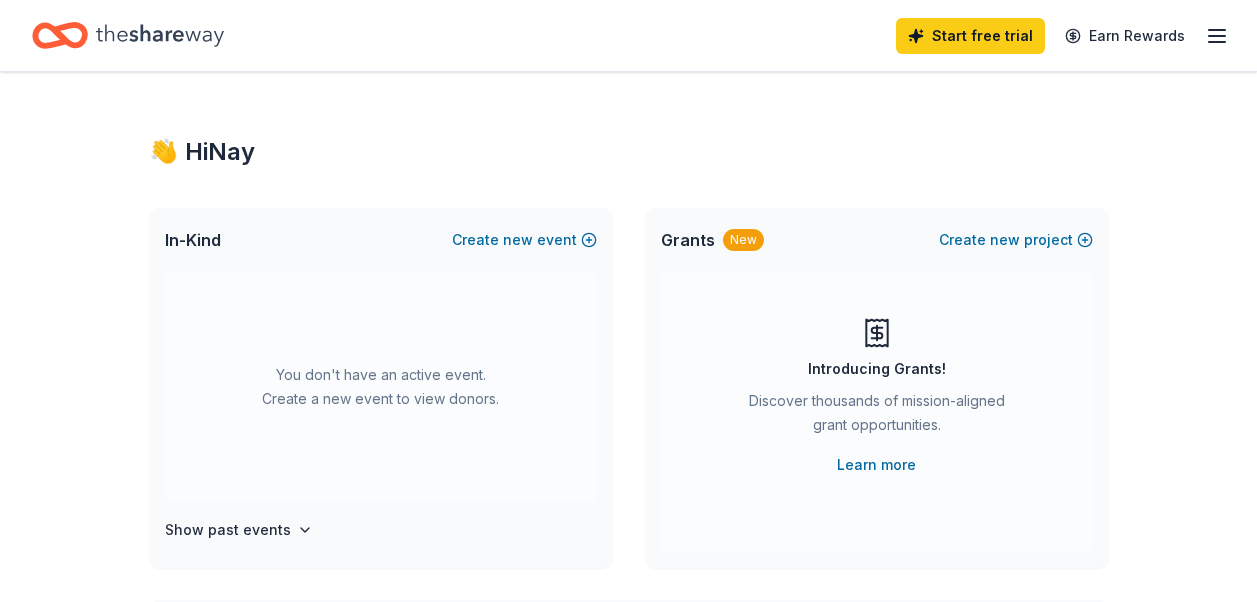 scroll, scrollTop: 0, scrollLeft: 0, axis: both 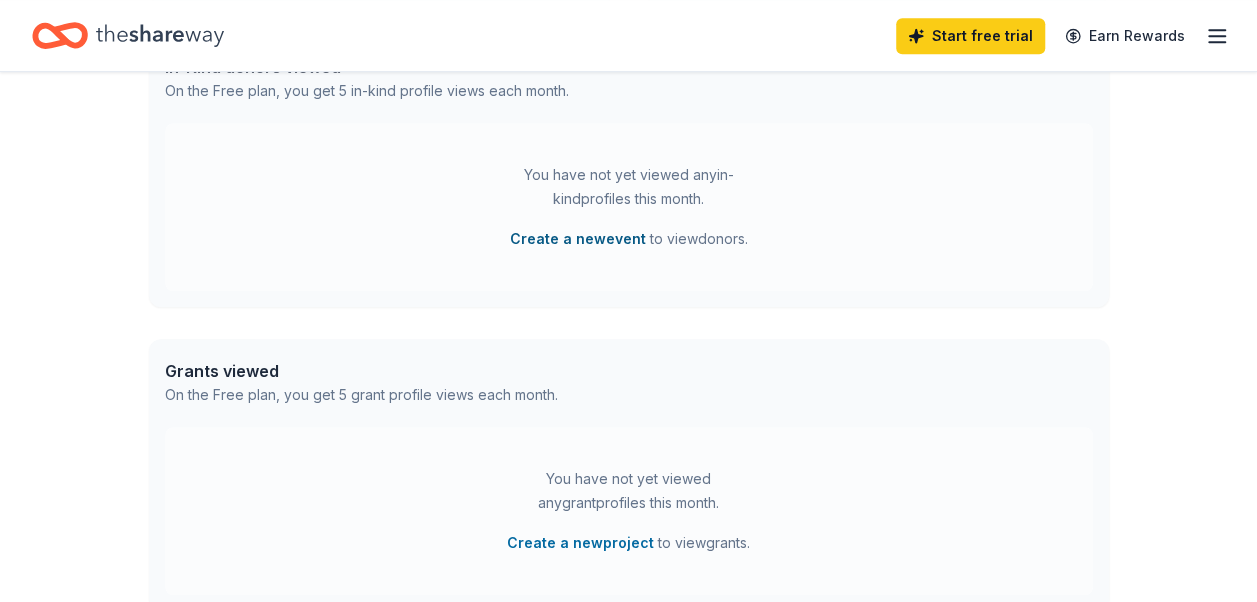 click on "Create a new  event" at bounding box center (578, 239) 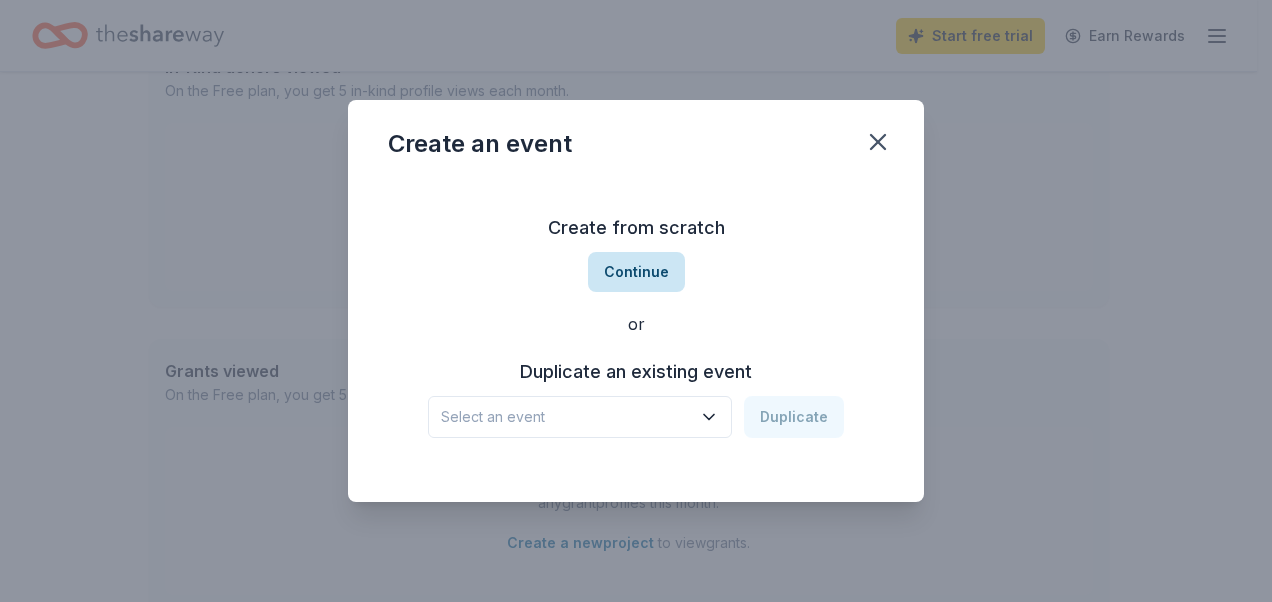 click on "Continue" at bounding box center (636, 272) 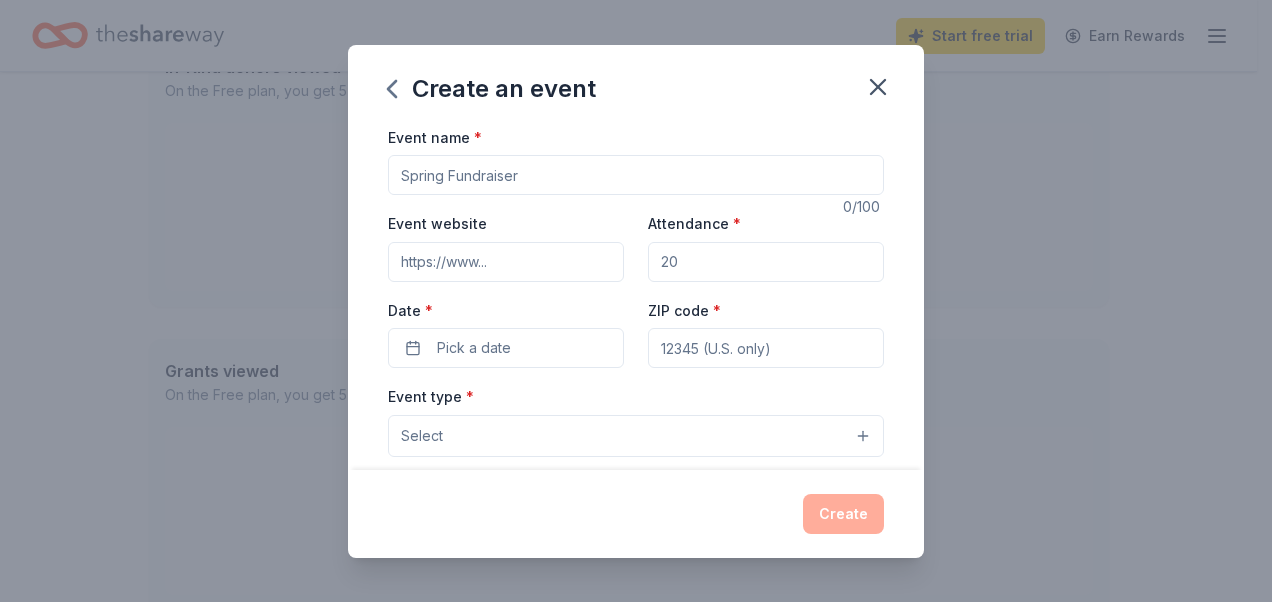 click on "Event name *" at bounding box center [636, 175] 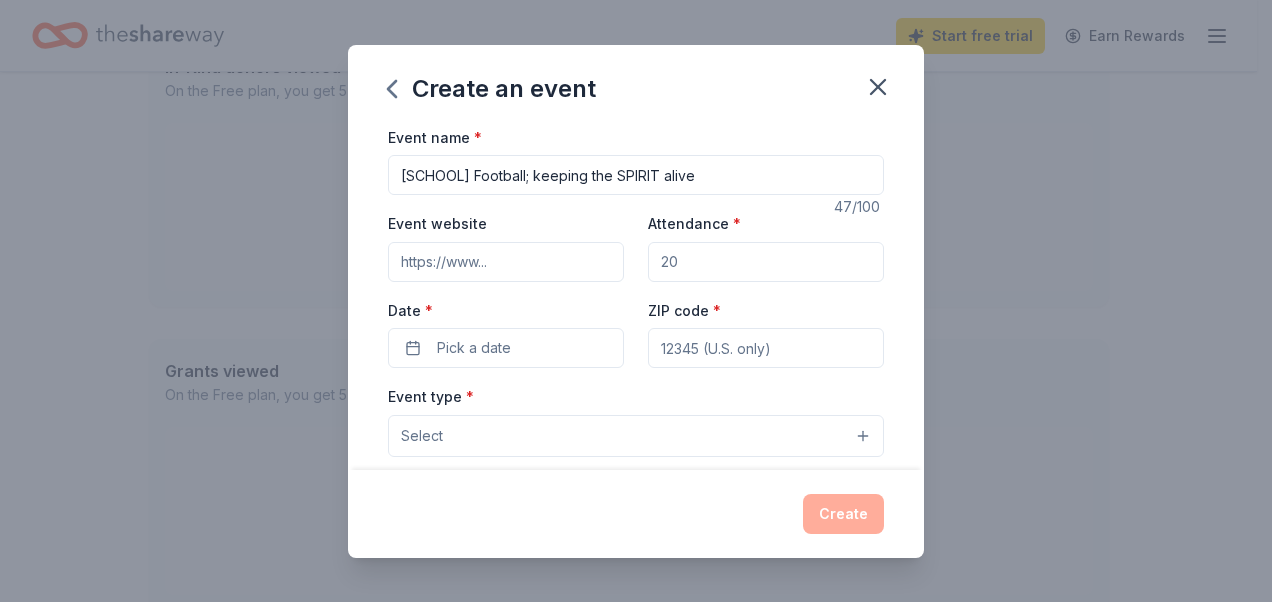 type on "[SCHOOL] Football; keeping the SPIRIT alive" 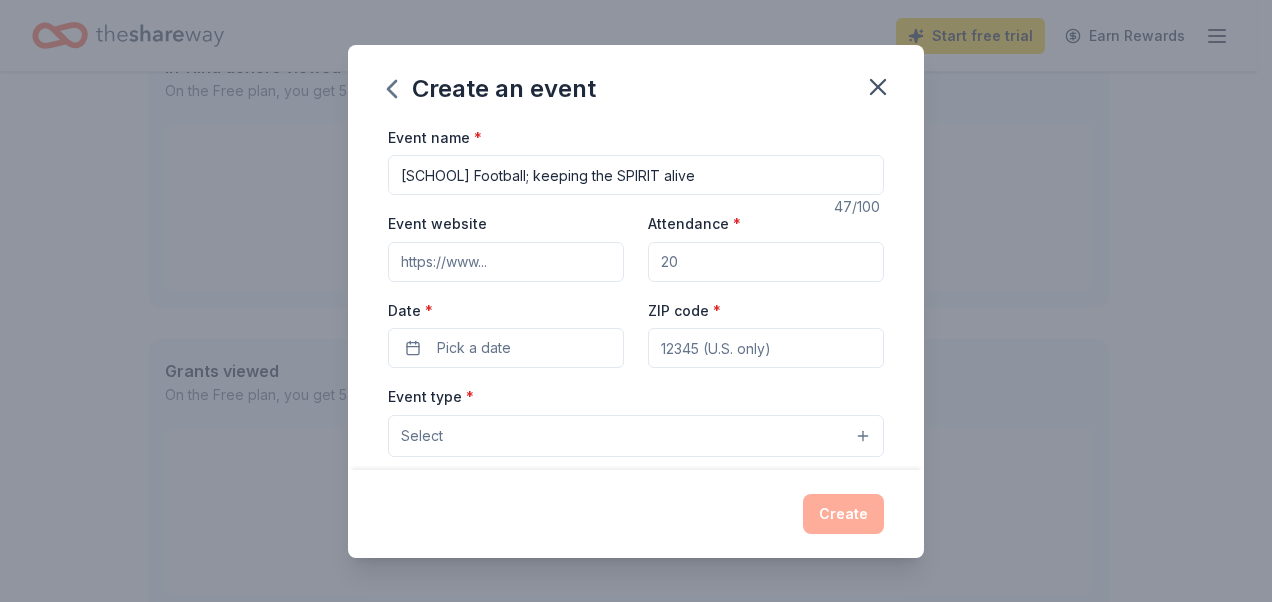click on "Attendance *" at bounding box center (766, 262) 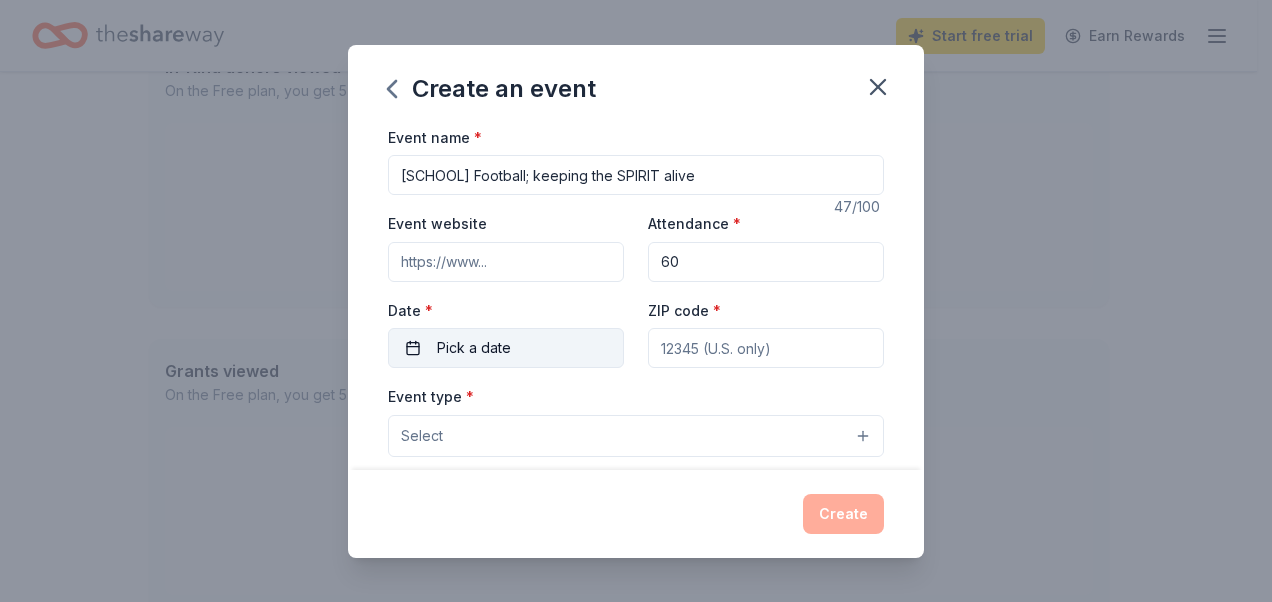 click on "Pick a date" at bounding box center [506, 348] 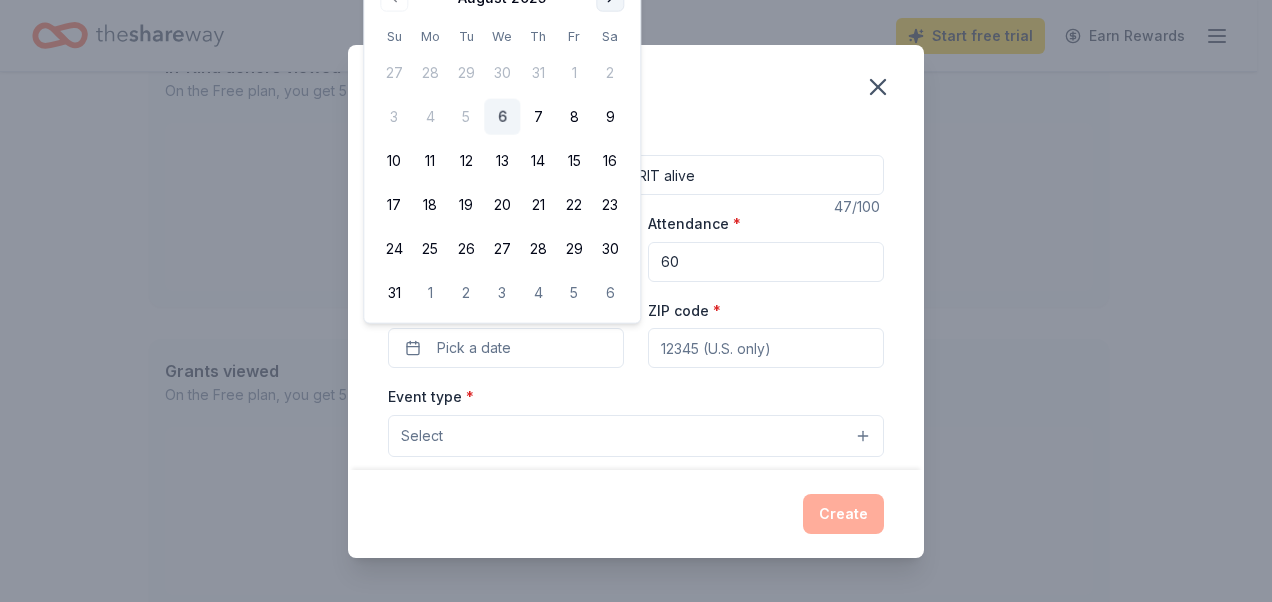 click at bounding box center [610, -2] 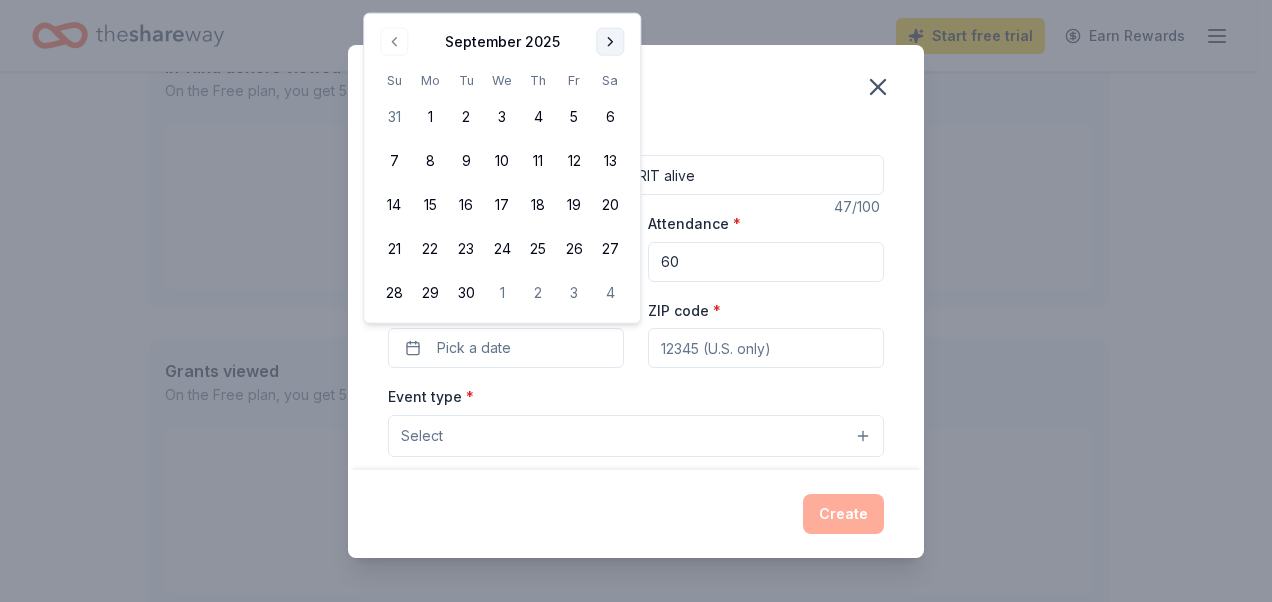 click at bounding box center (610, 42) 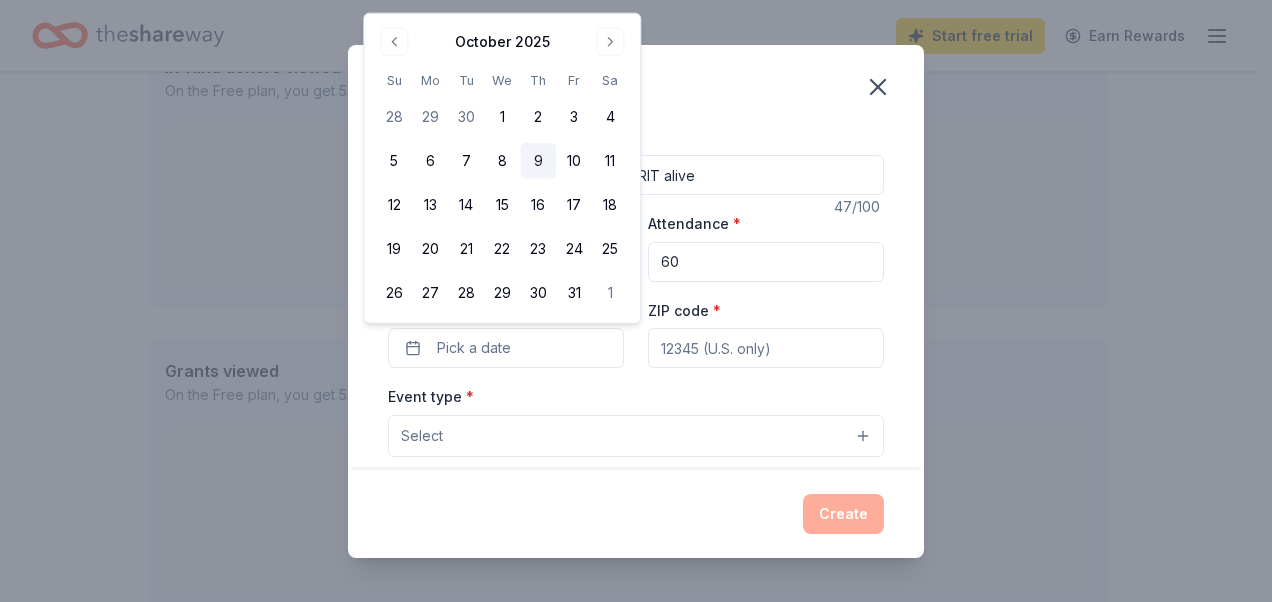 click on "9" at bounding box center [538, 161] 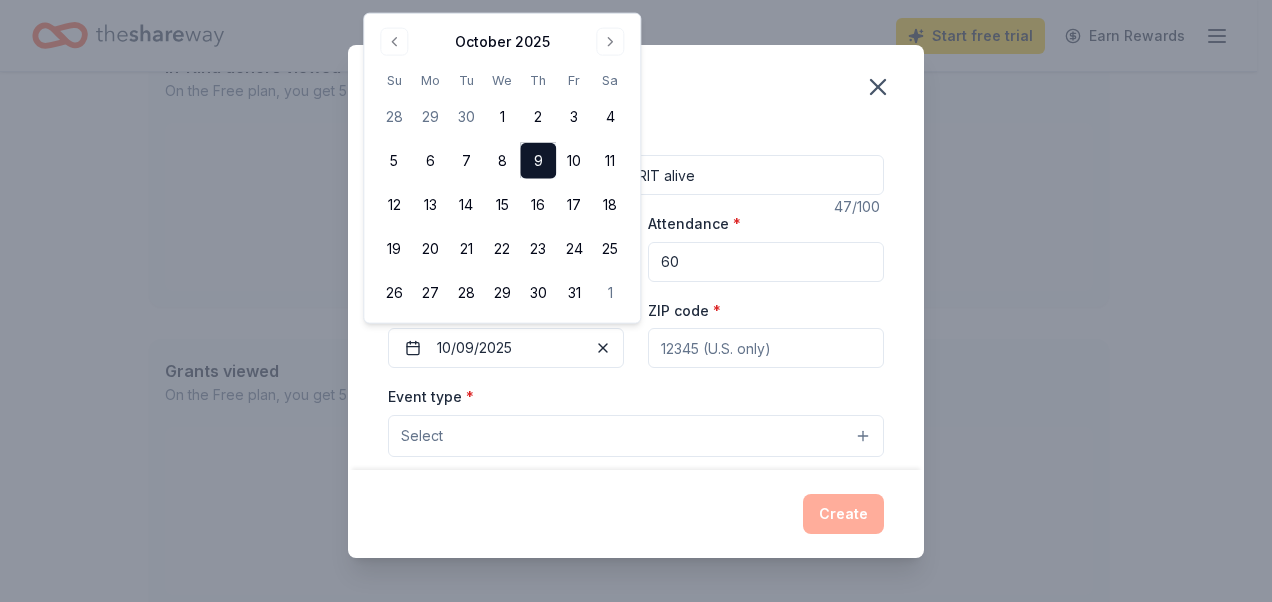 click on "ZIP code *" at bounding box center [766, 348] 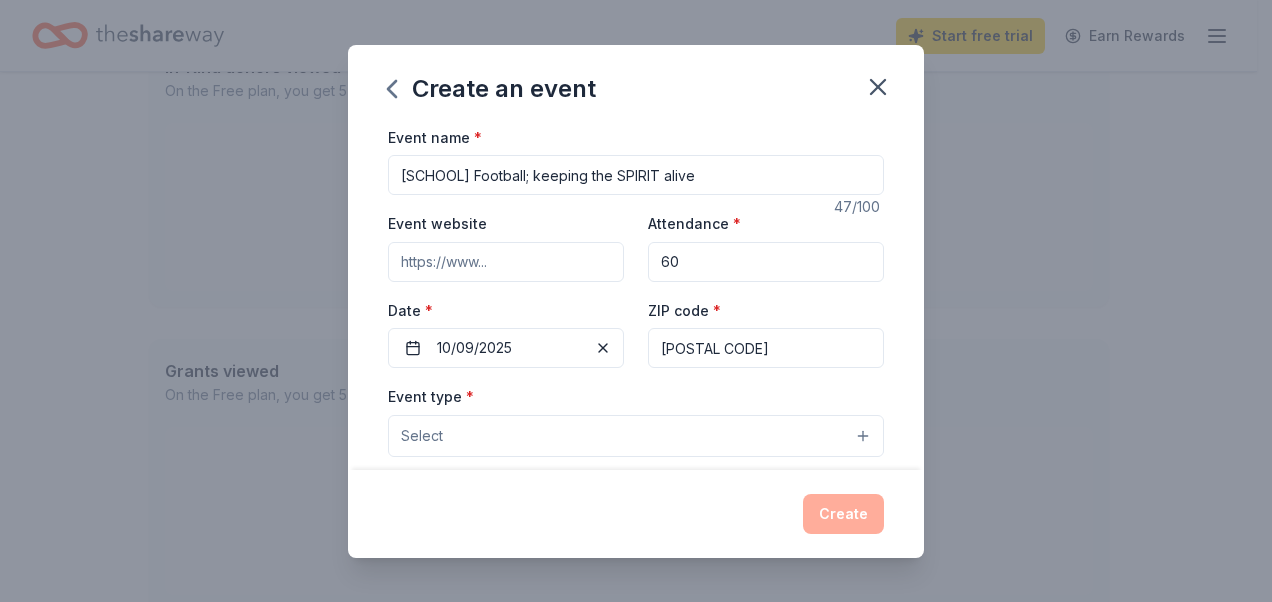 type on "[POSTAL CODE]" 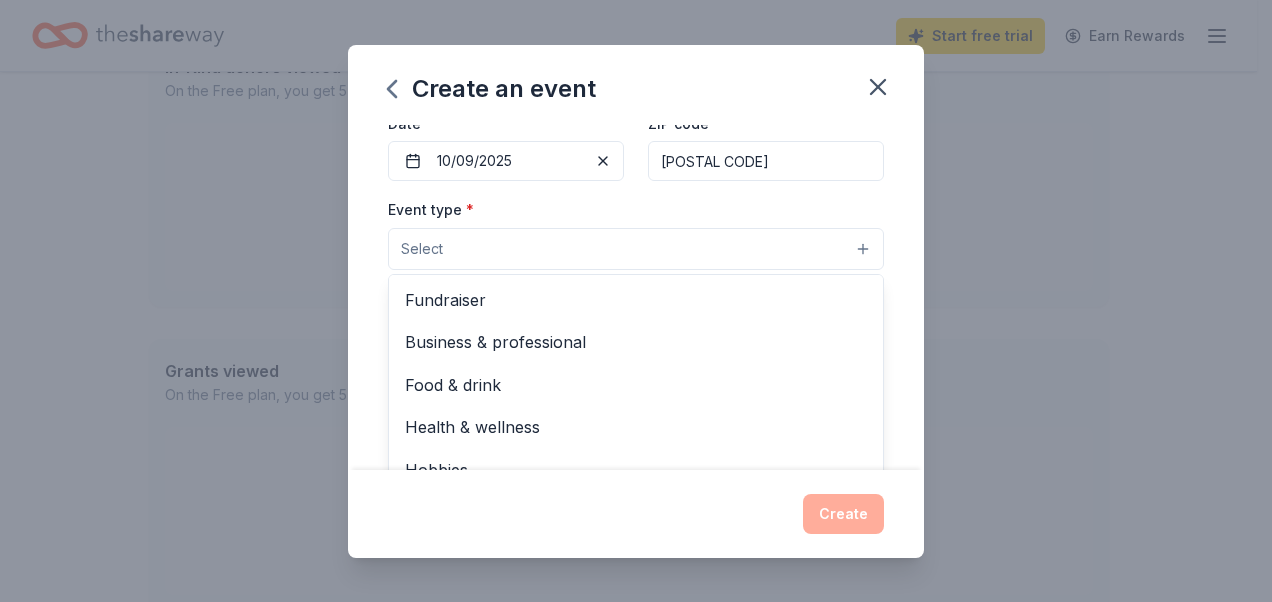 scroll, scrollTop: 187, scrollLeft: 0, axis: vertical 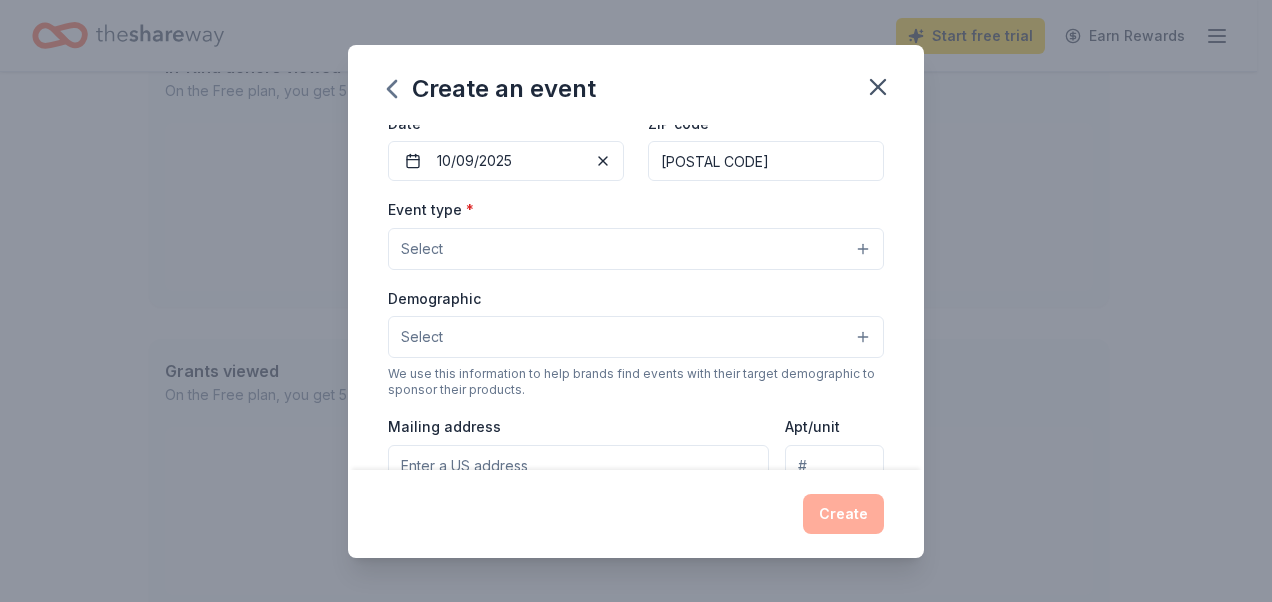 click on "Select" at bounding box center [636, 249] 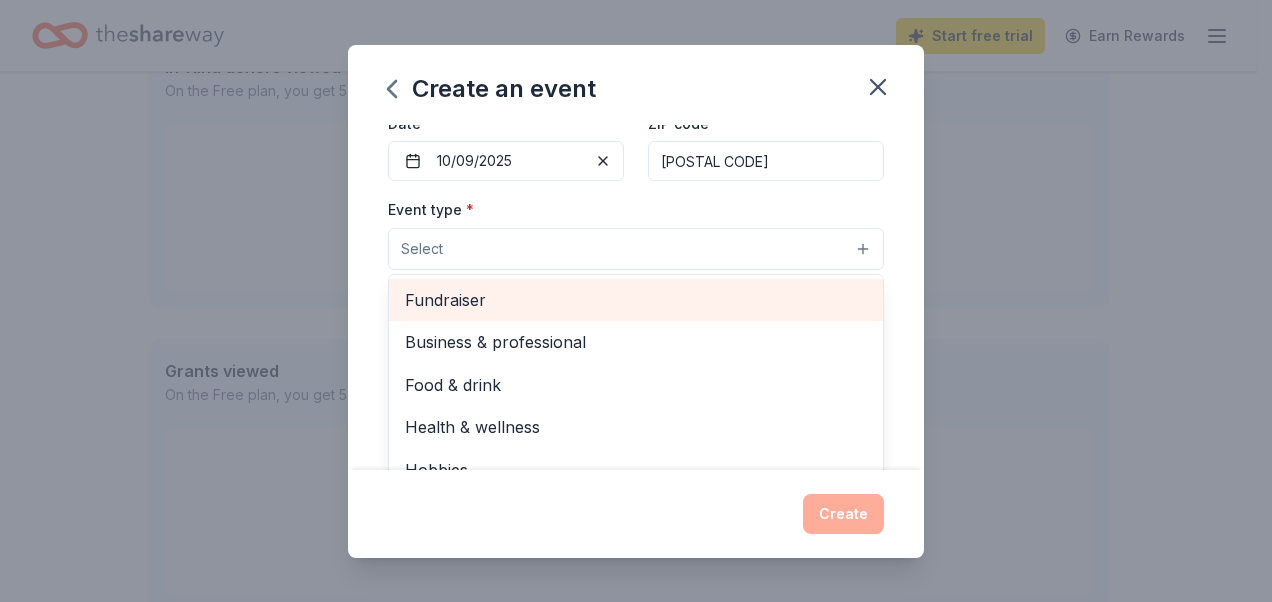 click on "Fundraiser" at bounding box center [636, 300] 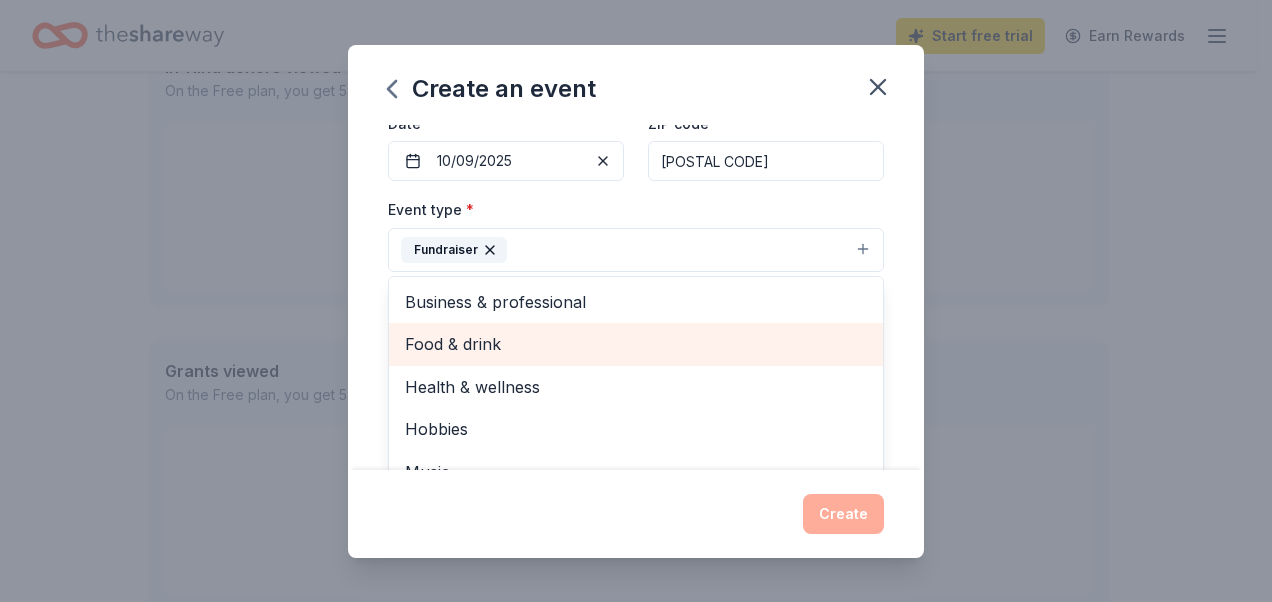 click on "Food & drink" at bounding box center [636, 344] 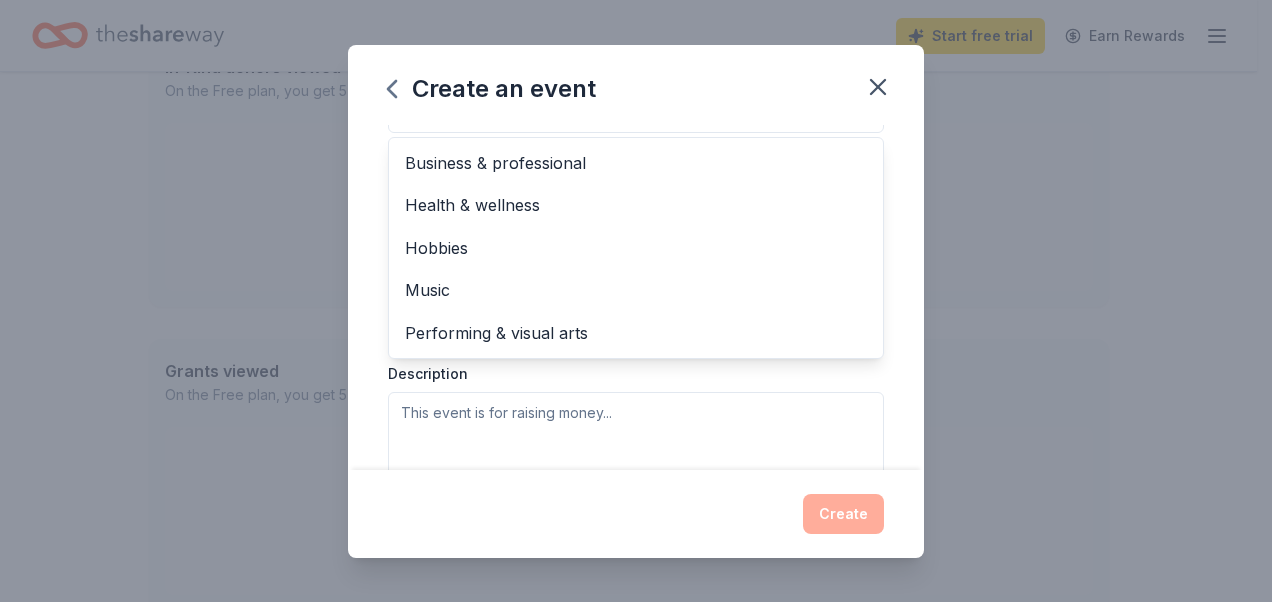 scroll, scrollTop: 330, scrollLeft: 0, axis: vertical 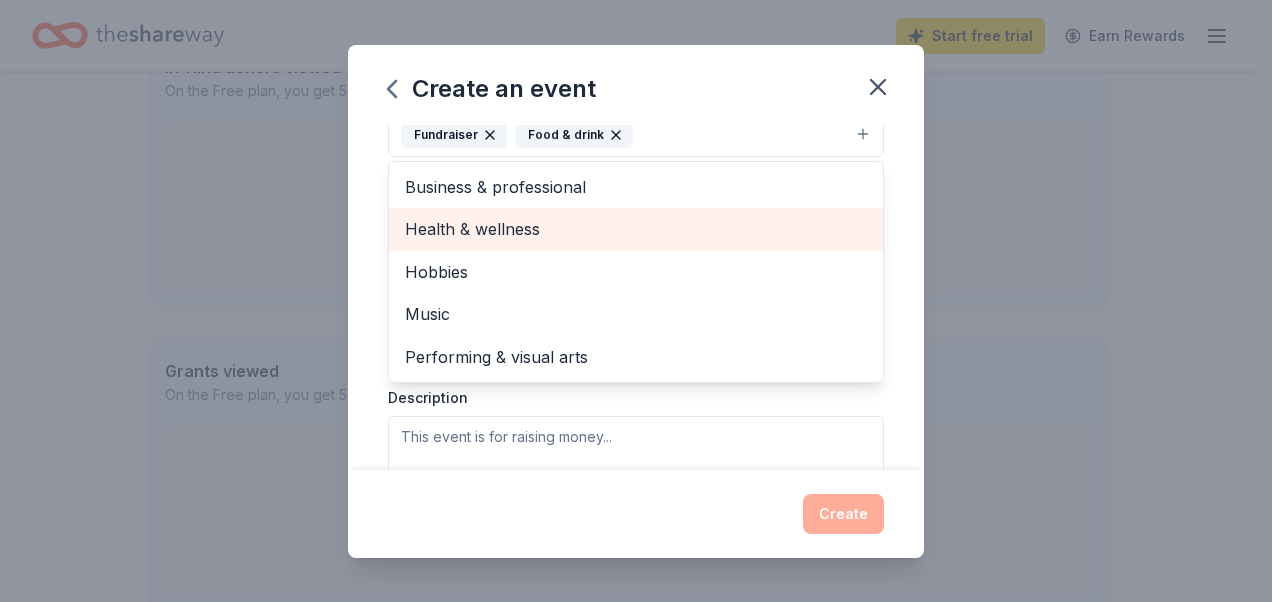 click on "Health & wellness" at bounding box center [636, 229] 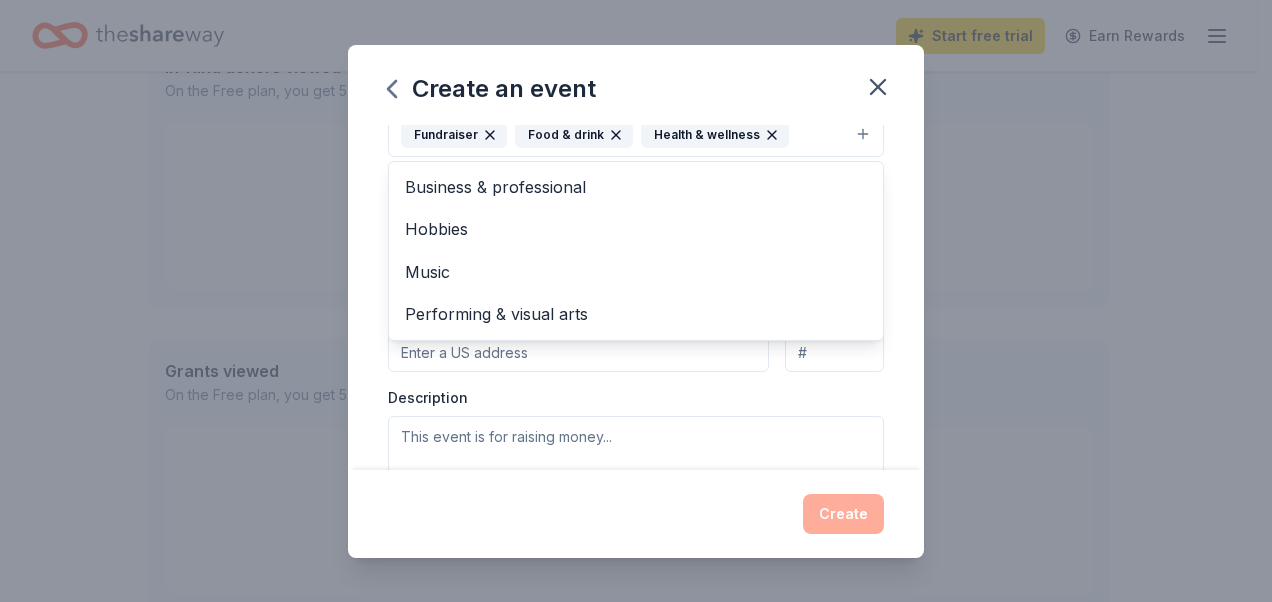 click on "Event type * Fundraiser Food &amp; drink Health &amp; wellness Business &amp; professional Hobbies Music Performing &amp; visual arts Demographic Select We use this information to help brands find events with their target demographic to sponsor their products. Mailing address Apt/unit Description" at bounding box center [636, 293] 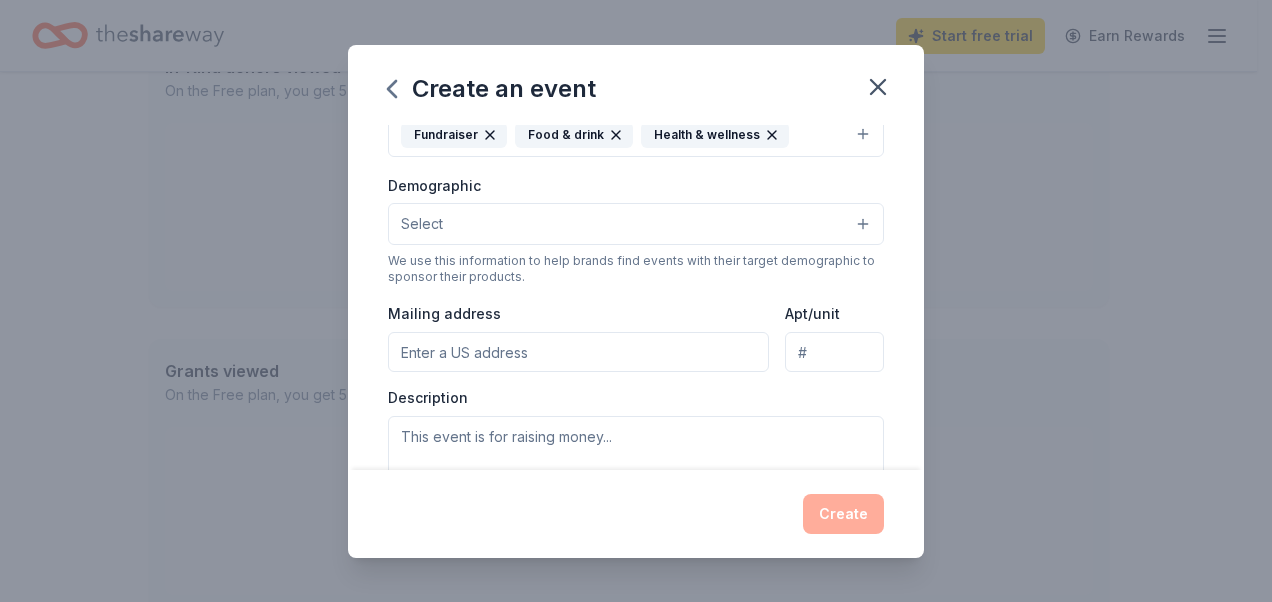 scroll, scrollTop: 289, scrollLeft: 0, axis: vertical 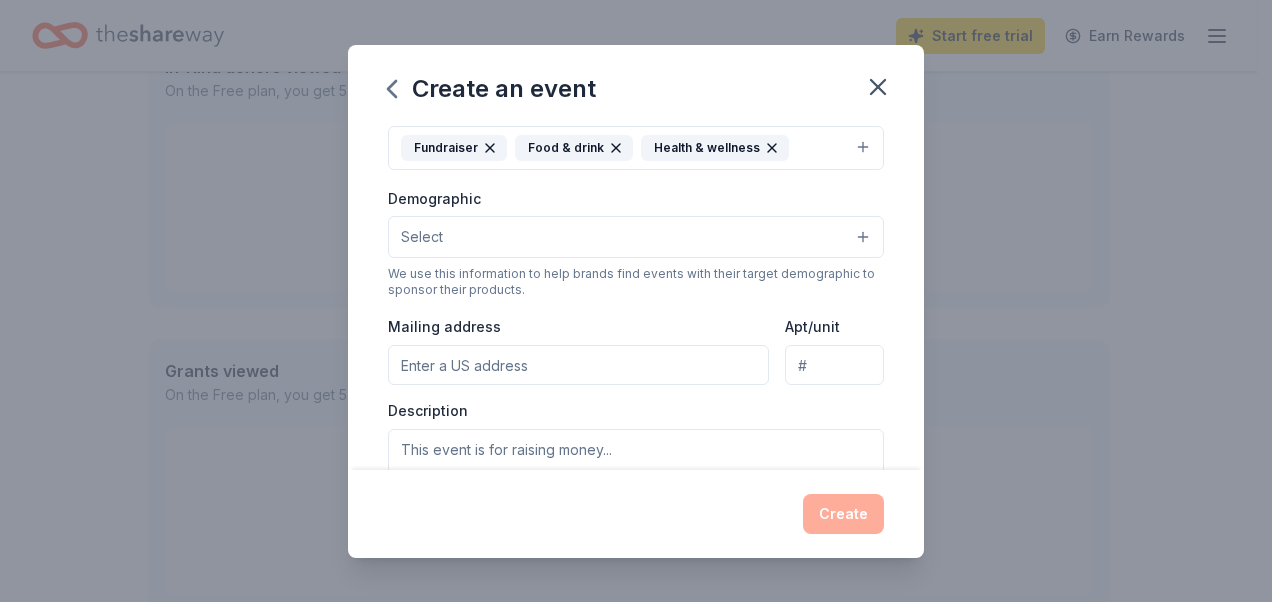 click on "Mailing address" at bounding box center [578, 365] 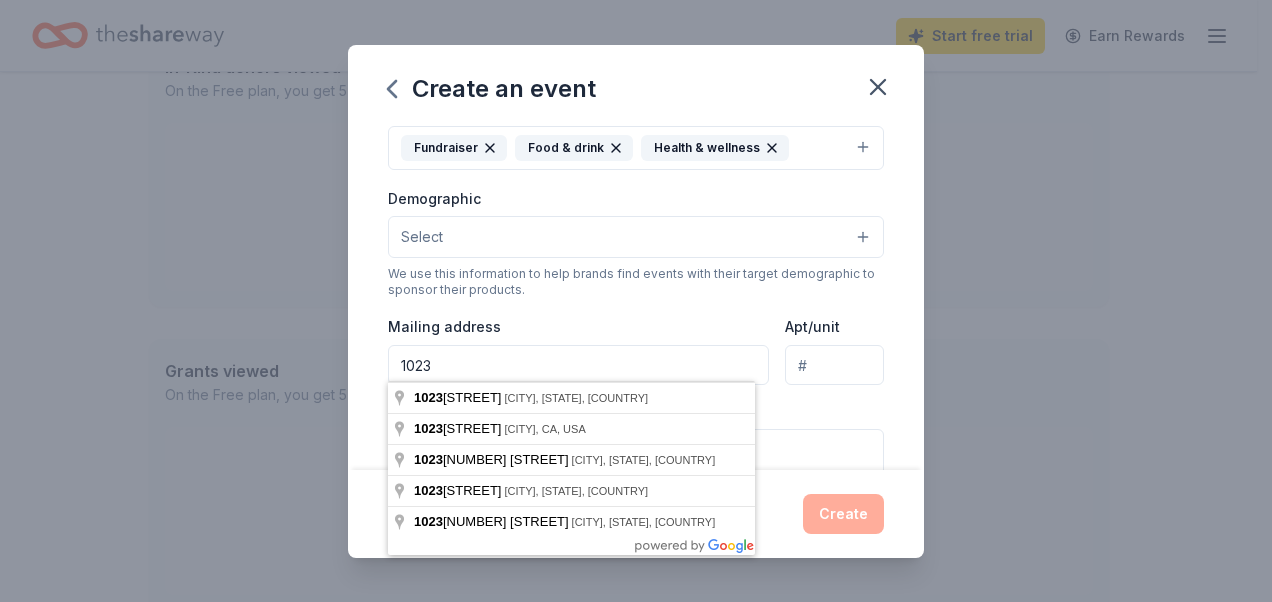 type on "[NUMBER] [STREET]" 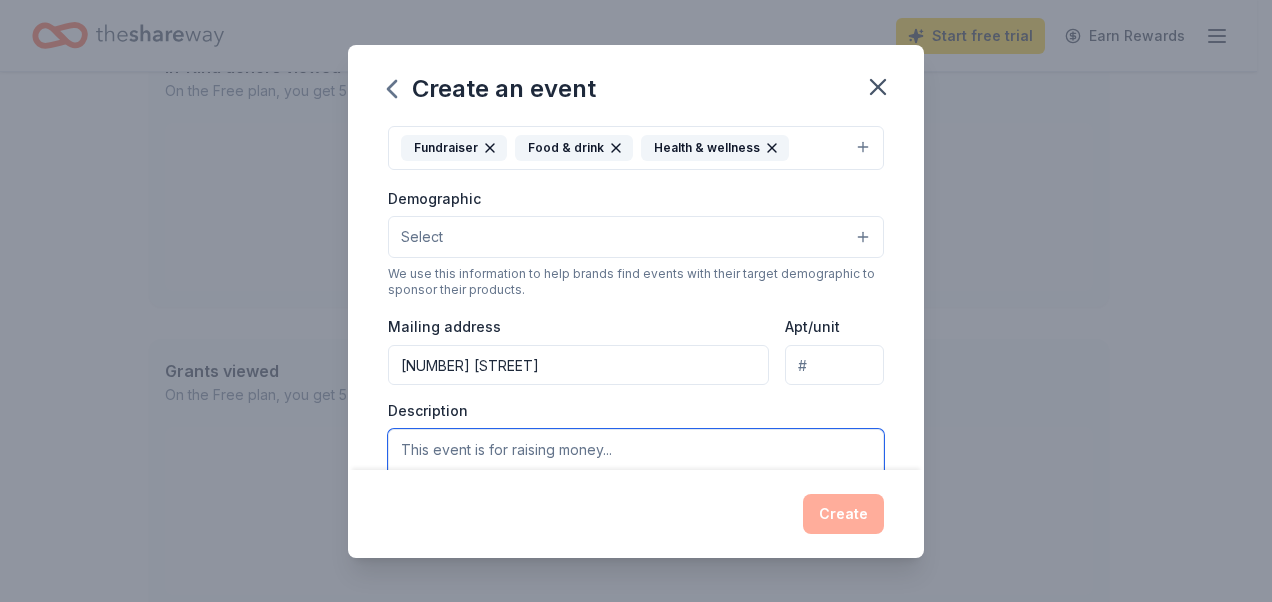 click at bounding box center [636, 474] 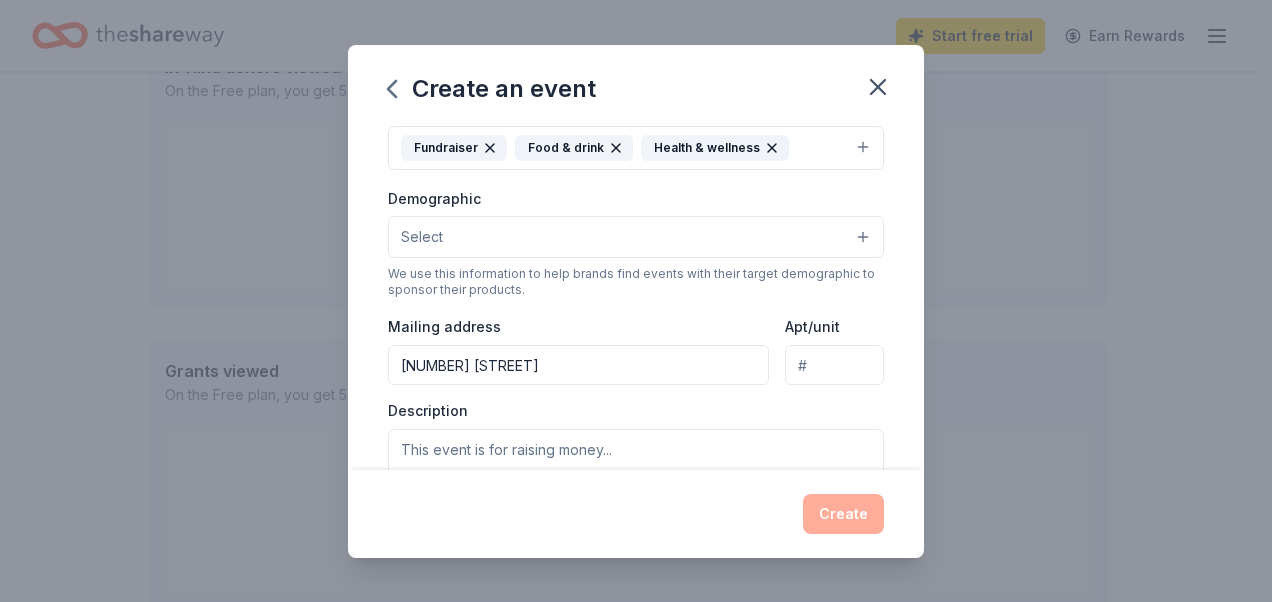 click on "Select" at bounding box center [636, 237] 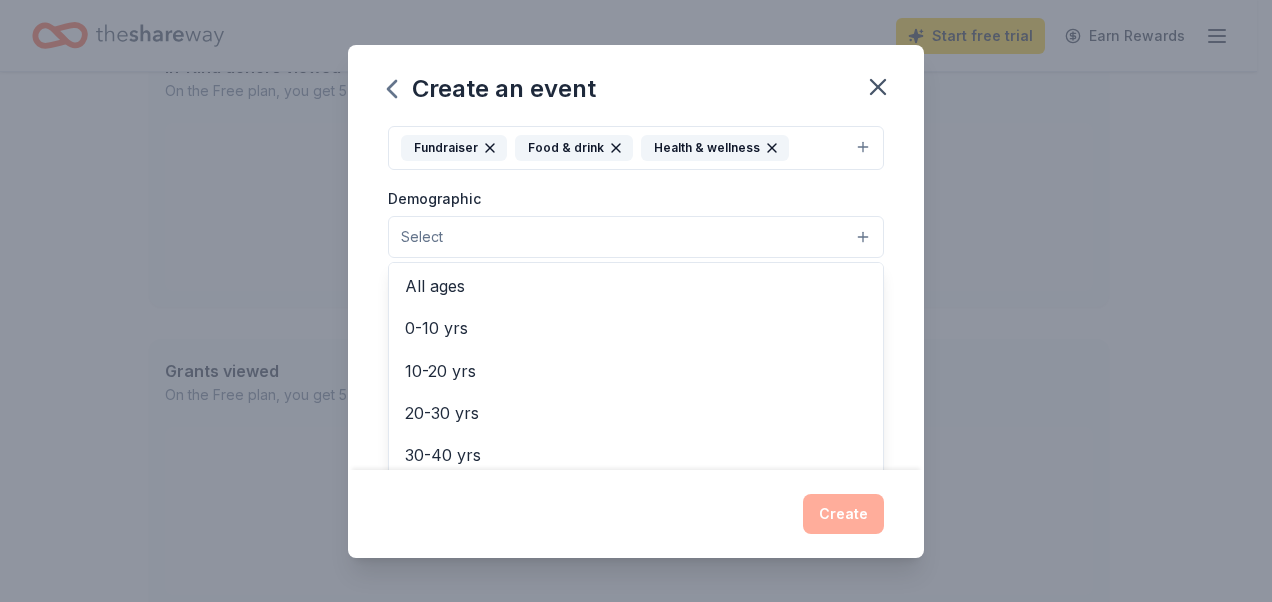 scroll, scrollTop: 132, scrollLeft: 0, axis: vertical 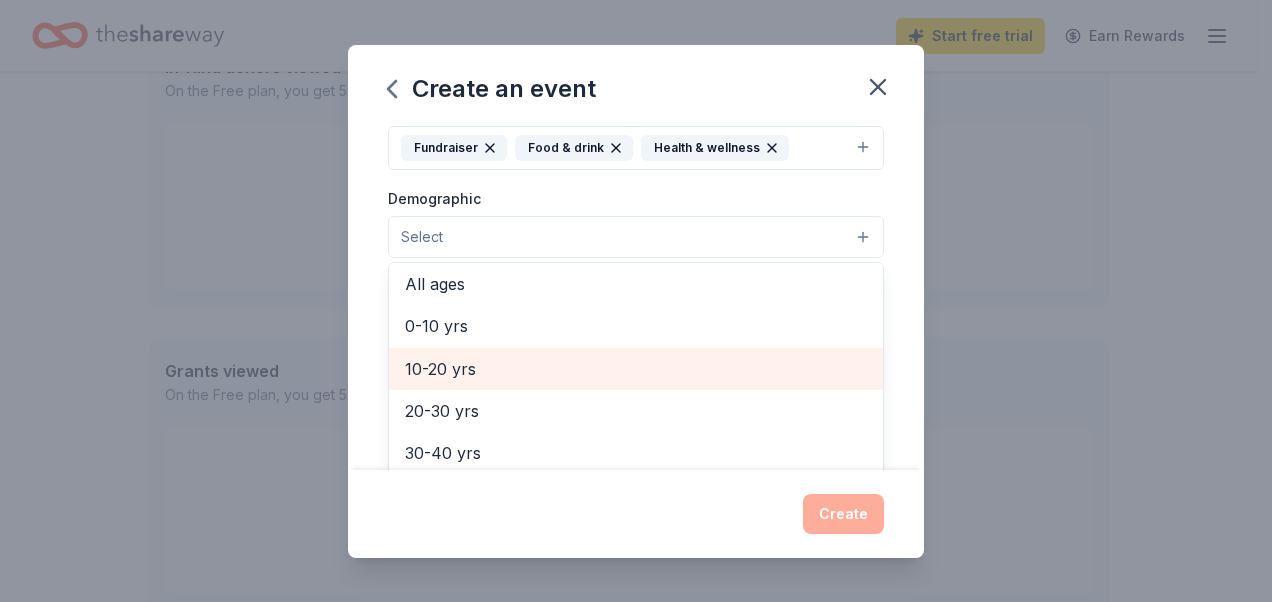 click on "10-20 yrs" at bounding box center (636, 369) 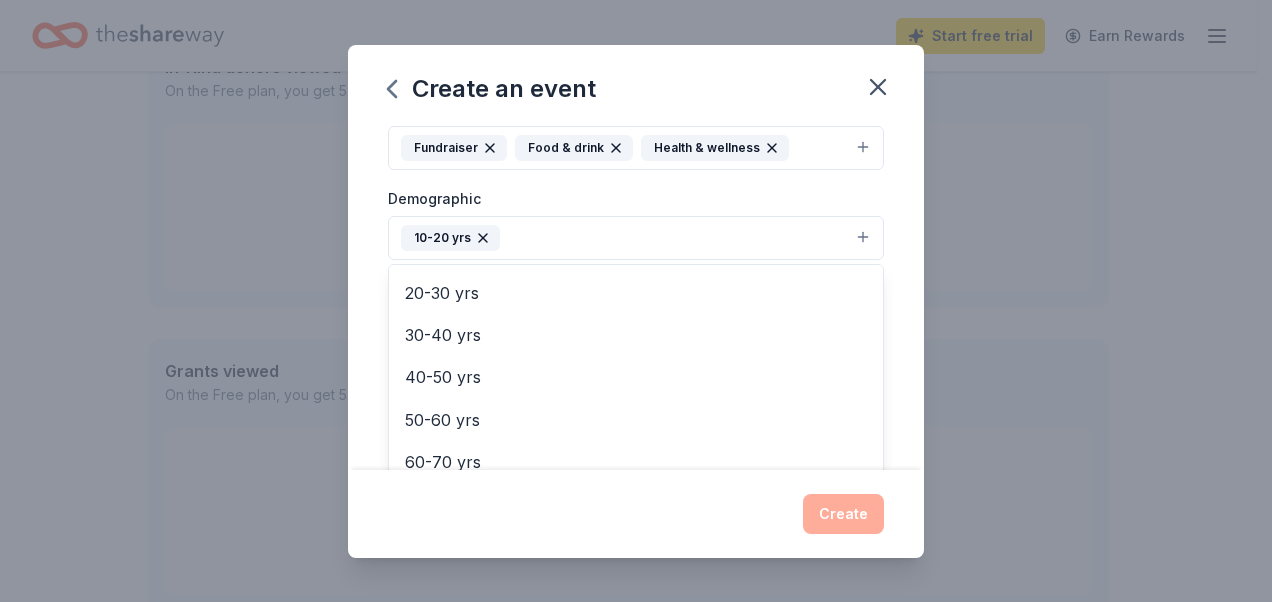 scroll, scrollTop: 223, scrollLeft: 0, axis: vertical 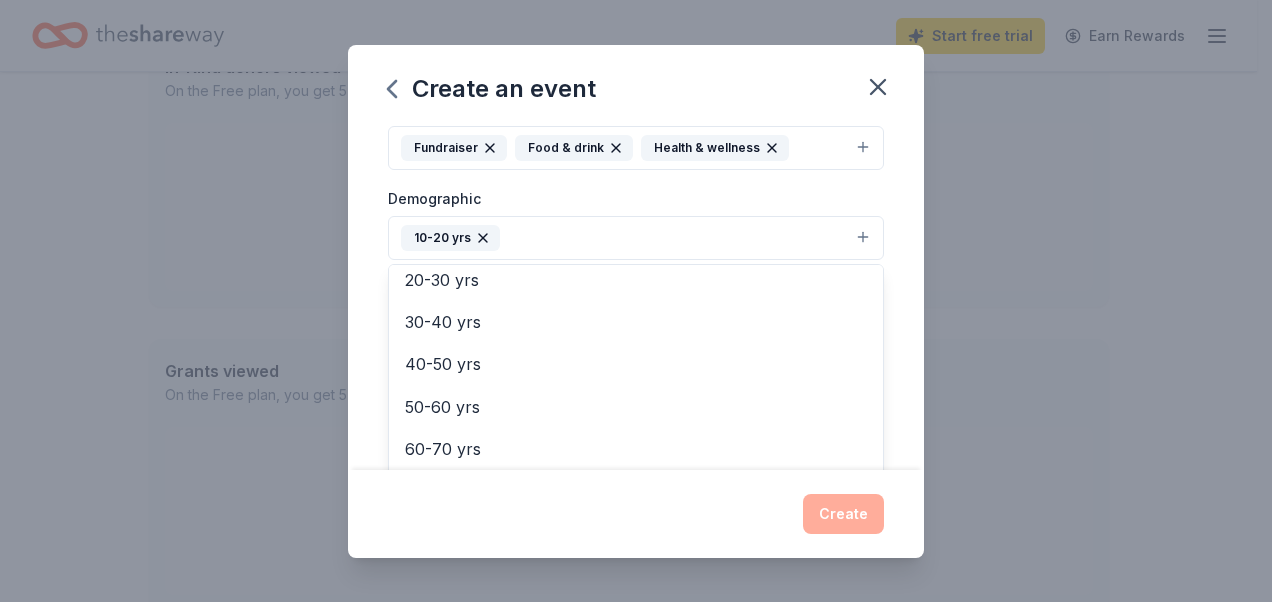 click on "Event name * [SCHOOL] Football; keeping the SPIRIT alive 47 /100 Event website Attendance * 60 Date * 10/09/2025 ZIP code * [POSTAL_CODE] Event type * Fundraiser Food & drink Health & wellness Demographic 10-20 yrs All genders Mostly men Mostly women All ages 0-10 yrs 20-30 yrs 30-40 yrs 40-50 yrs 50-60 yrs 60-70 yrs 70-80 yrs 80+ yrs We use this information to help brands find events with their target demographic to sponsor their products. Mailing address [NUMBER] [STREET] Apt/unit Description What are you looking for? * Auction & raffle Meals Snacks Desserts Alcohol Beverages Send me reminders Email me reminders of donor application deadlines Recurring event" at bounding box center (636, 297) 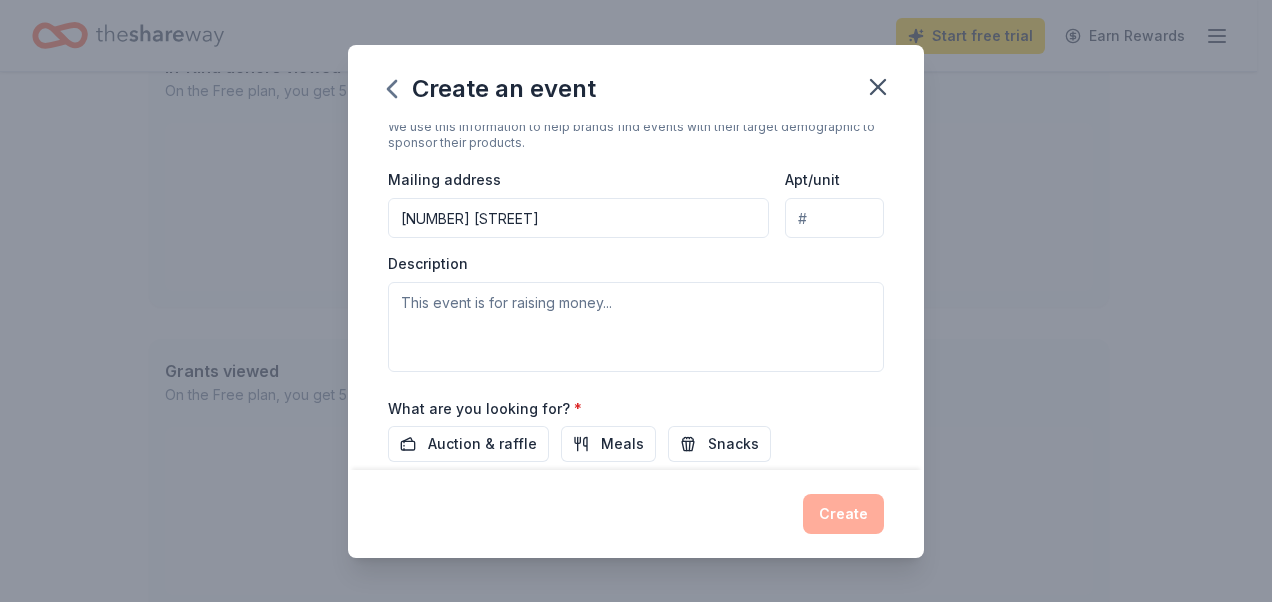 scroll, scrollTop: 440, scrollLeft: 0, axis: vertical 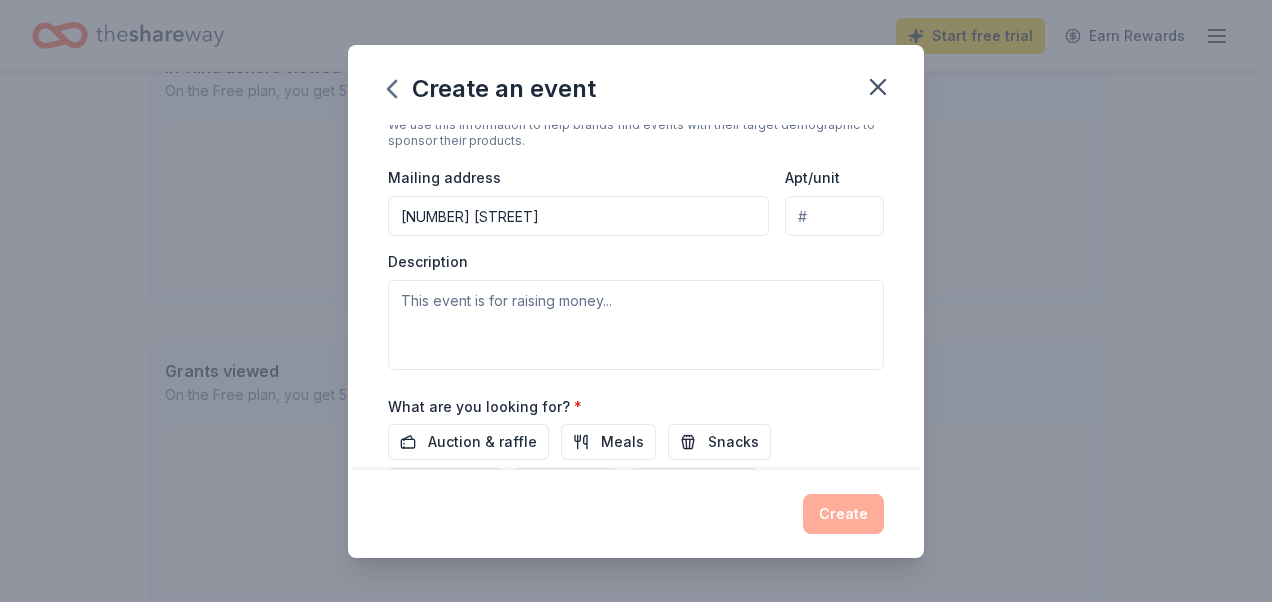 click on "[NUMBER] [STREET]" at bounding box center (578, 216) 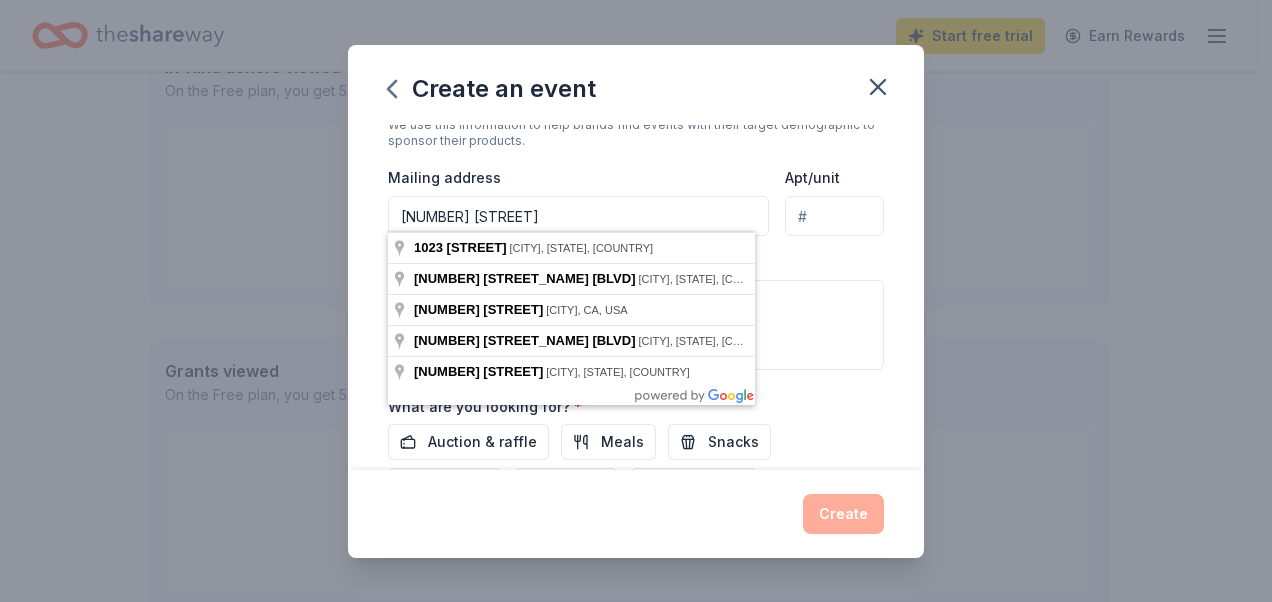 click on "Description" at bounding box center [636, 311] 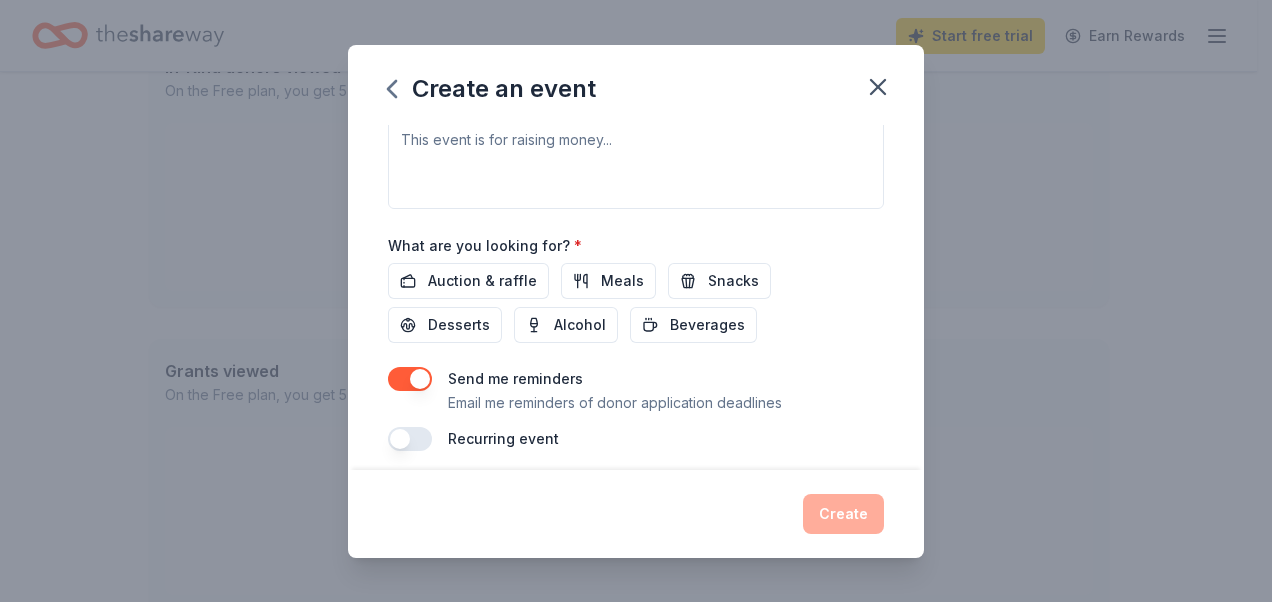 scroll, scrollTop: 603, scrollLeft: 0, axis: vertical 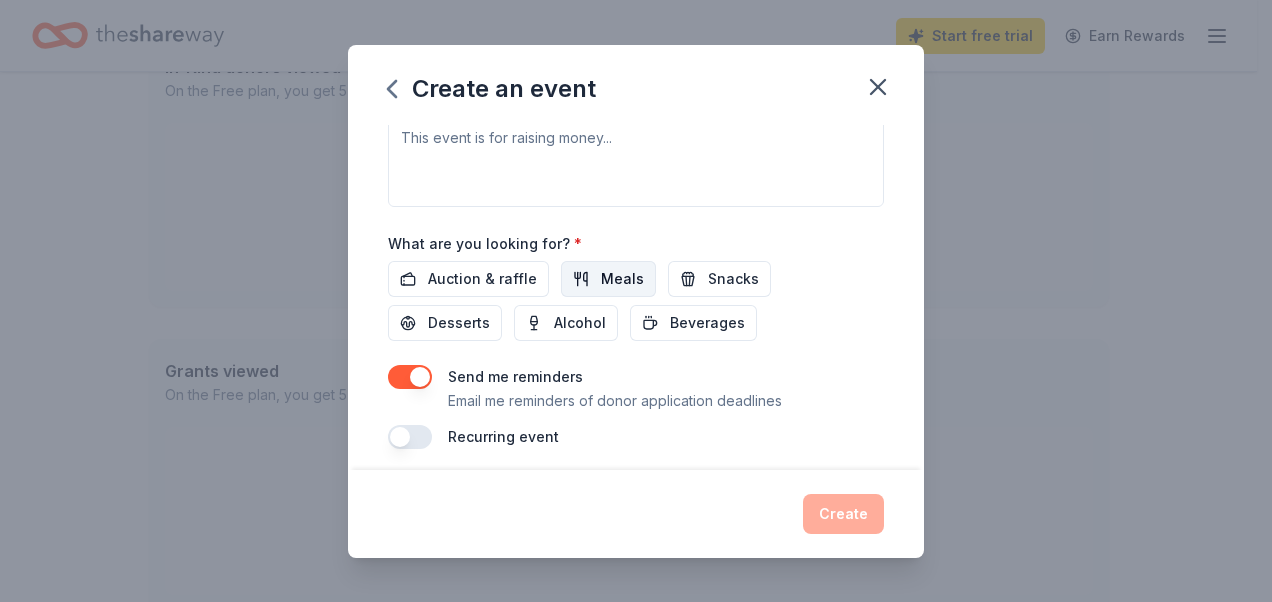 click on "Meals" at bounding box center [622, 279] 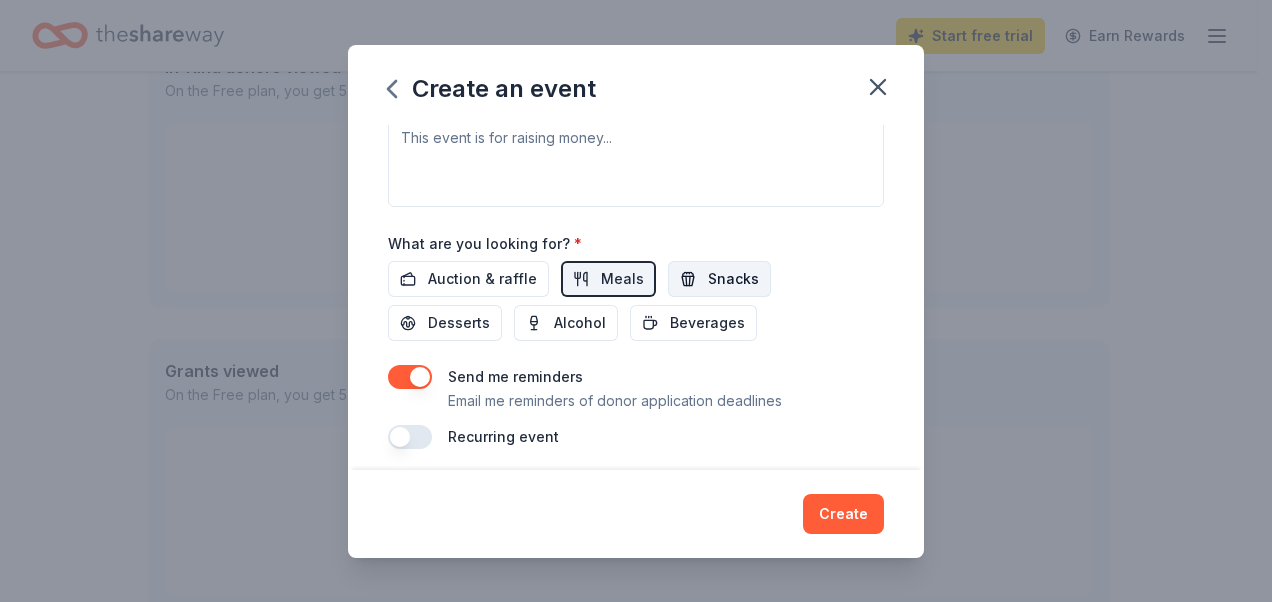 click on "Snacks" at bounding box center [733, 279] 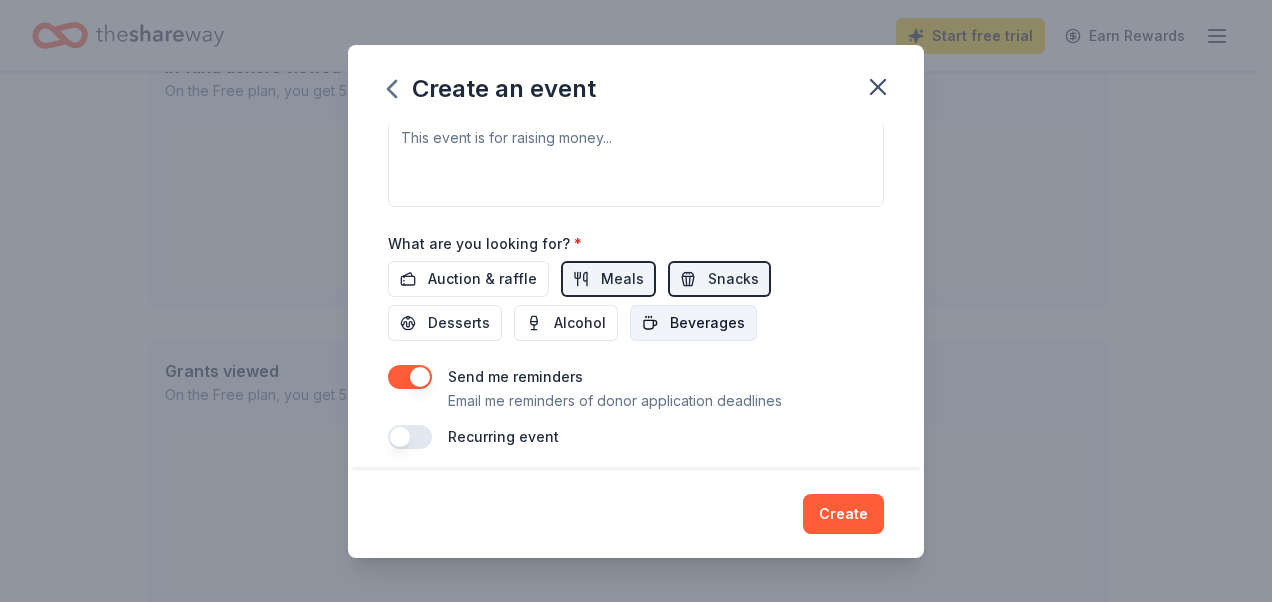 click on "Beverages" at bounding box center (707, 323) 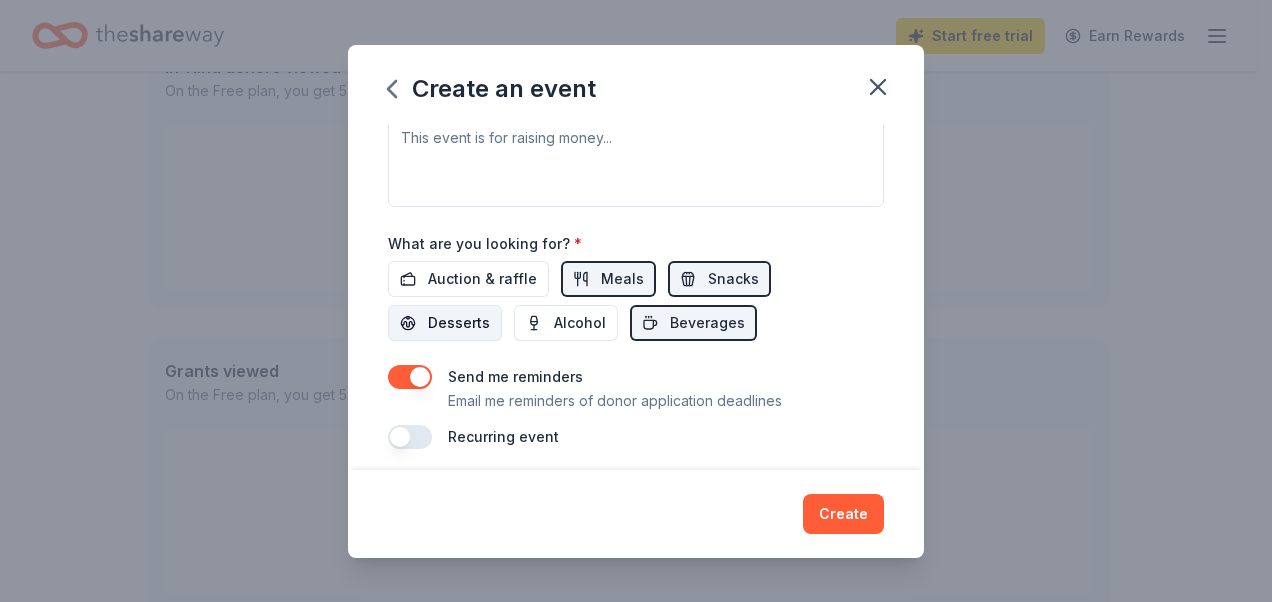click on "Desserts" at bounding box center [459, 323] 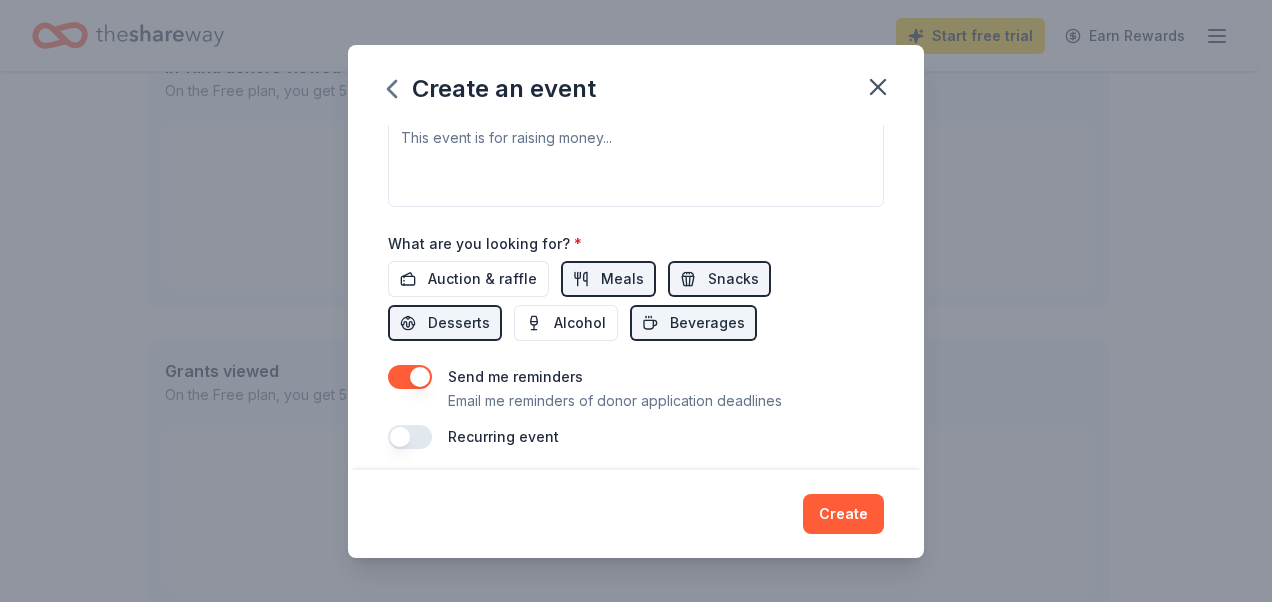 scroll, scrollTop: 608, scrollLeft: 0, axis: vertical 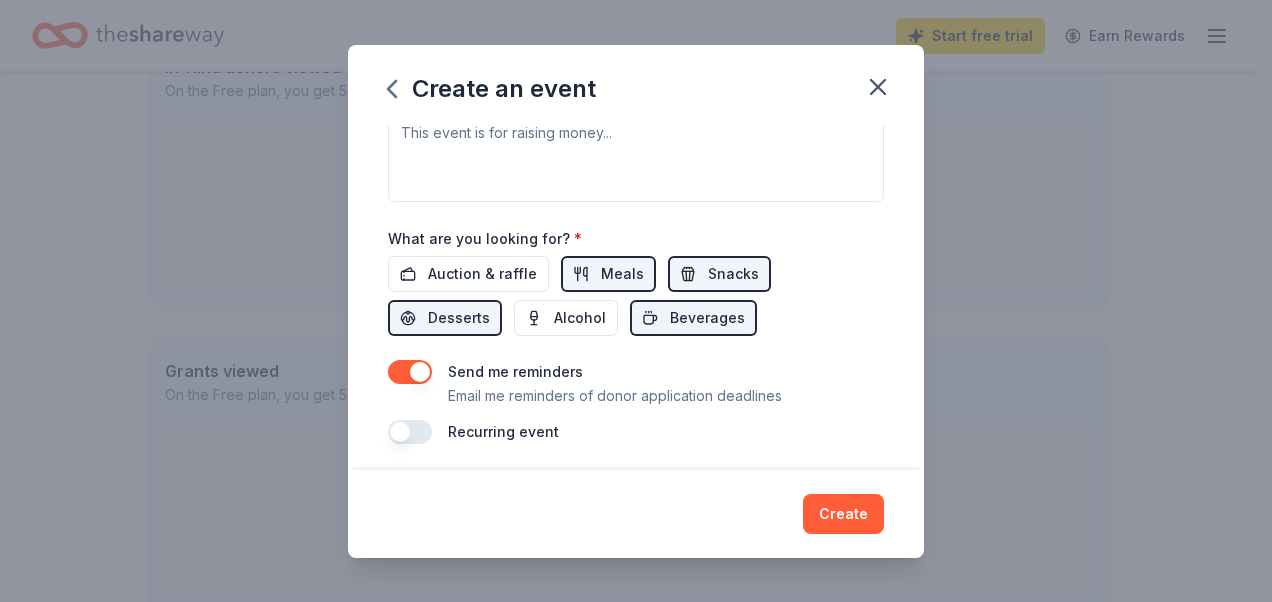 click at bounding box center [410, 432] 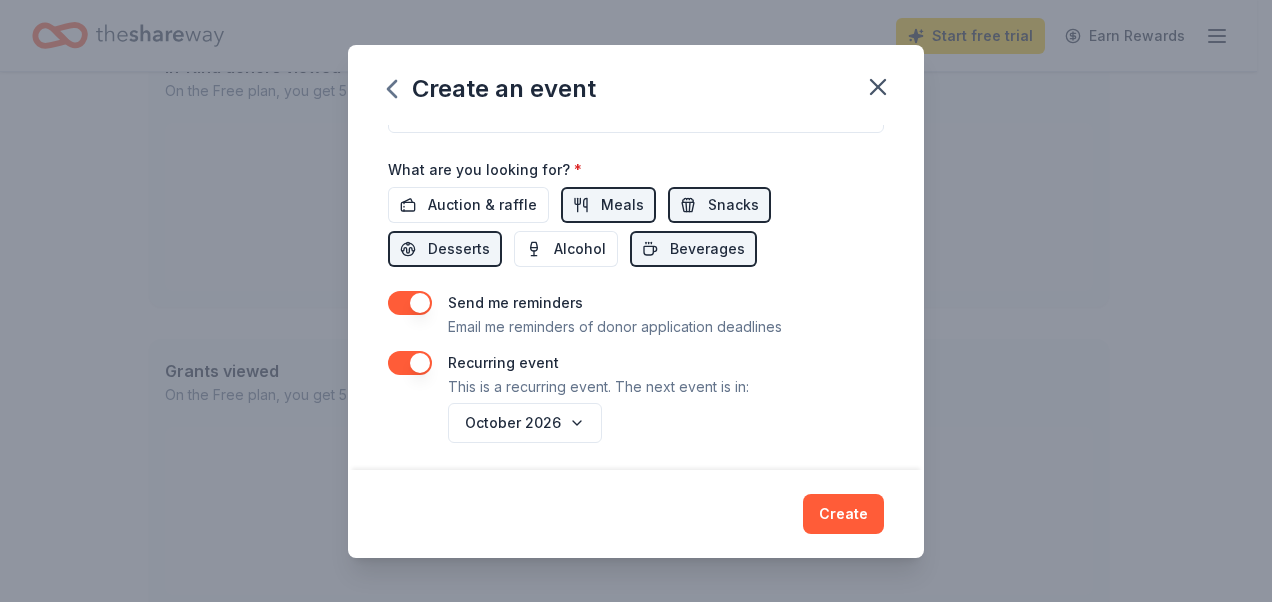 scroll, scrollTop: 680, scrollLeft: 0, axis: vertical 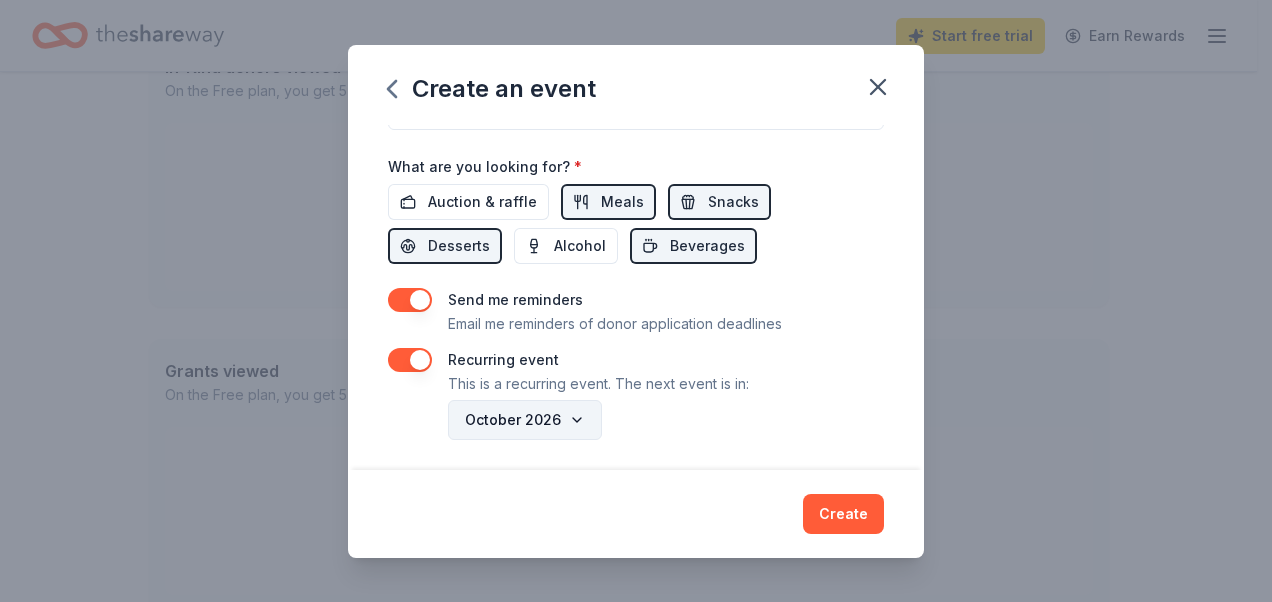 click on "October 2026" at bounding box center [525, 420] 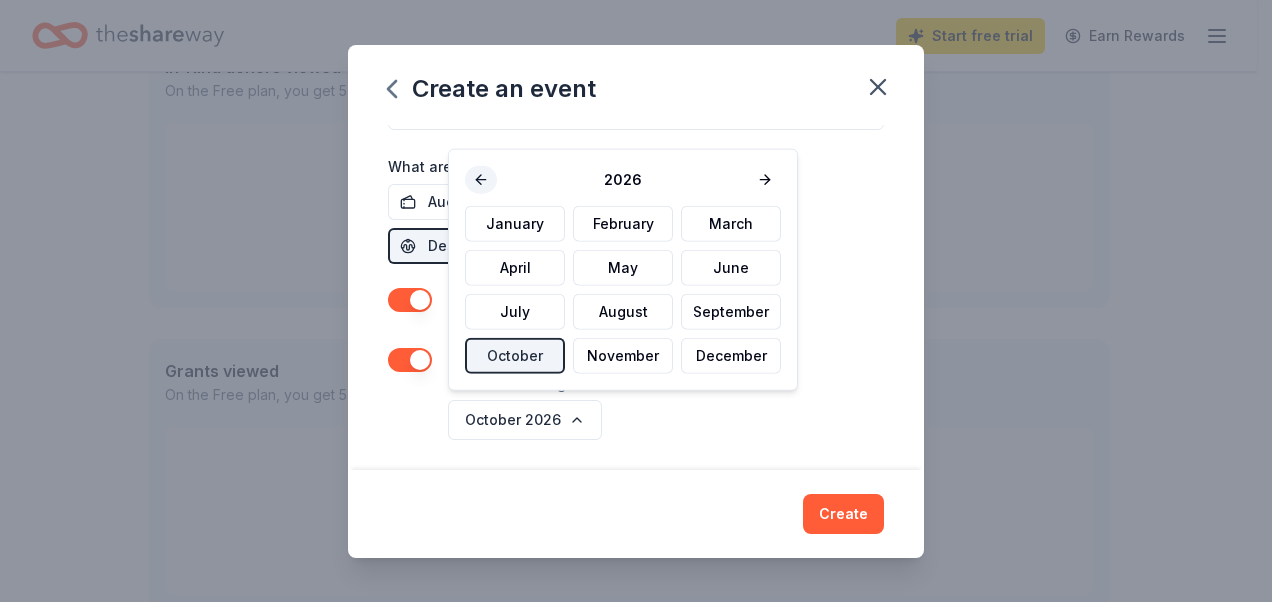 click at bounding box center (481, 180) 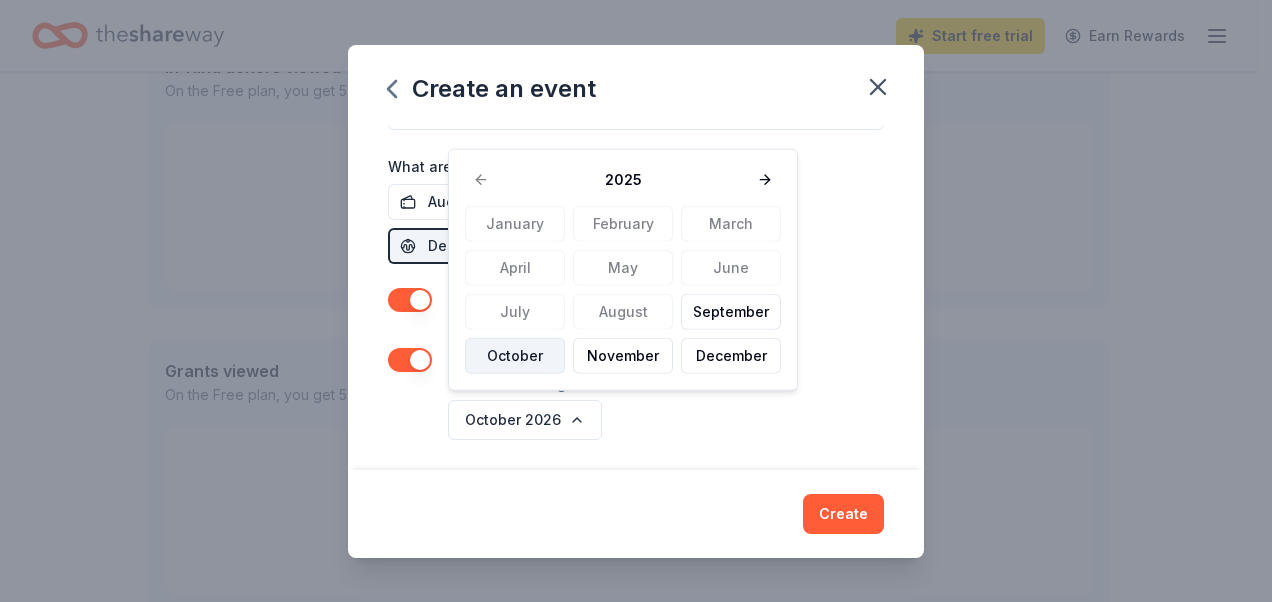 click on "October" at bounding box center (515, 356) 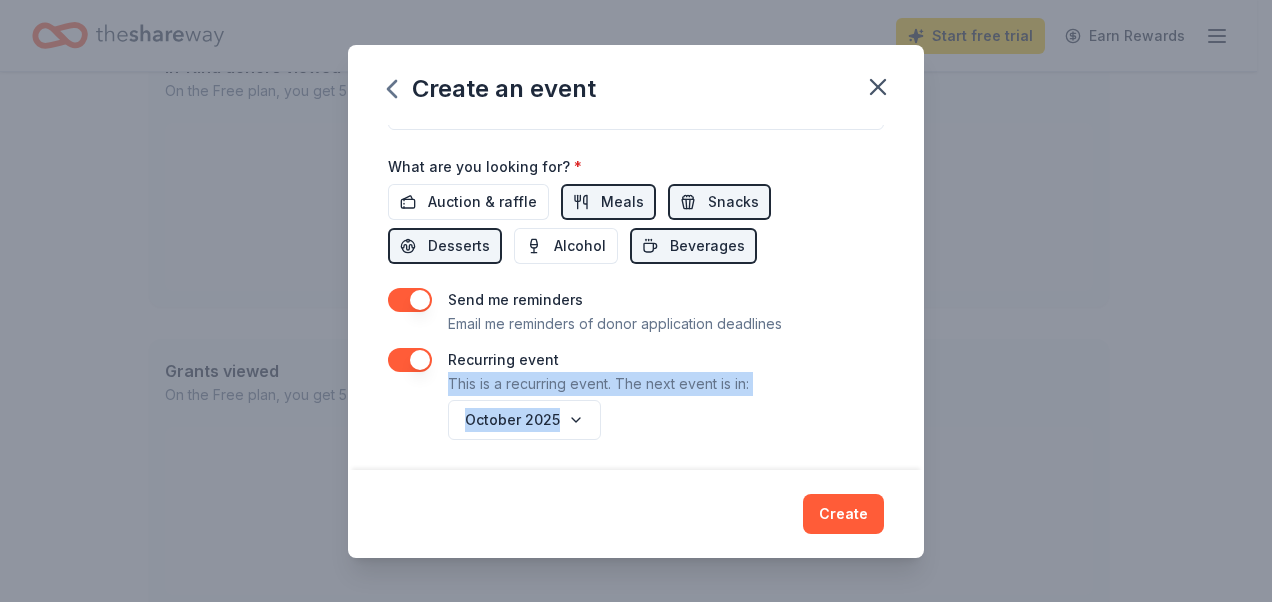 drag, startPoint x: 924, startPoint y: 416, endPoint x: 909, endPoint y: 350, distance: 67.68308 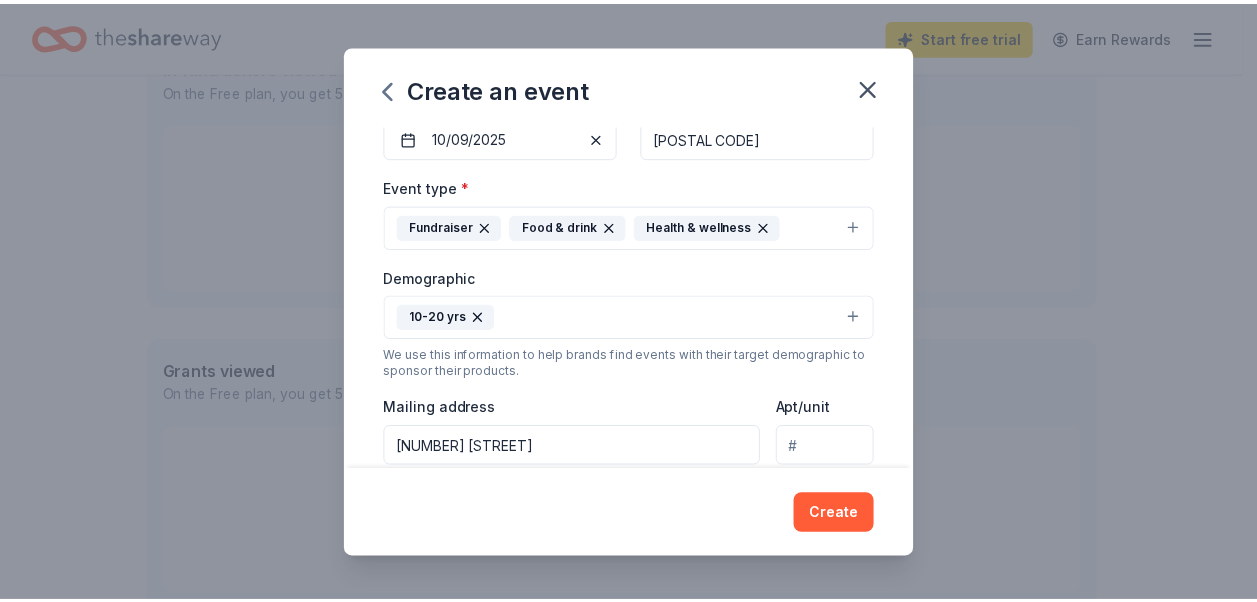 scroll, scrollTop: 176, scrollLeft: 0, axis: vertical 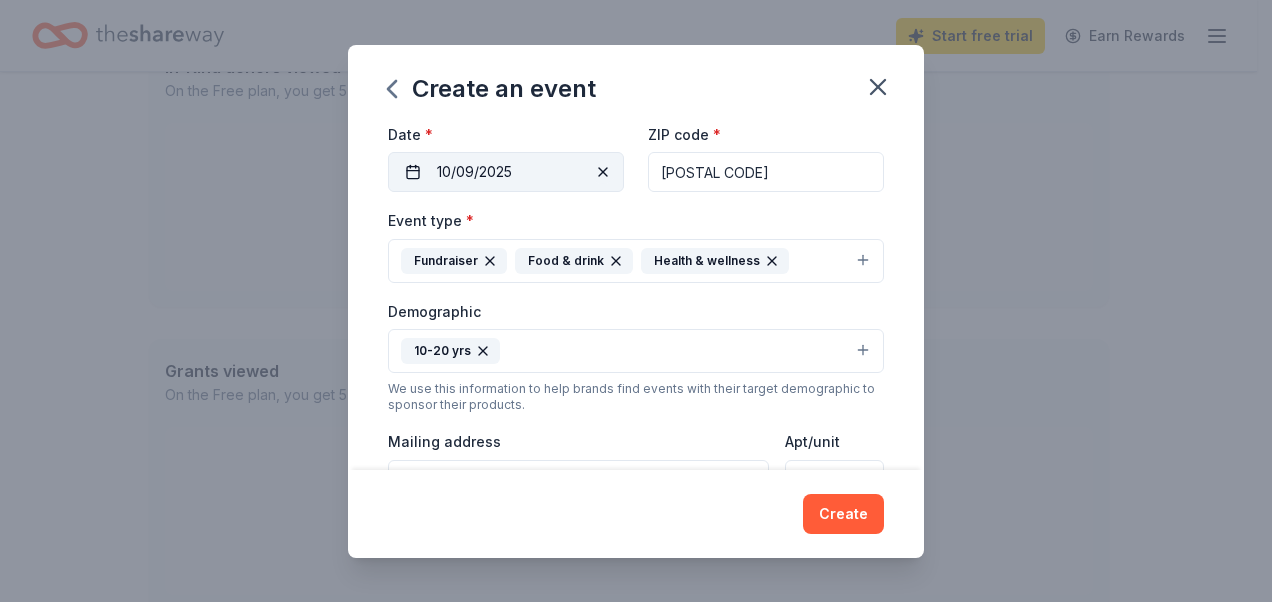 click at bounding box center (603, 172) 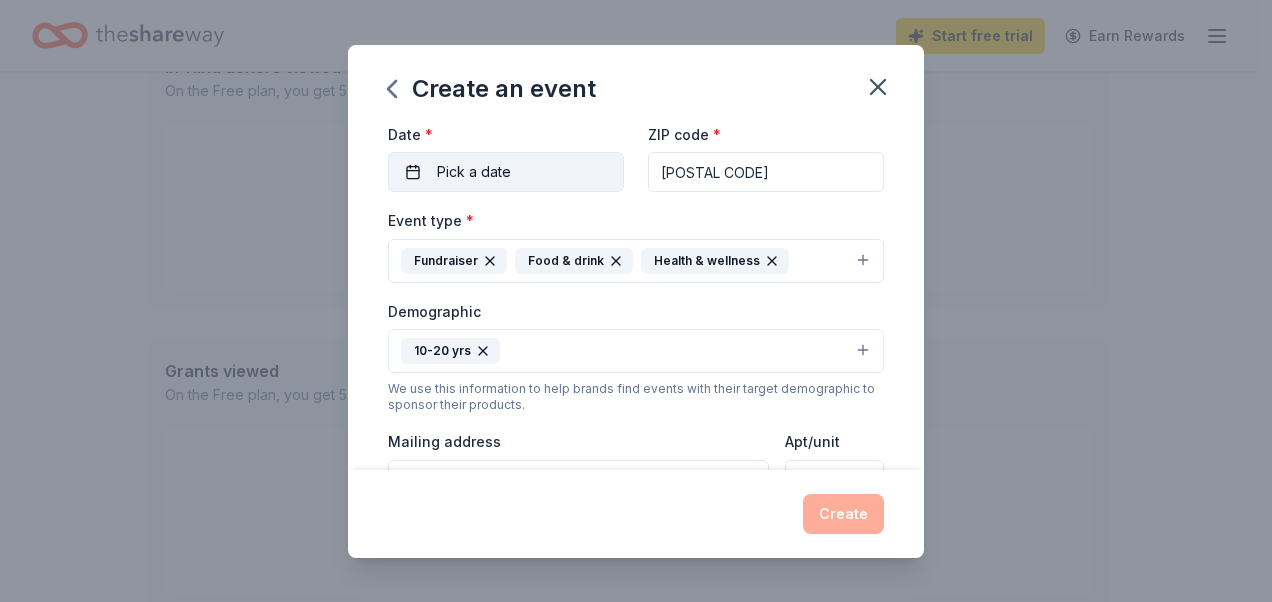 click on "Pick a date" at bounding box center [506, 172] 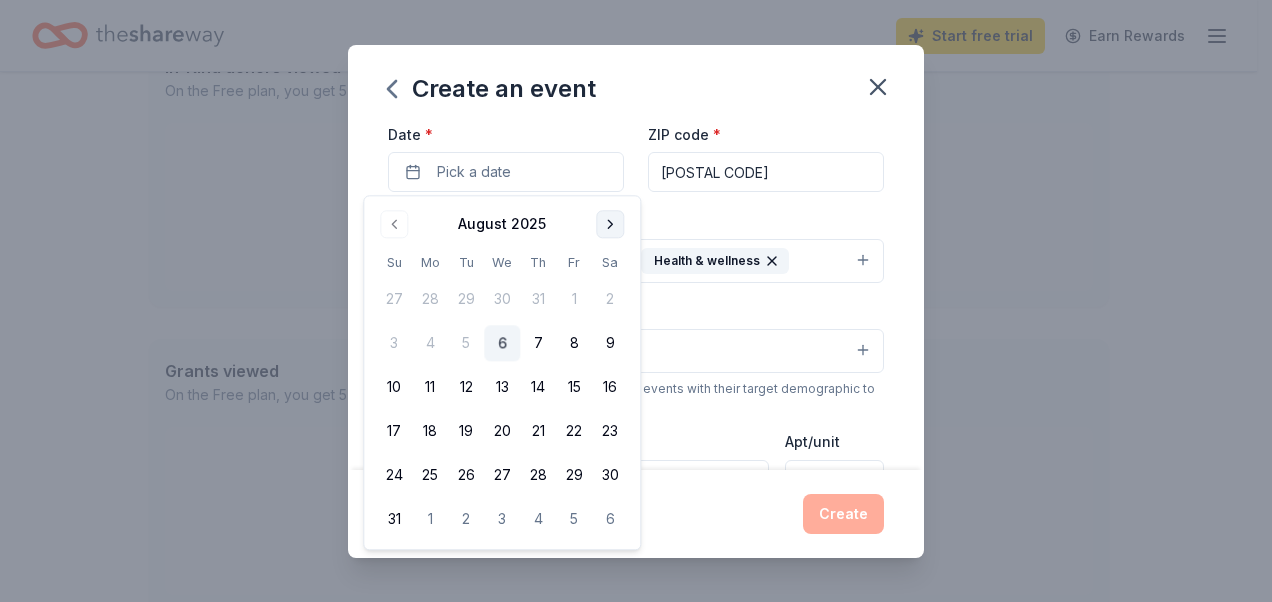 click at bounding box center [610, 224] 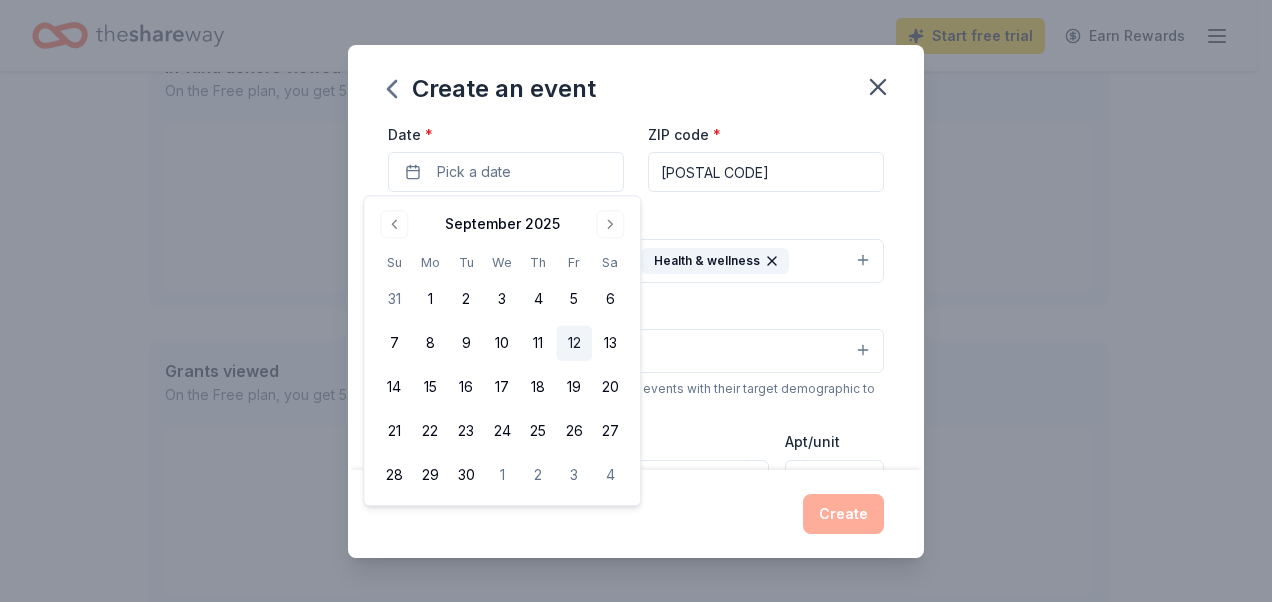 click on "12" at bounding box center [574, 344] 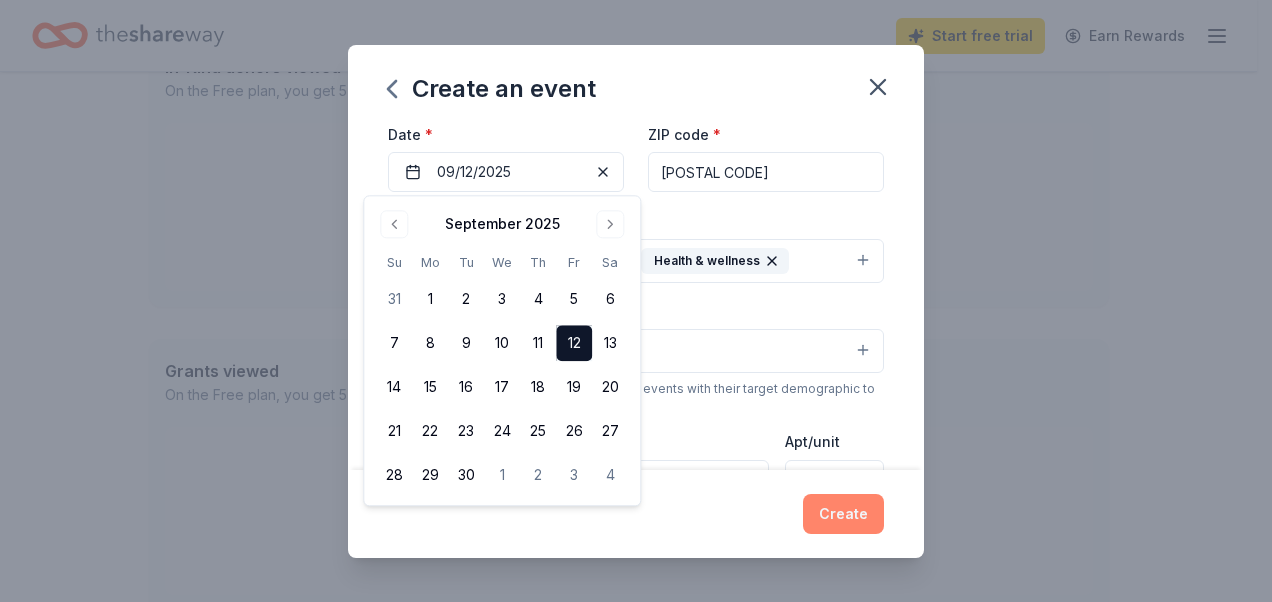 click on "Create" at bounding box center [843, 514] 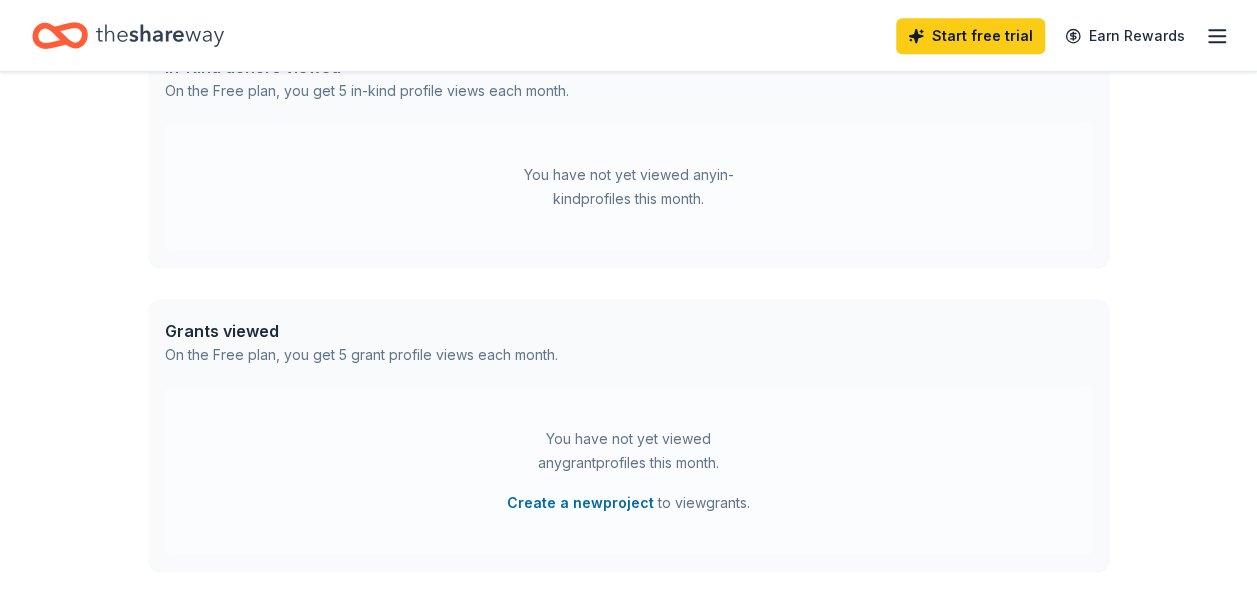 scroll, scrollTop: 0, scrollLeft: 0, axis: both 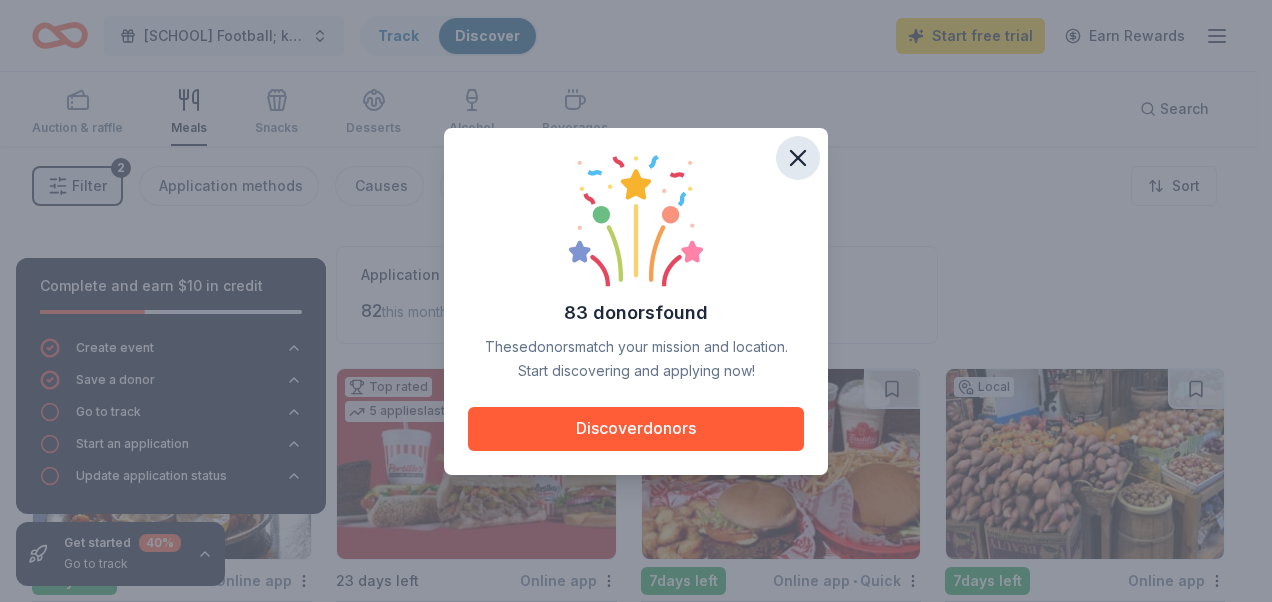 click 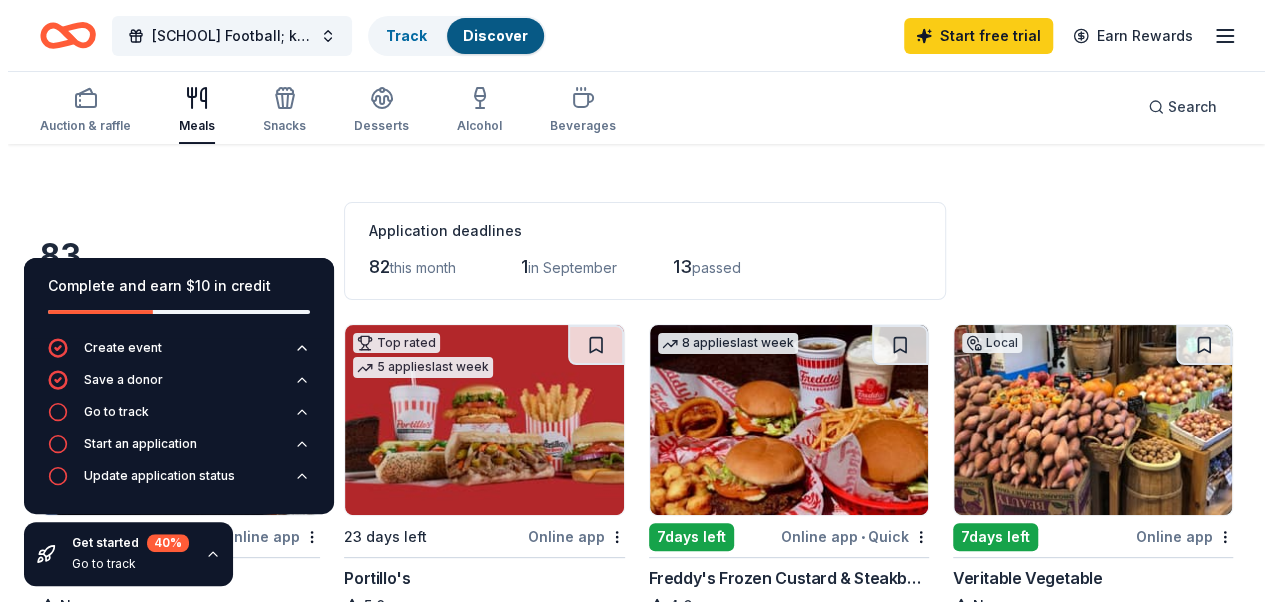 scroll, scrollTop: 58, scrollLeft: 0, axis: vertical 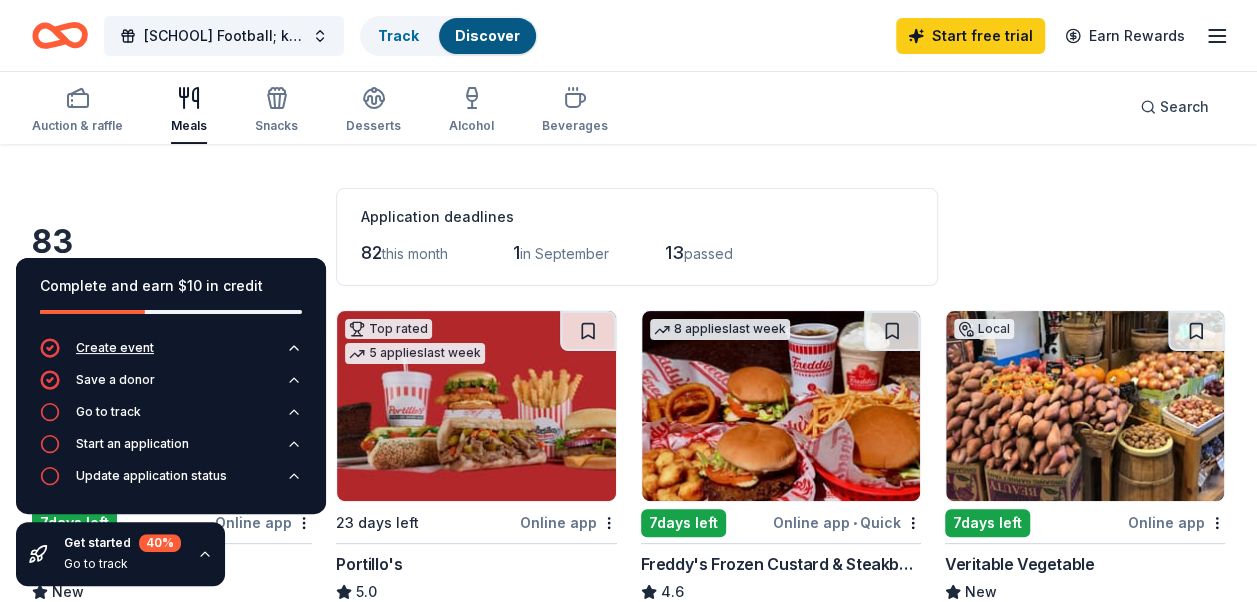 click on "Create event" at bounding box center (115, 348) 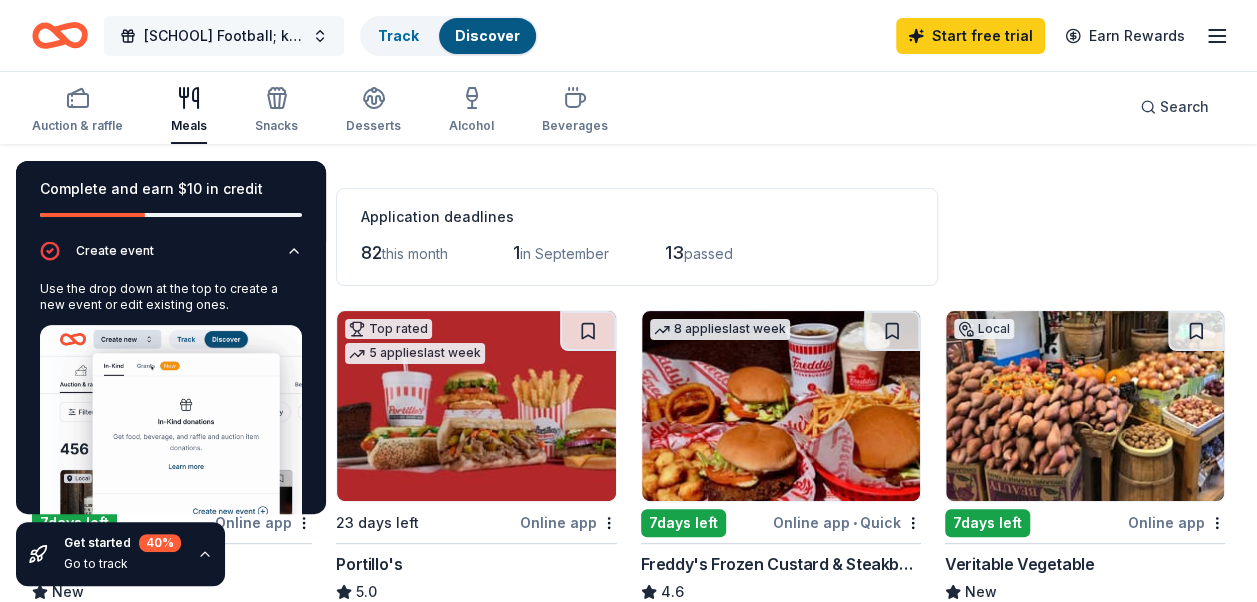 click on "[SCHOOL] Football; keeping the SPIRIT alive" at bounding box center [224, 36] 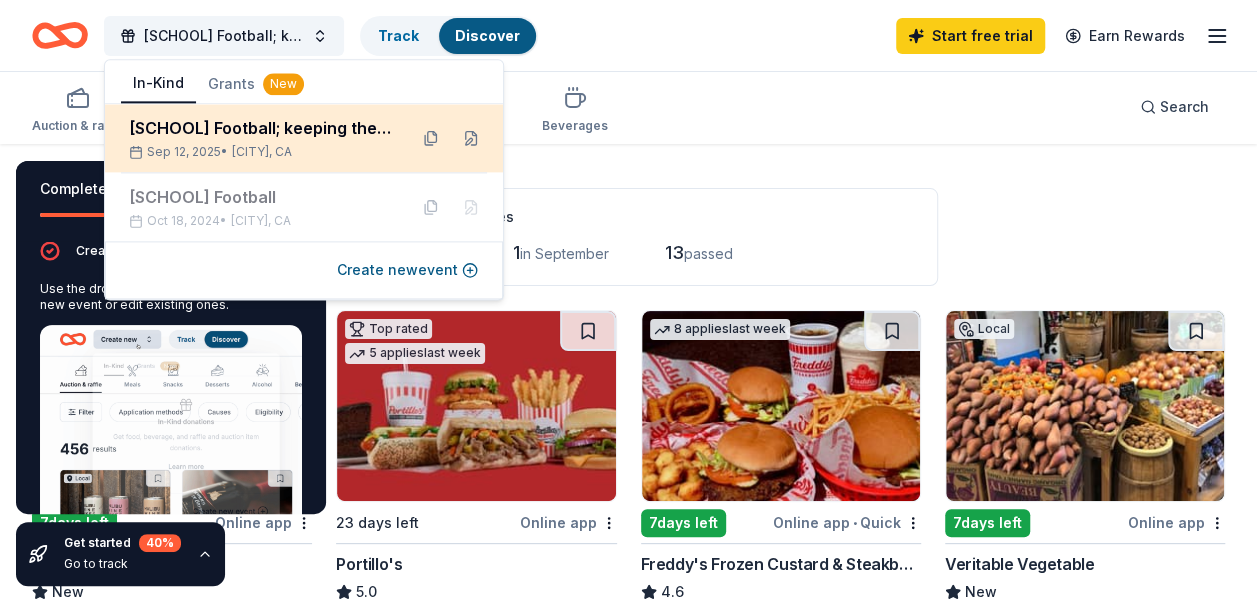 click on "[SCHOOL] Football; keeping the SPIRIT alive" at bounding box center [260, 128] 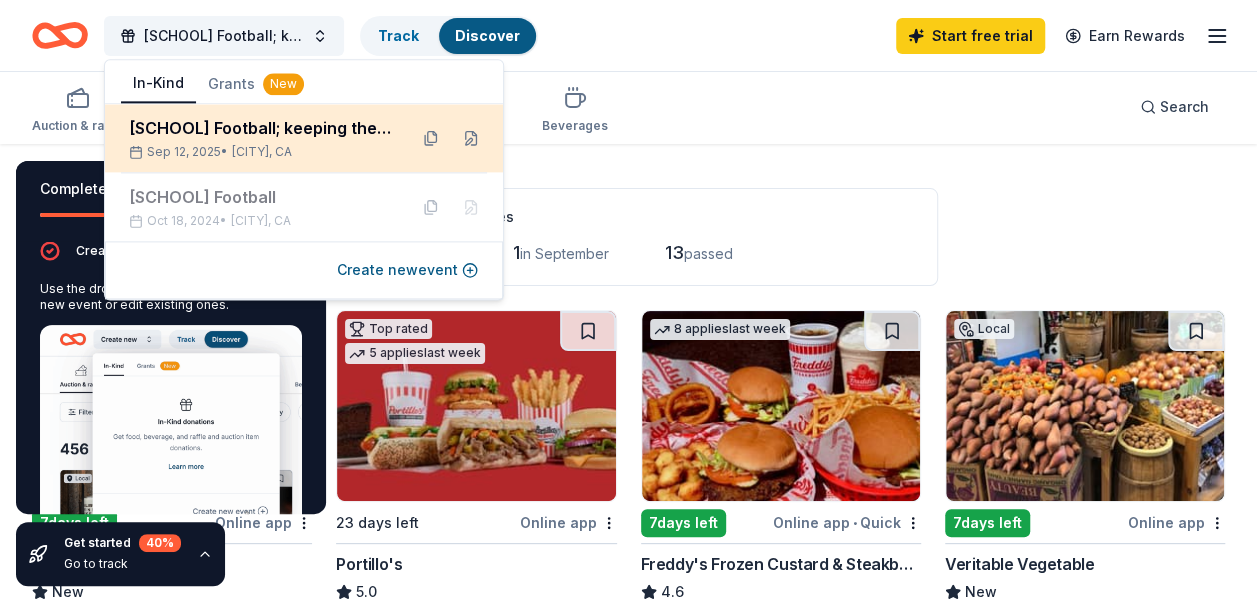 click on "[SCHOOL] Football; keeping the SPIRIT alive" at bounding box center (260, 128) 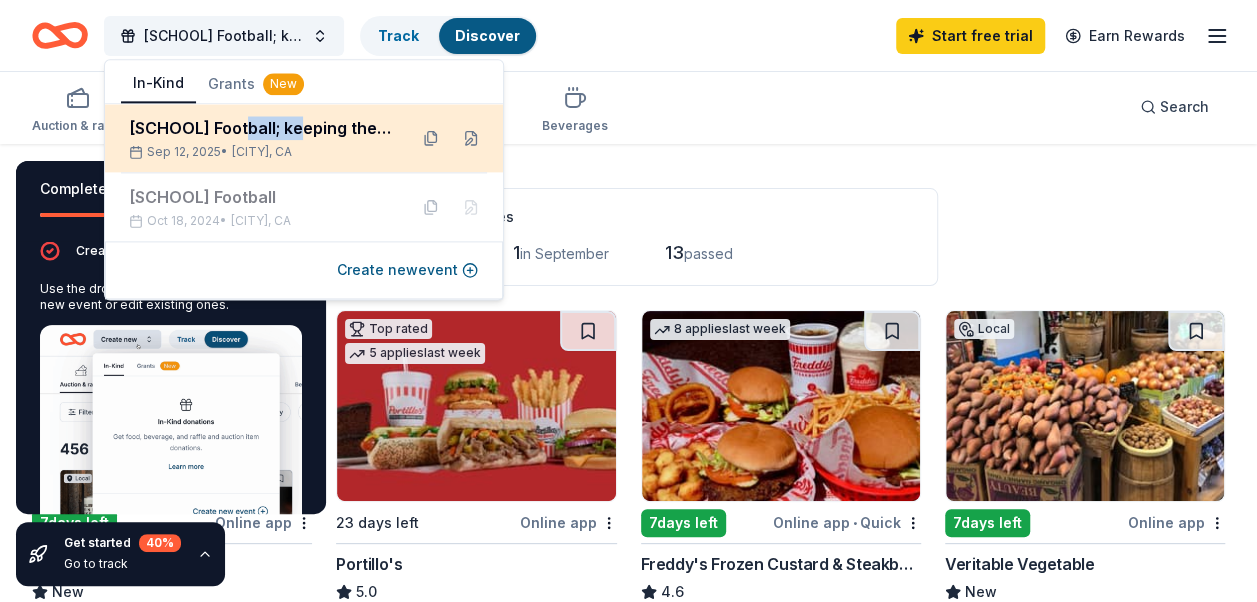 click on "[SCHOOL] Football; keeping the SPIRIT alive" at bounding box center (260, 128) 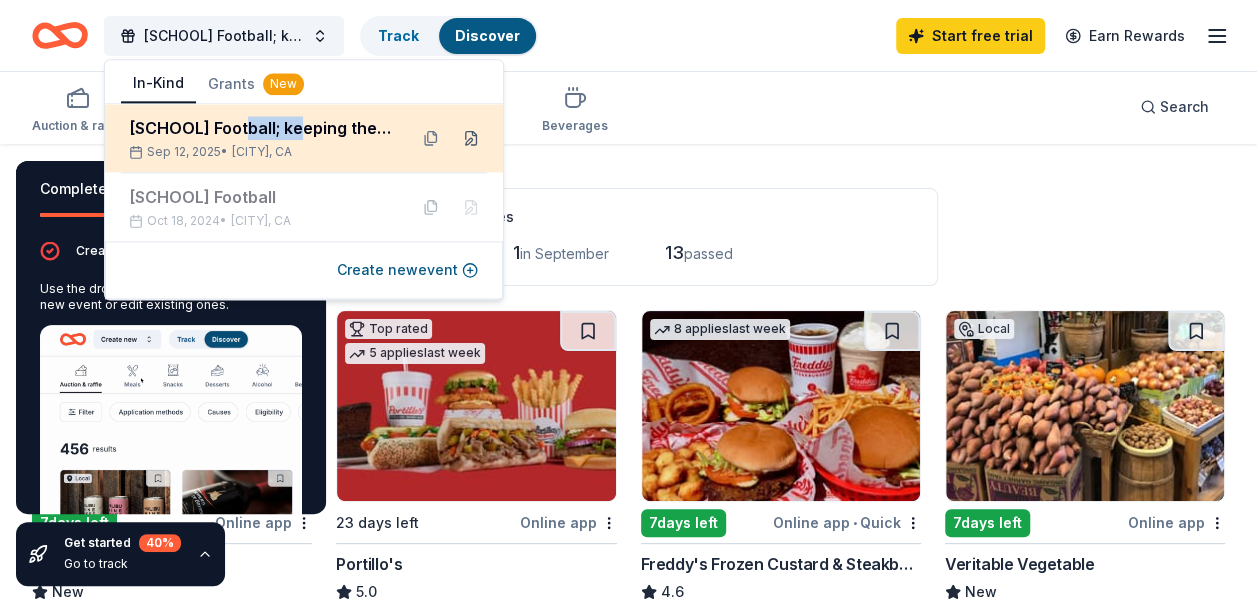 drag, startPoint x: 258, startPoint y: 138, endPoint x: 471, endPoint y: 136, distance: 213.00938 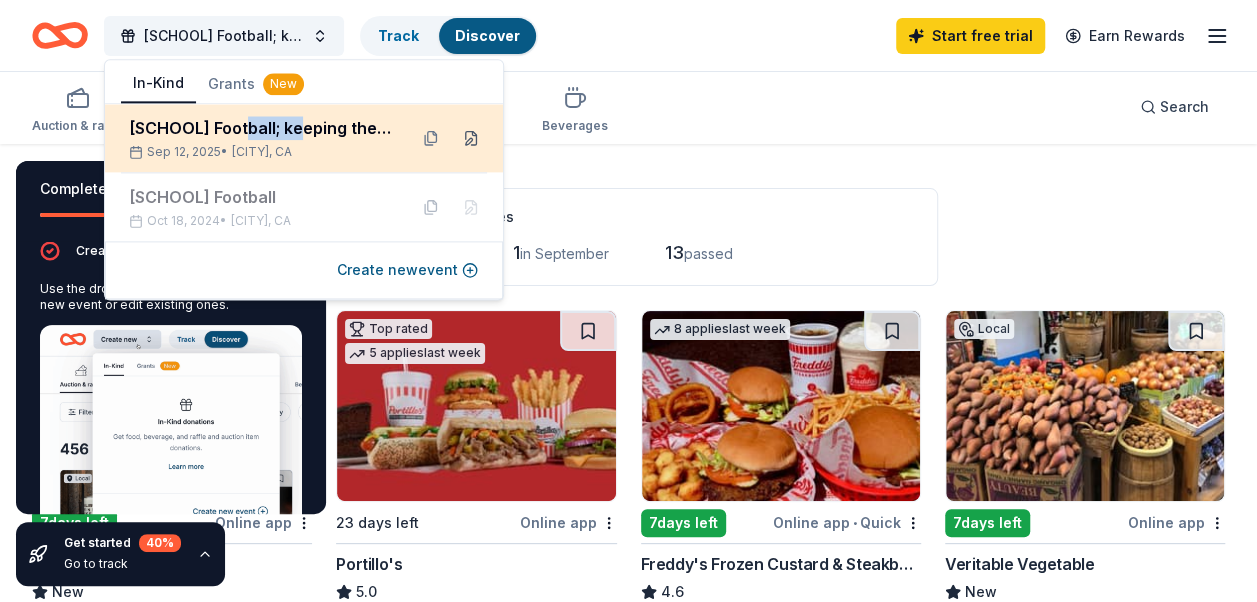 click at bounding box center [471, 138] 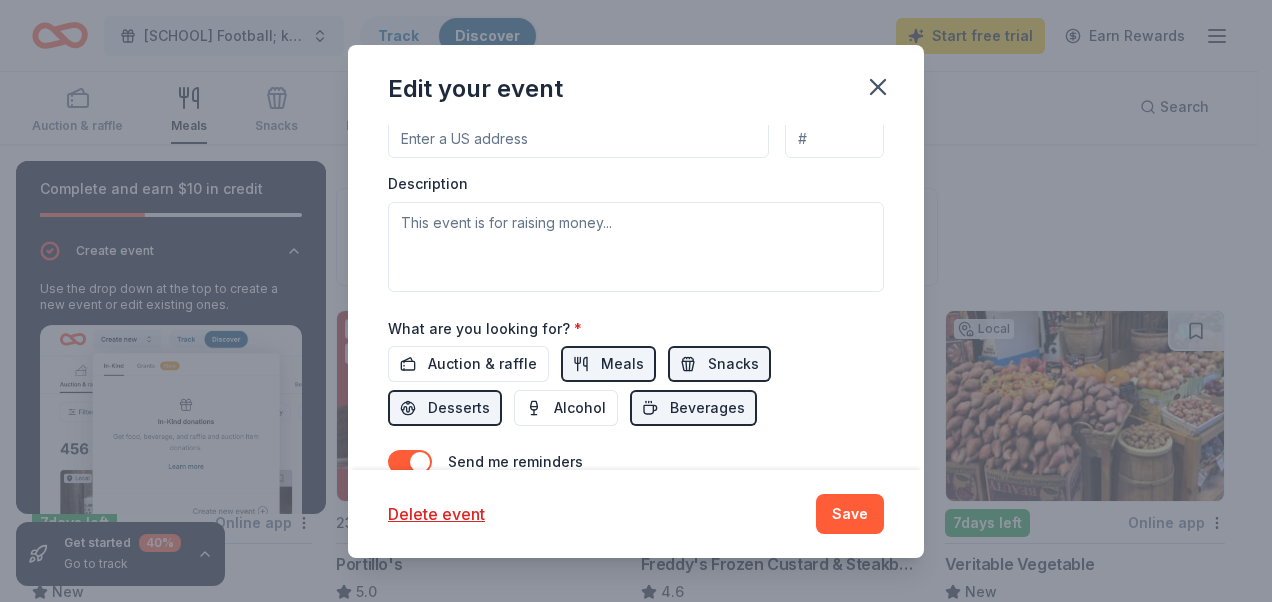 scroll, scrollTop: 648, scrollLeft: 0, axis: vertical 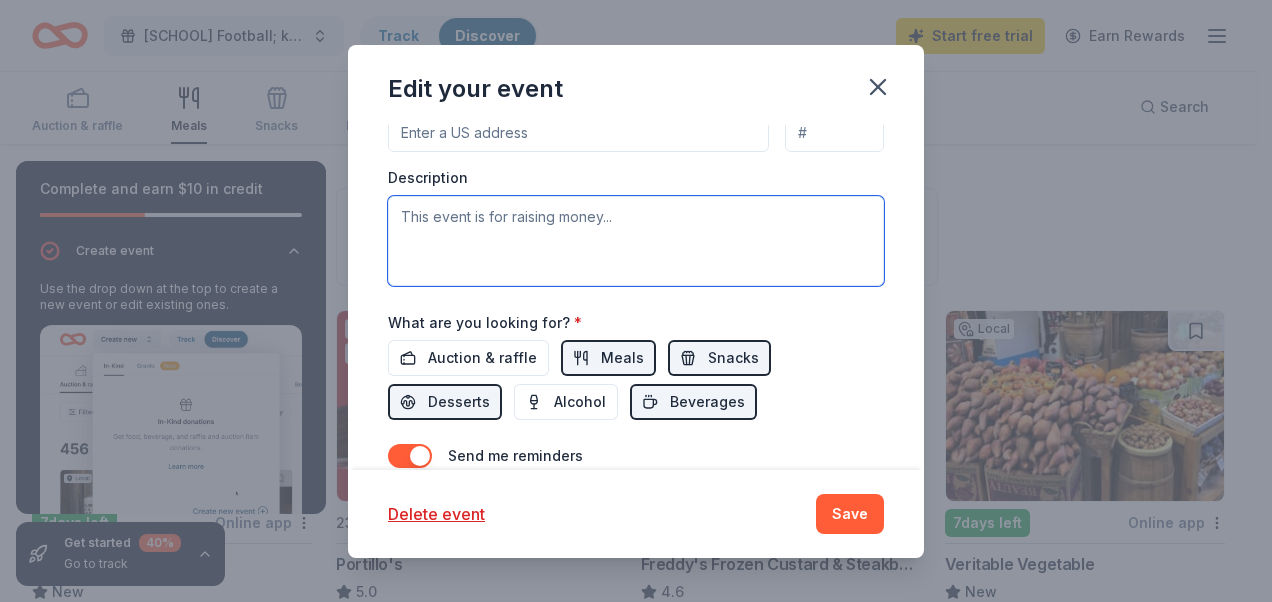 click at bounding box center [636, 241] 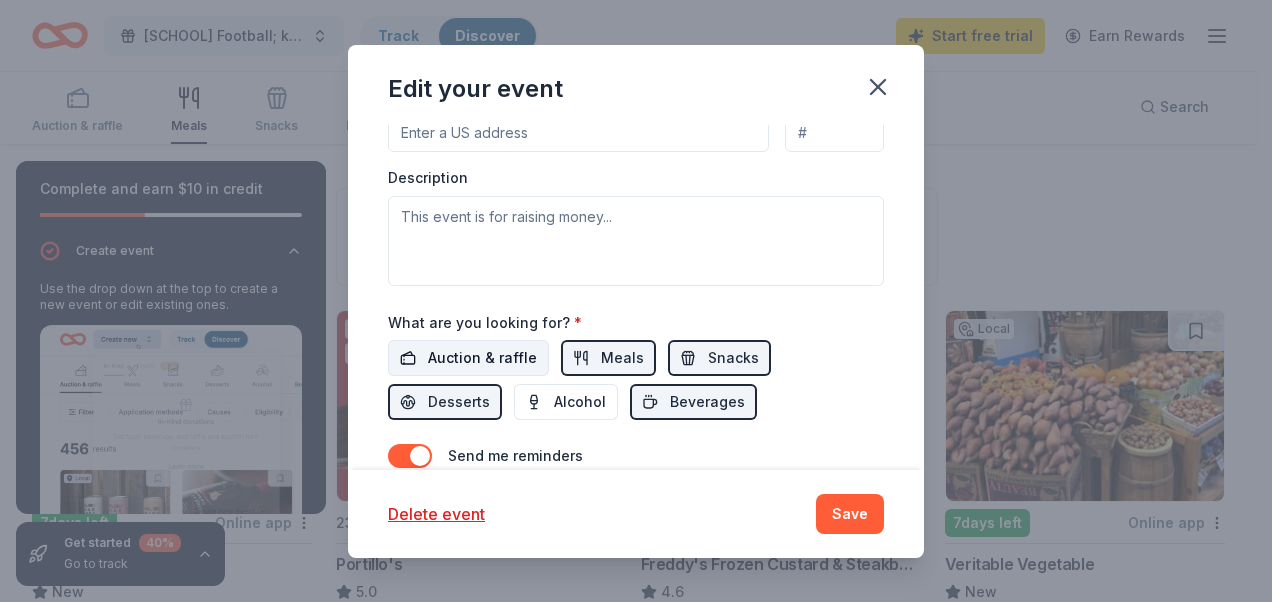 click on "Auction & raffle" at bounding box center [482, 358] 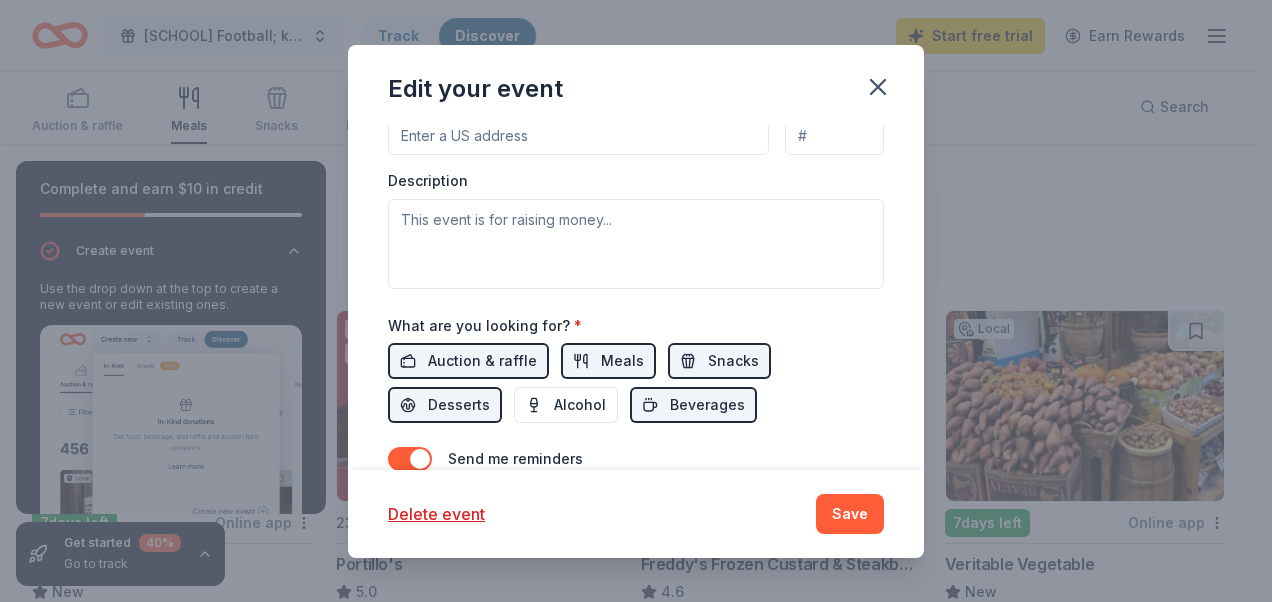 scroll, scrollTop: 622, scrollLeft: 0, axis: vertical 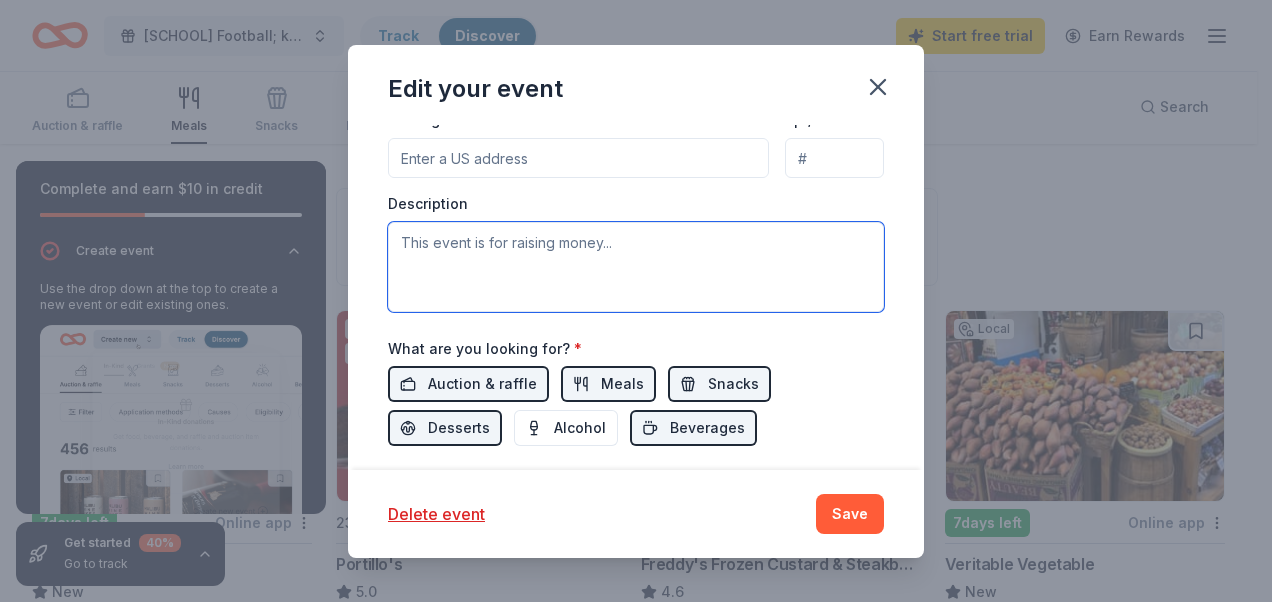 click at bounding box center (636, 267) 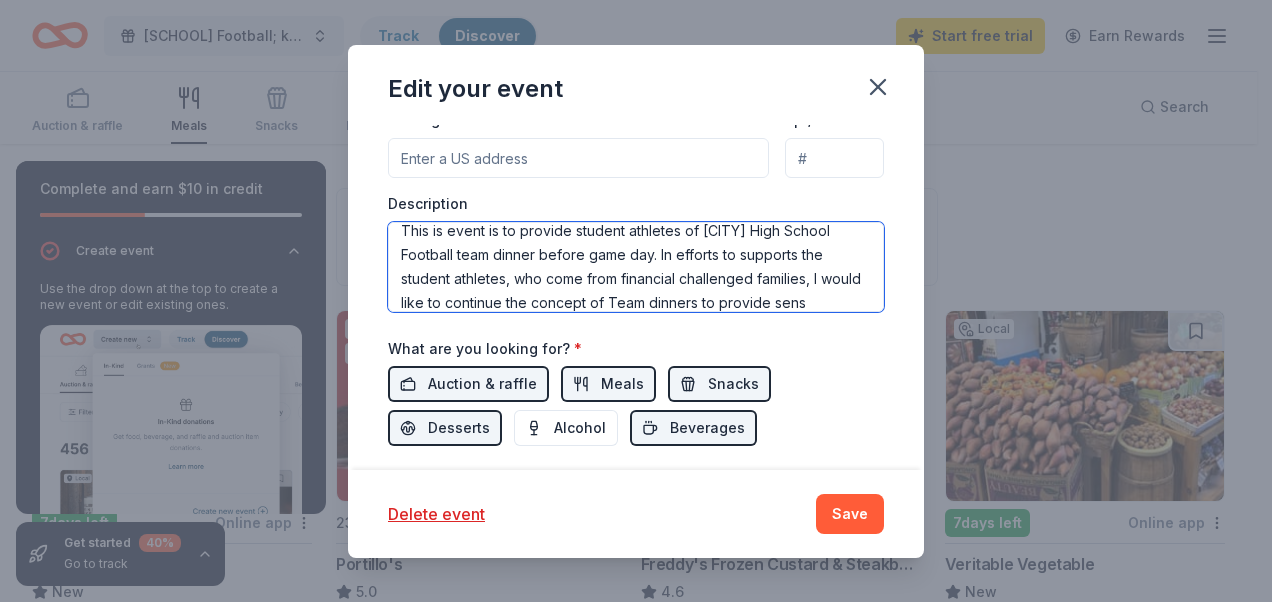 scroll, scrollTop: 36, scrollLeft: 0, axis: vertical 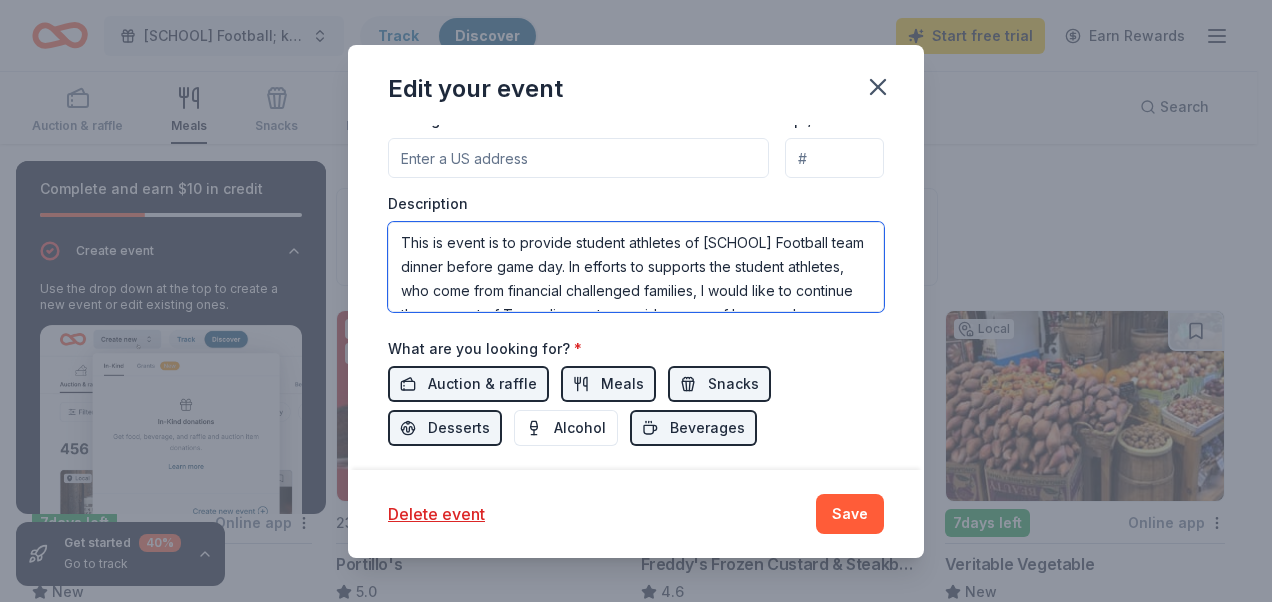 click on "This is event is to provide student athletes of [SCHOOL] Football team dinner before game day. In efforts to supports the student athletes, who come from financial challenged families, I would like to continue the concept of Team dinners to provide sense of hope and" at bounding box center (636, 267) 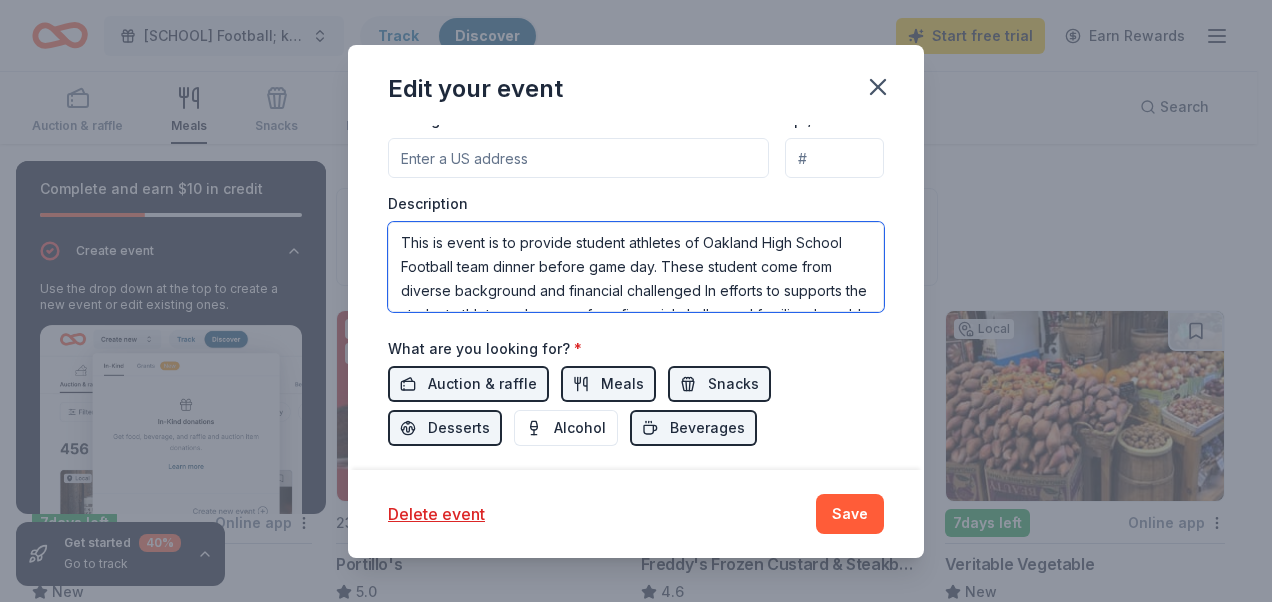 click on "This is event is to provide student athletes of Oakland High School Football team dinner before game day. These student come from diverse background and financial challenged In efforts to supports the student athletes, who come from financial challenged families, I would like to continue the concept of Team dinners to provide sense of hope and" at bounding box center [636, 267] 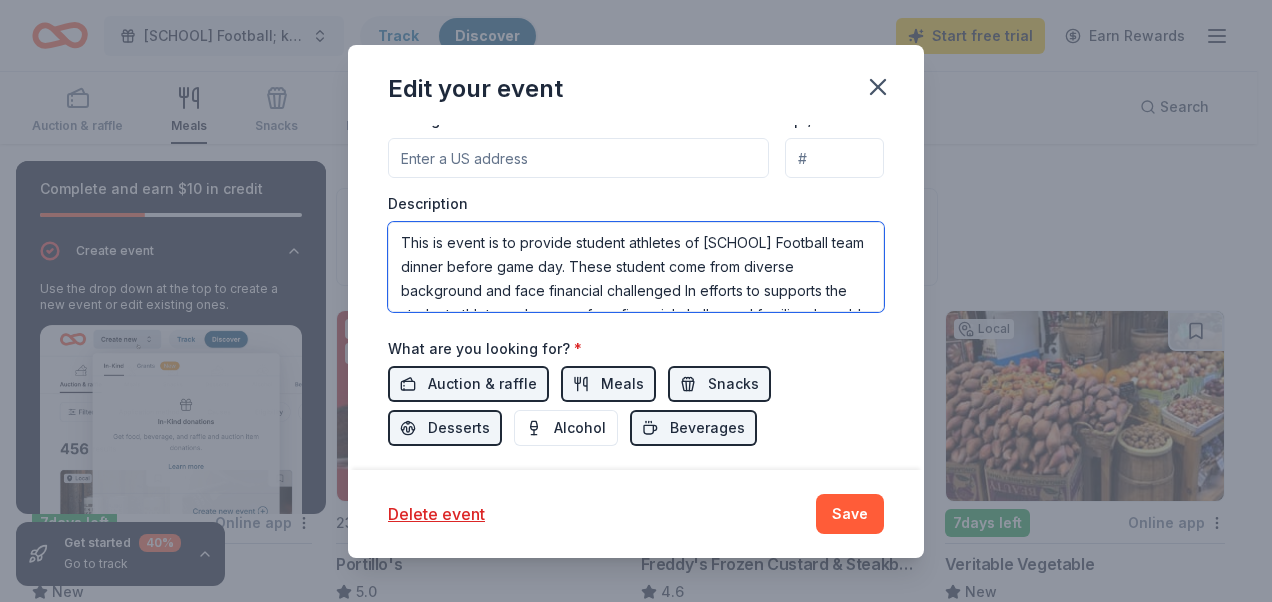 click on "This is event is to provide student athletes of [SCHOOL] Football team dinner before game day. These student come from diverse background and face financial challenged In efforts to supports the student athletes, who come from financial challenged families, I would like to continue the concept of Team dinners to provide sense of hope and" at bounding box center (636, 267) 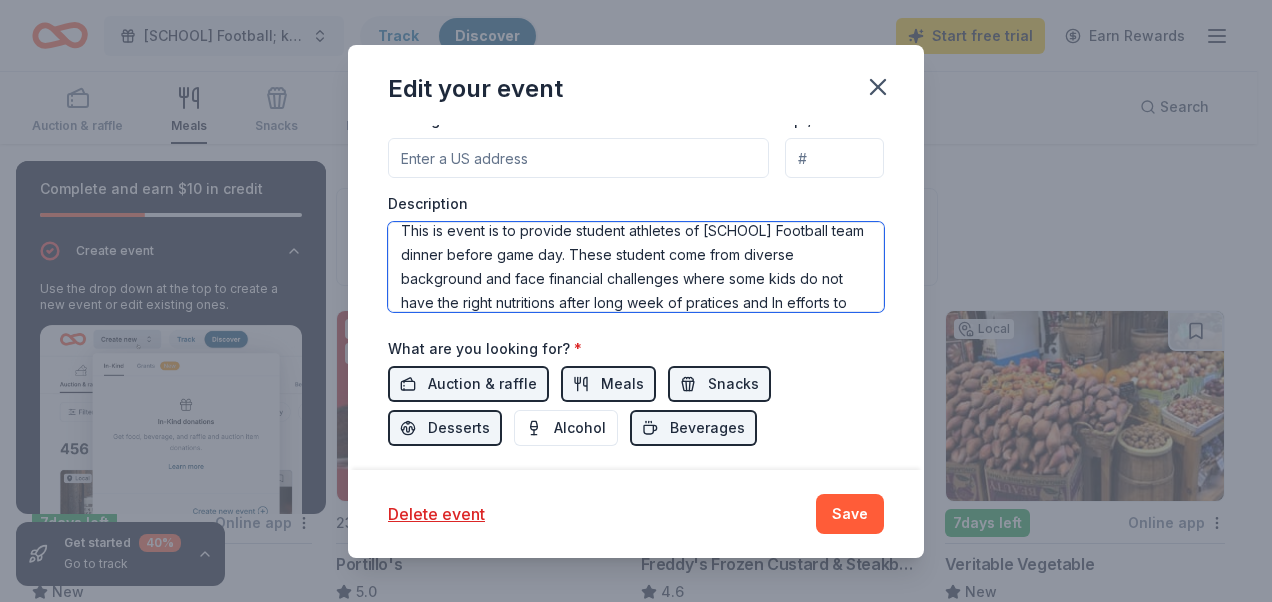 scroll, scrollTop: 36, scrollLeft: 0, axis: vertical 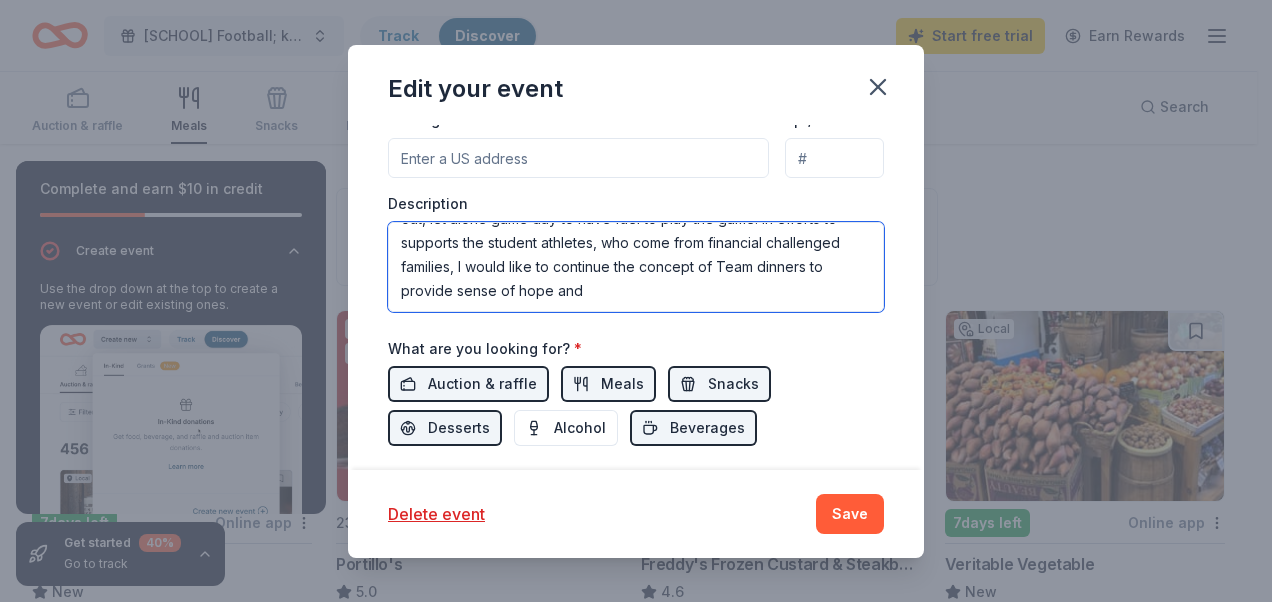 drag, startPoint x: 532, startPoint y: 266, endPoint x: 828, endPoint y: 234, distance: 297.7247 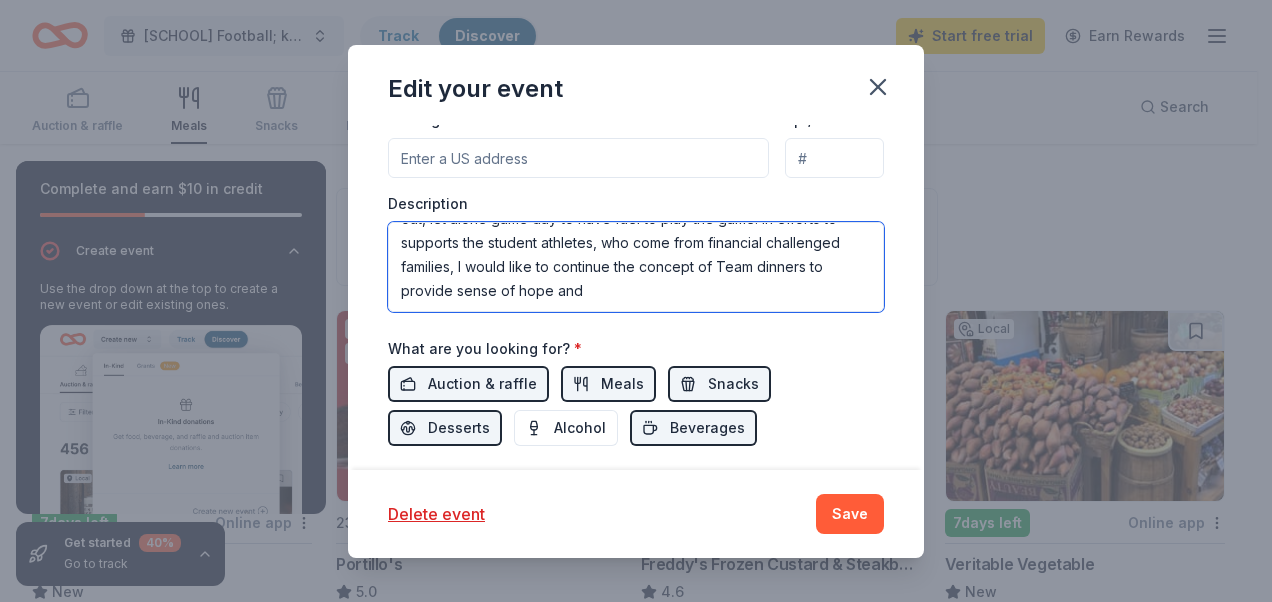 click on "This is event is to provide student athletes of Oakland High School Football team dinner before game day. These students come from diverse background and face financial challenges where some kids do not have the right nutrition after long week of practices and work out, let alone game day to have fuel to play the game. In efforts to supports the student athletes, who come from financial challenged families, I would like to continue the concept of Team dinners to provide sense of hope and" at bounding box center (636, 267) 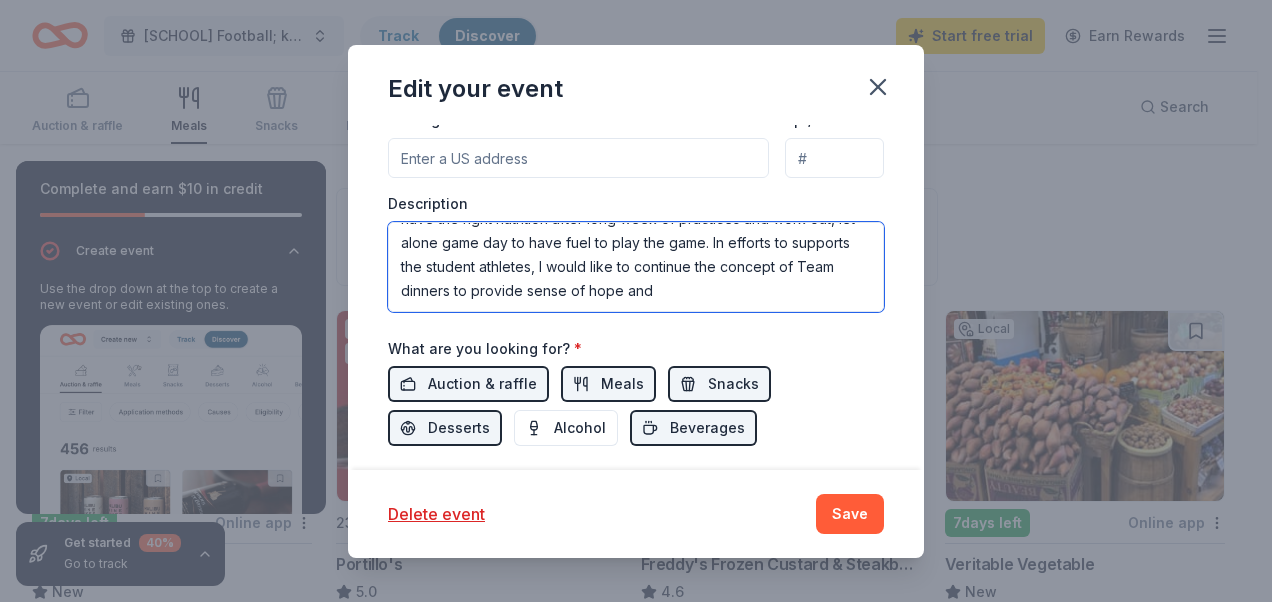 scroll, scrollTop: 96, scrollLeft: 0, axis: vertical 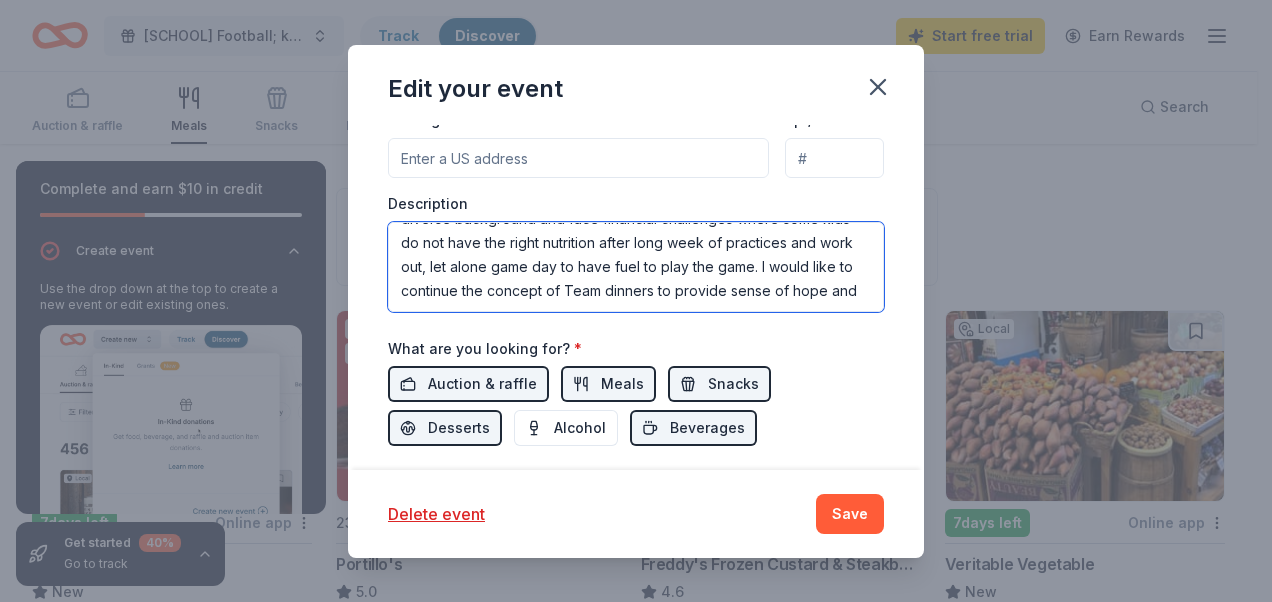click on "This is event is to provide student athletes of [CITY] High School Football team dinner before game day. These students come from diverse background and face financial challenges where some kids do not have the right nutrition after long week of practices and work out, let alone game day to have fuel to play the game. I would like to continue the concept of Team dinners to provide sense of hope and" at bounding box center (636, 267) 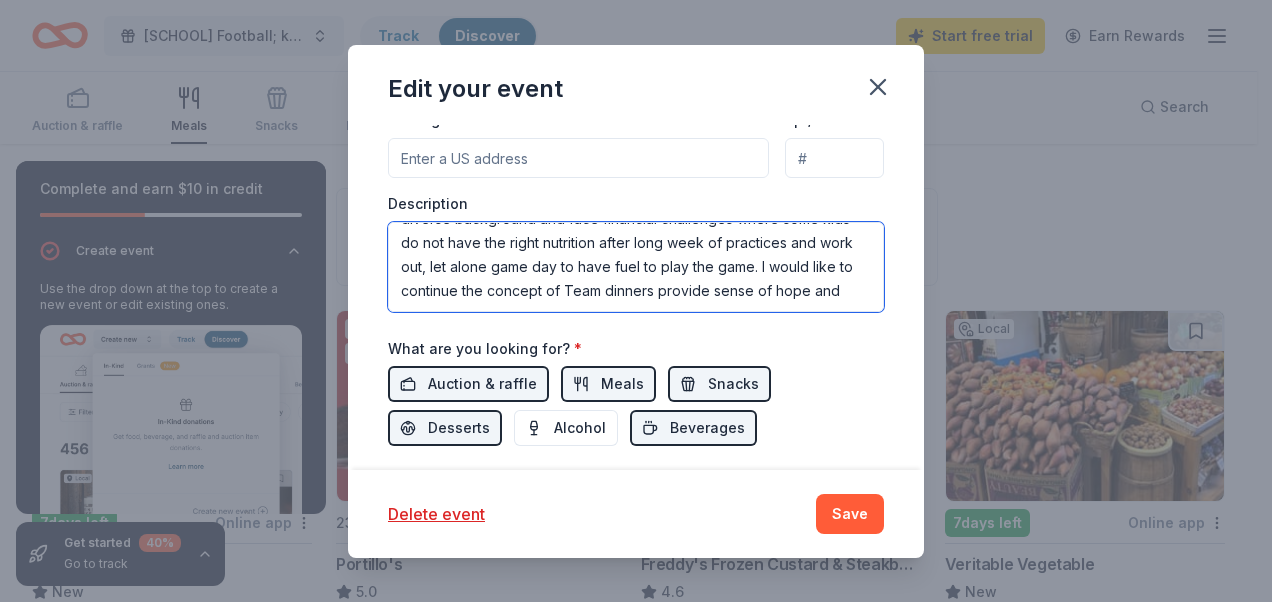 drag, startPoint x: 642, startPoint y: 261, endPoint x: 815, endPoint y: 238, distance: 174.5222 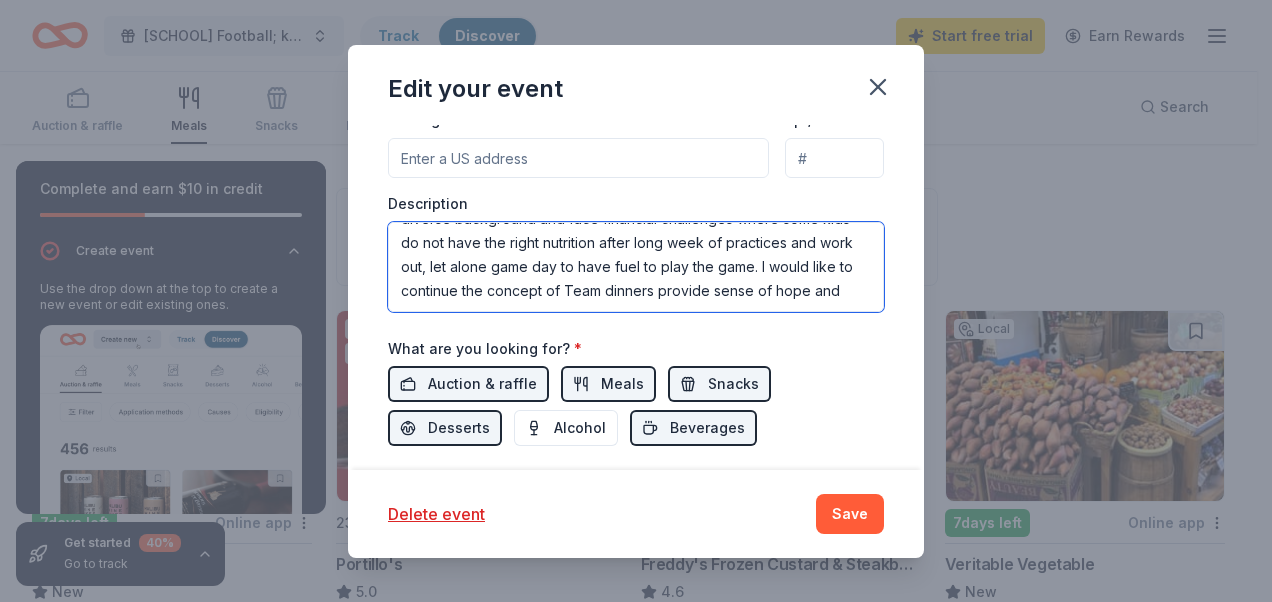 click on "This is event is to provide student athletes of Oakland High School Football team dinner before game day. These students come from diverse background and face financial challenges where some kids do not have the right nutrition after long week of practices and work out, let alone game day to have fuel to play the game. I would like to continue the concept of Team dinners provide sense of hope and" at bounding box center (636, 267) 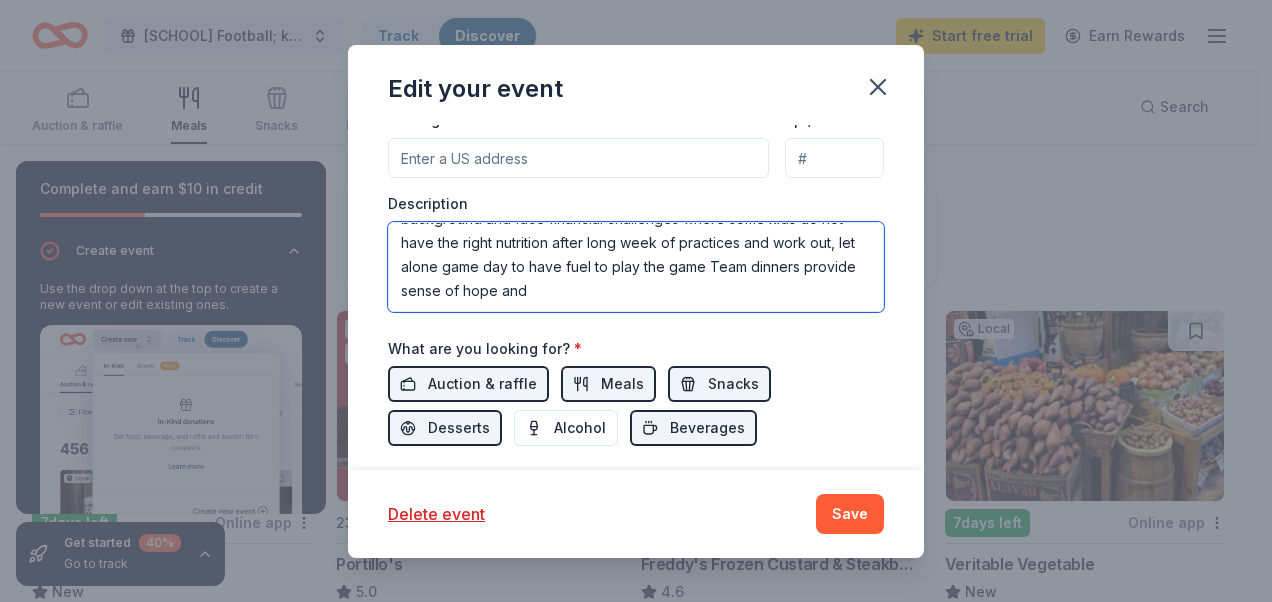 scroll, scrollTop: 72, scrollLeft: 0, axis: vertical 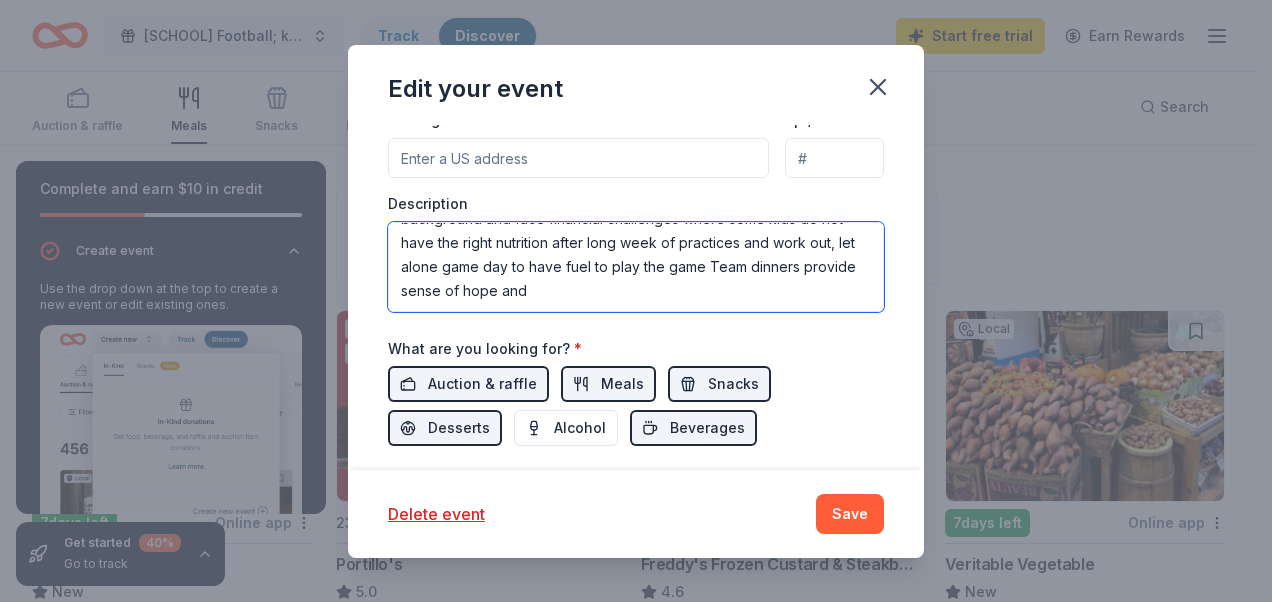 click on "This is event is to provide student athletes of [SCHOOL NAME] Football team dinner before game day. These students come from diverse background and face financial challenges where some kids do not have the right nutrition after long week of practices and work out, let alone game day to have fuel to play the game Team dinners provide sense of hope and" at bounding box center (636, 267) 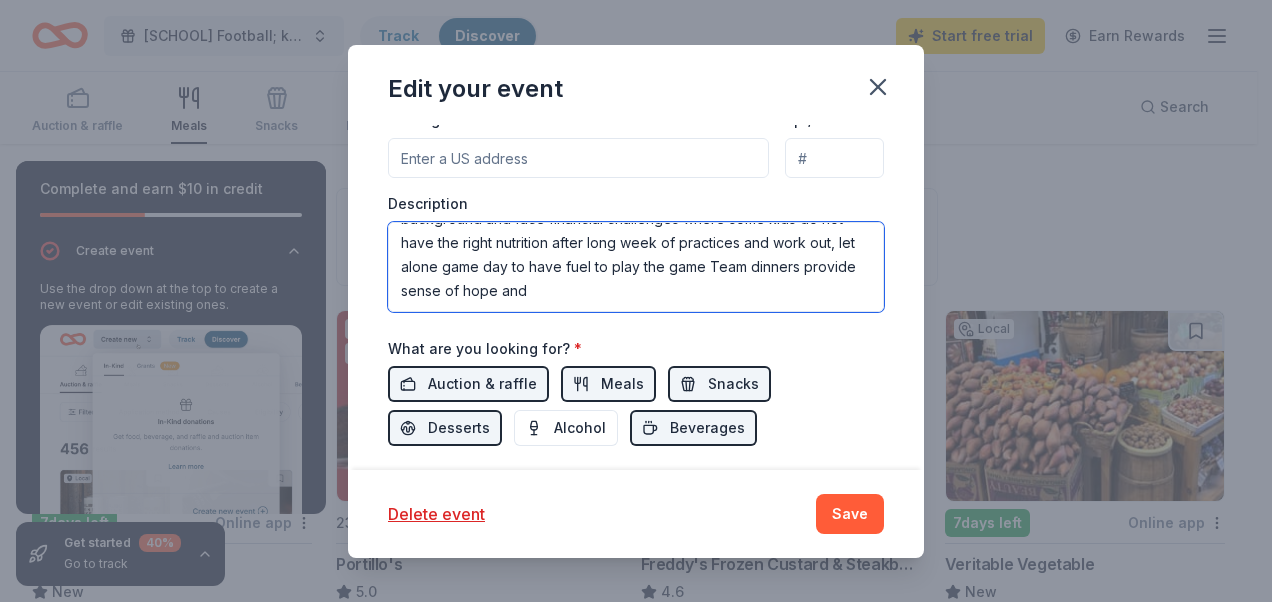click on "This is event is to provide student athletes of [SCHOOL NAME] Football team dinner before game day. These students come from diverse background and face financial challenges where some kids do not have the right nutrition after long week of practices and work out, let alone game day to have fuel to play the game Team dinners provide sense of hope and" at bounding box center [636, 267] 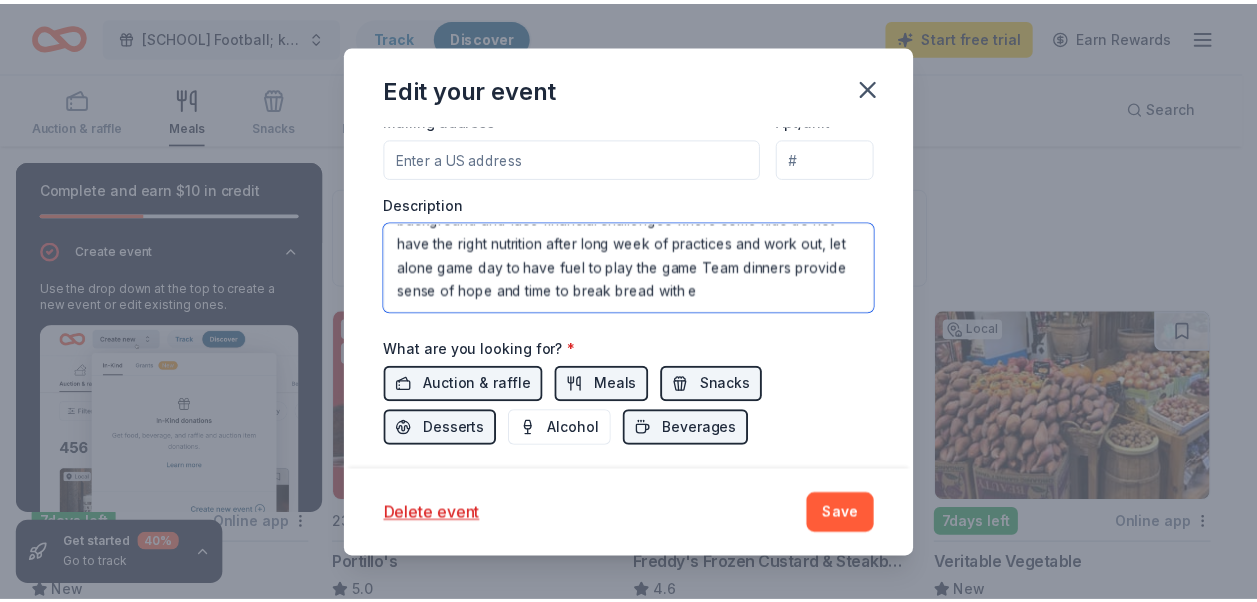 scroll, scrollTop: 96, scrollLeft: 0, axis: vertical 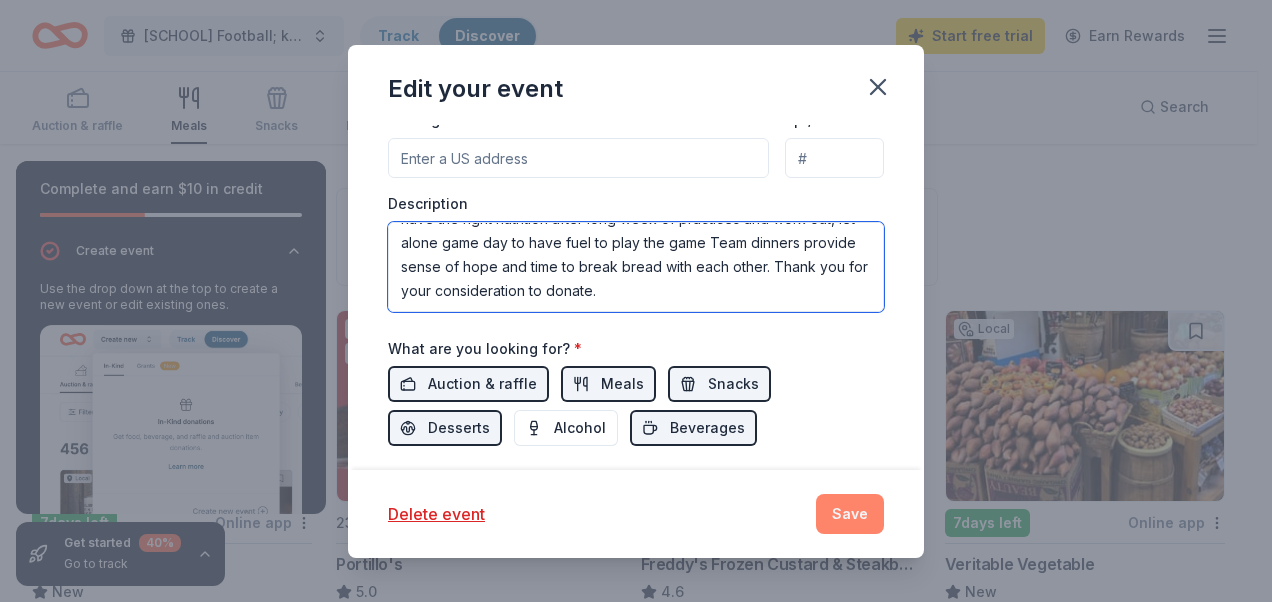 type on "This is event is to provide student athletes of [SCHOOL] Football team dinner before game day. These students come from diverse background and face financial challenges where some kids do not have the right nutrition after long week of practices and work out, let alone game day to have fuel to play the game Team dinners provide sense of hope and time to break bread with each other. Thank you for your consideration to donate." 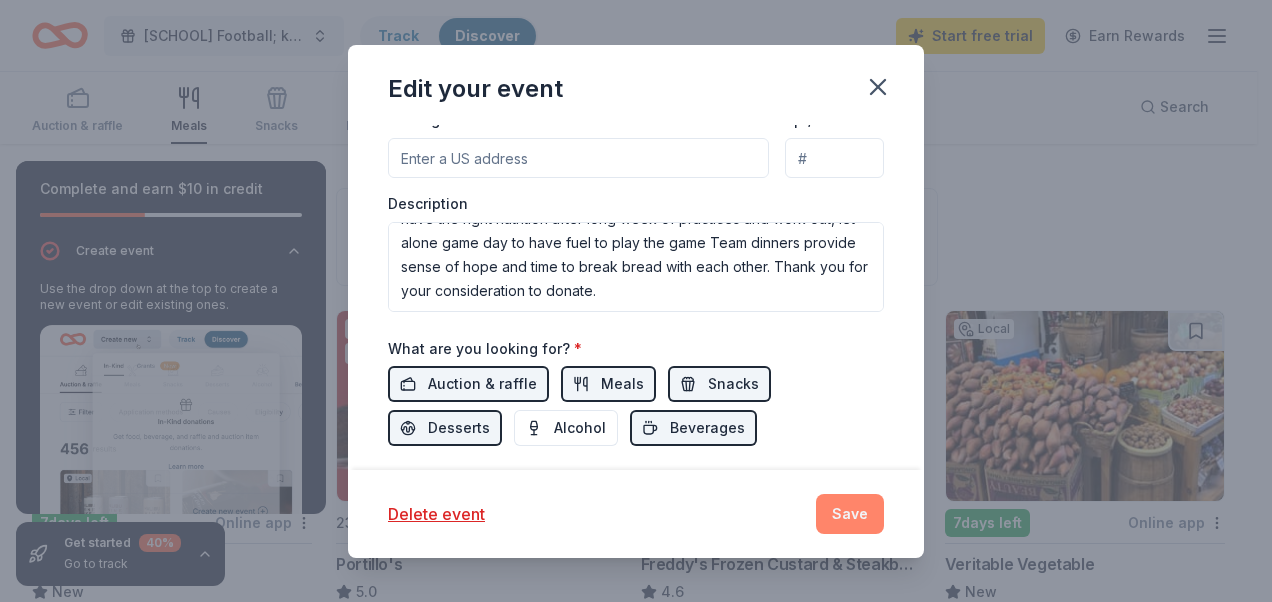 click on "Save" at bounding box center (850, 514) 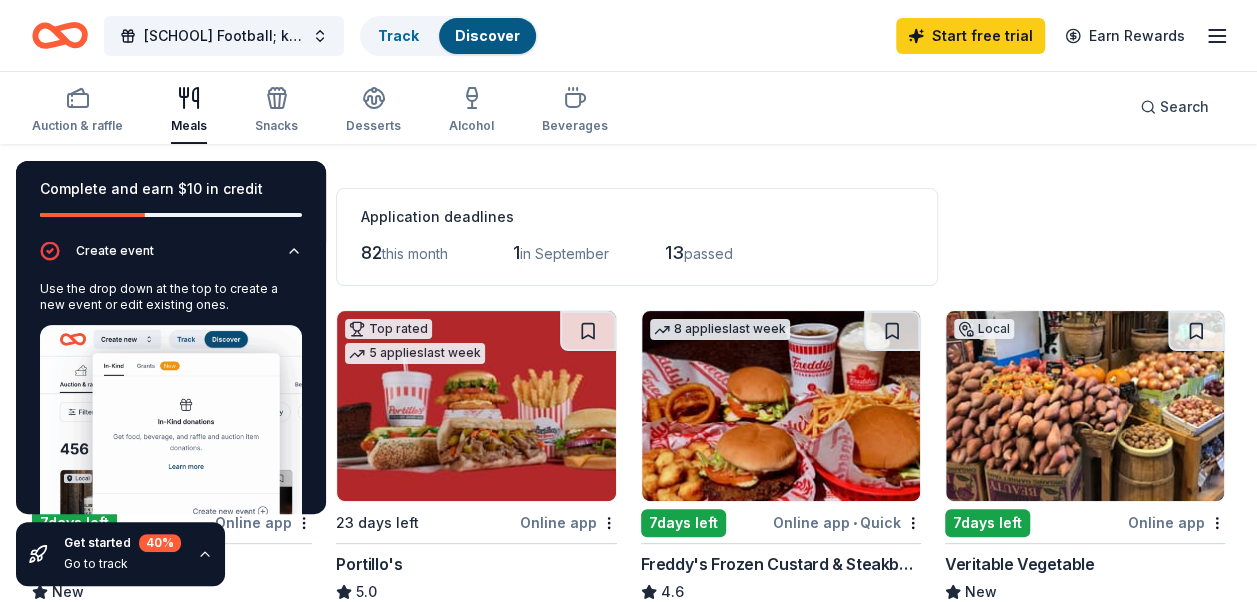 scroll, scrollTop: 0, scrollLeft: 0, axis: both 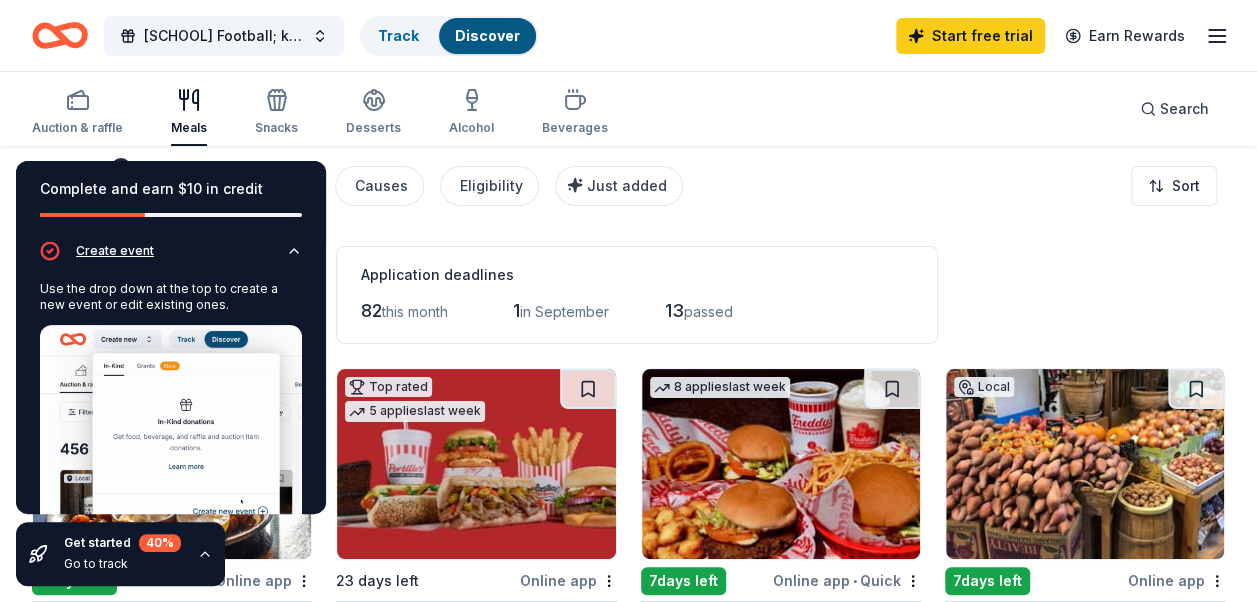 click 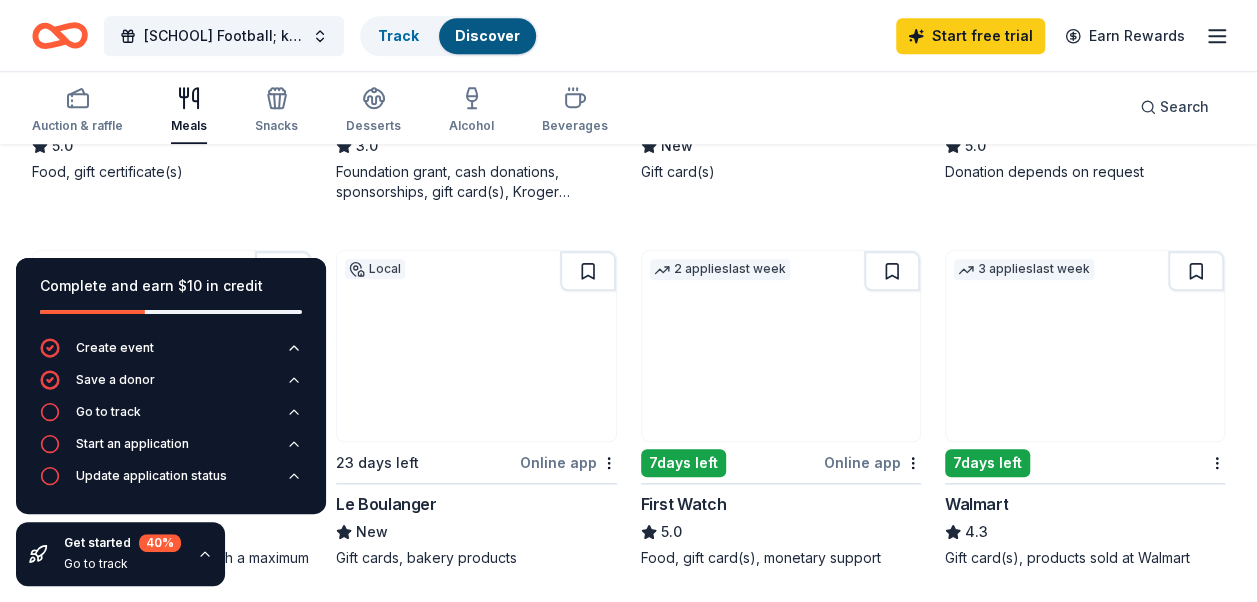 scroll, scrollTop: 939, scrollLeft: 0, axis: vertical 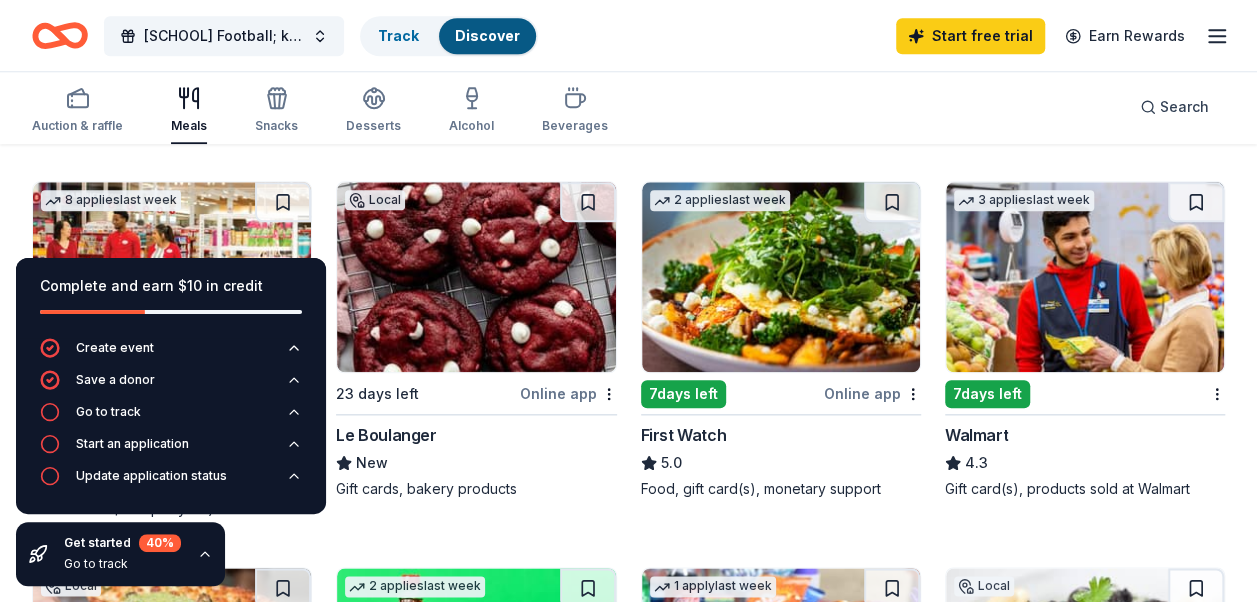 click on "7  days left" at bounding box center (987, 394) 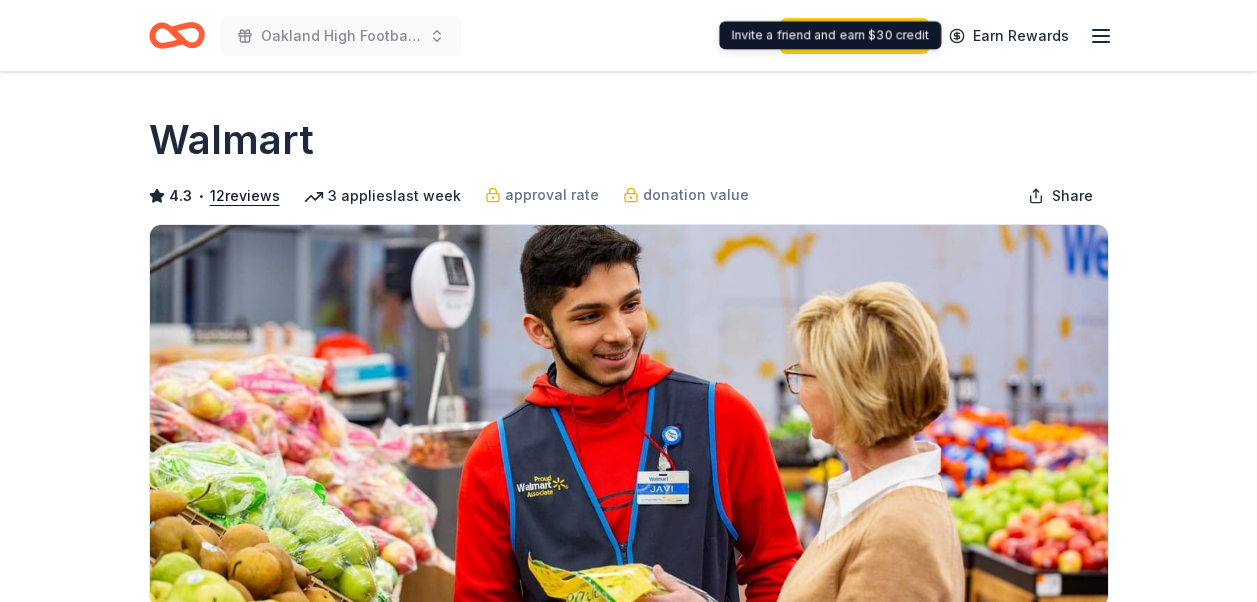 scroll, scrollTop: 0, scrollLeft: 0, axis: both 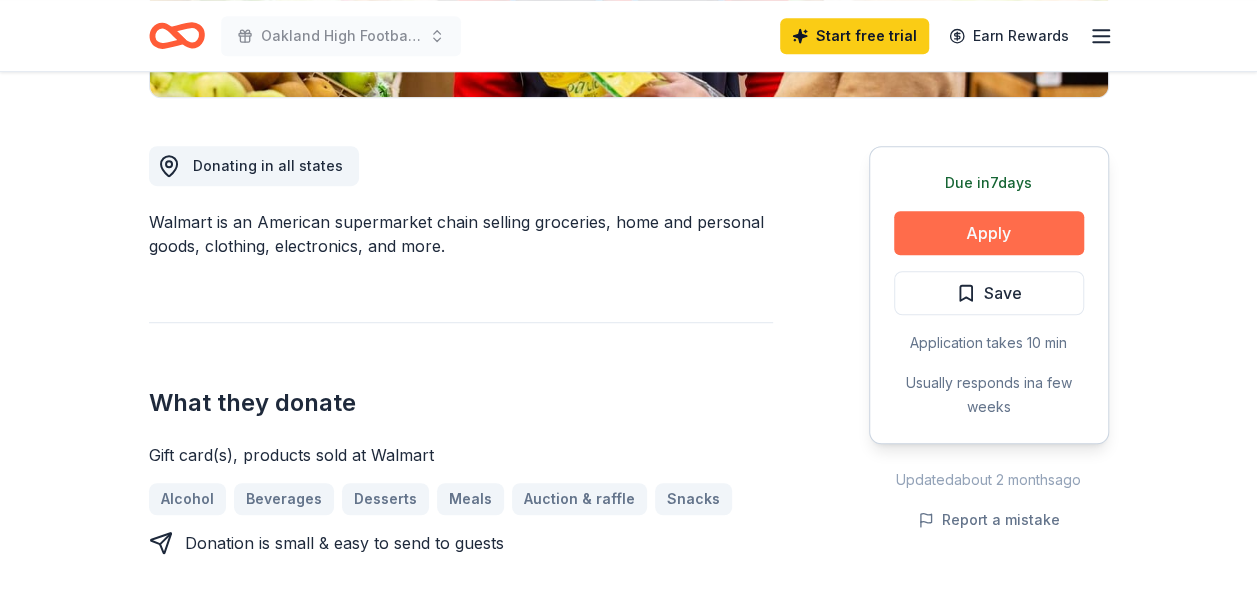 click on "Apply" at bounding box center [989, 233] 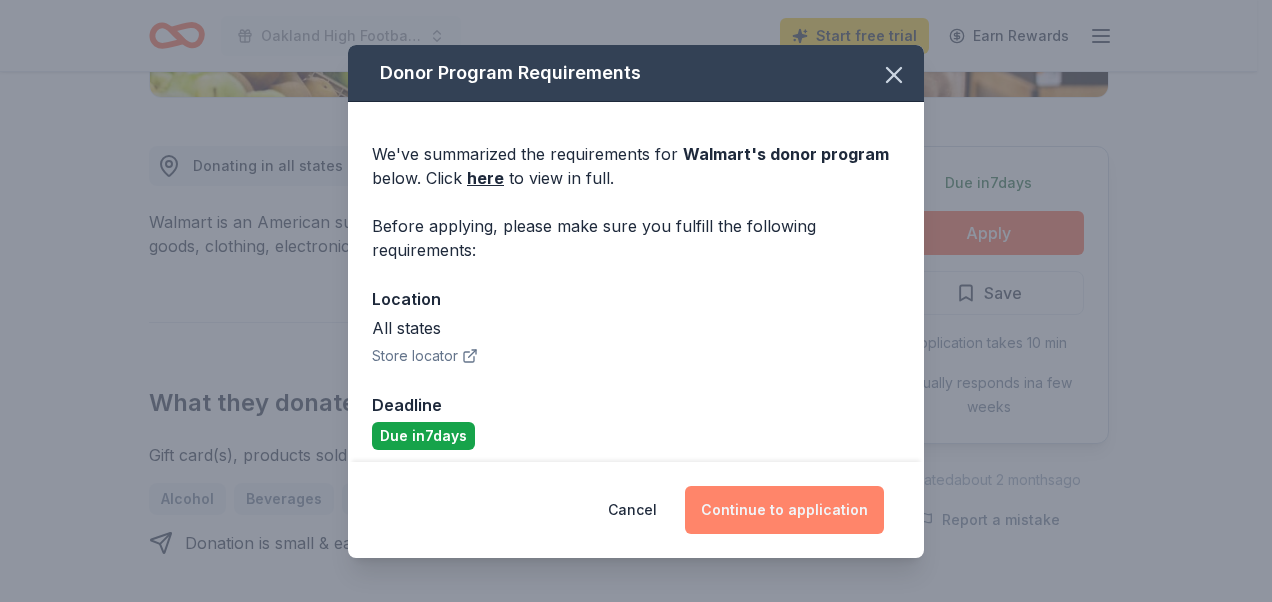 click on "Continue to application" at bounding box center [784, 510] 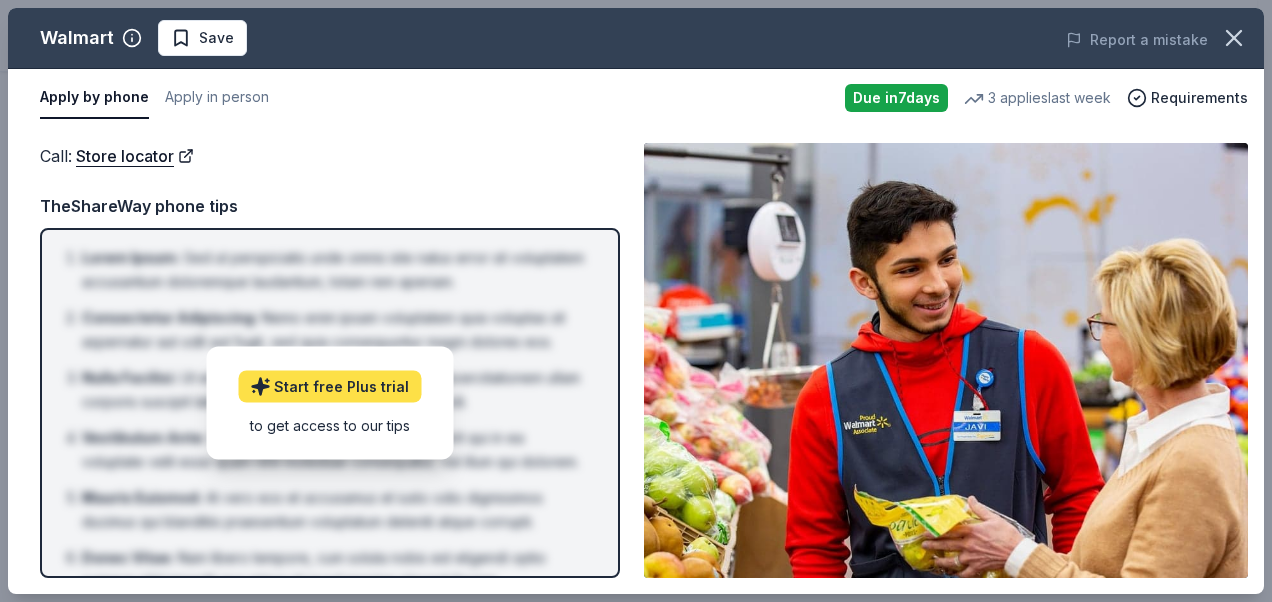 click on "Start free Plus trial" at bounding box center (329, 386) 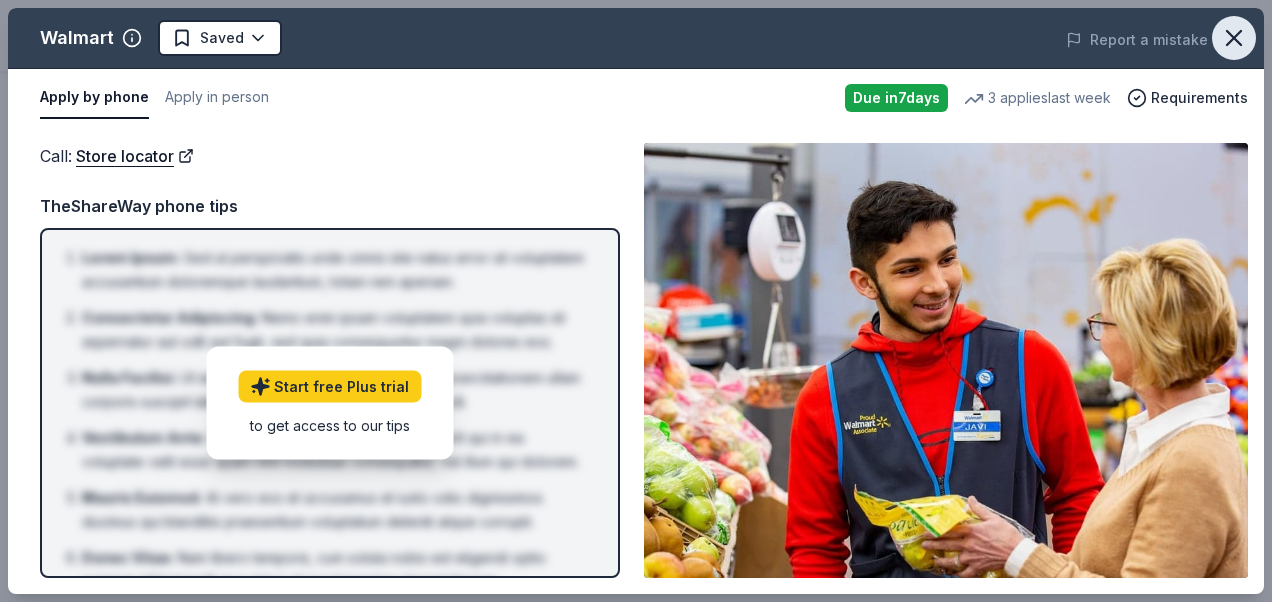 click 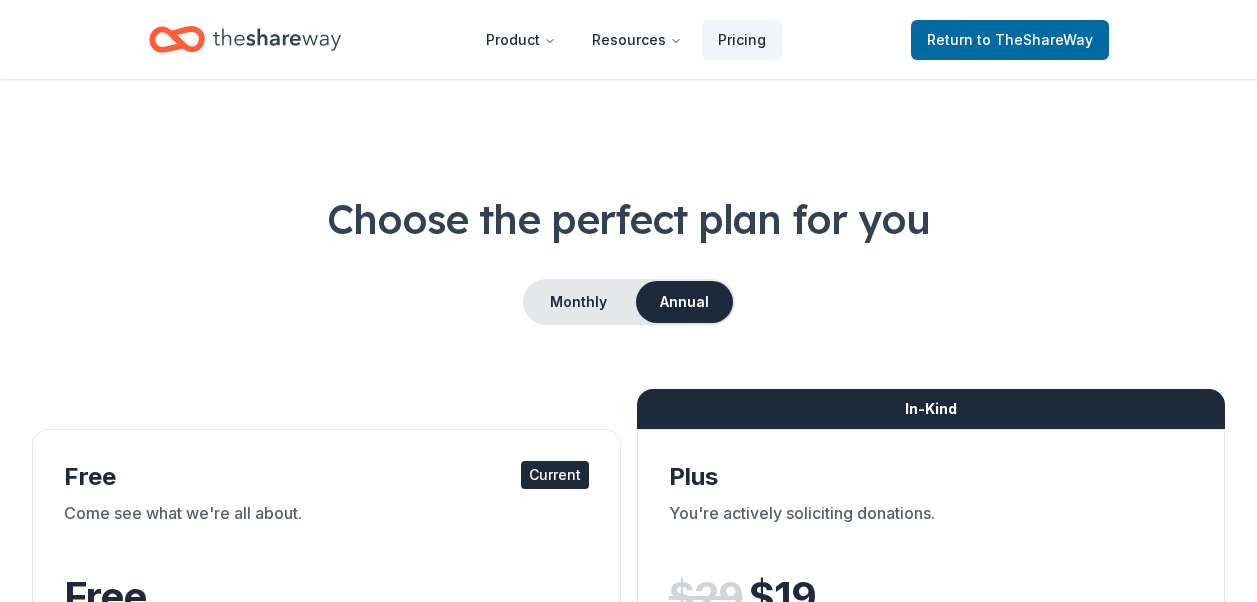 scroll, scrollTop: 0, scrollLeft: 0, axis: both 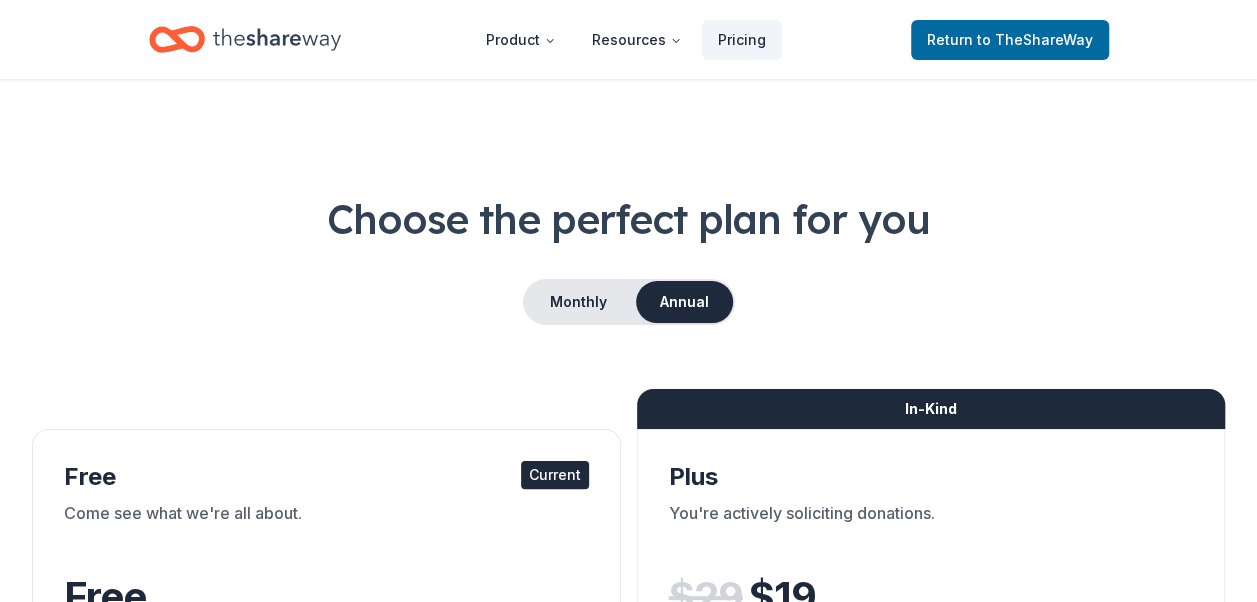 click on "Current" at bounding box center (555, 475) 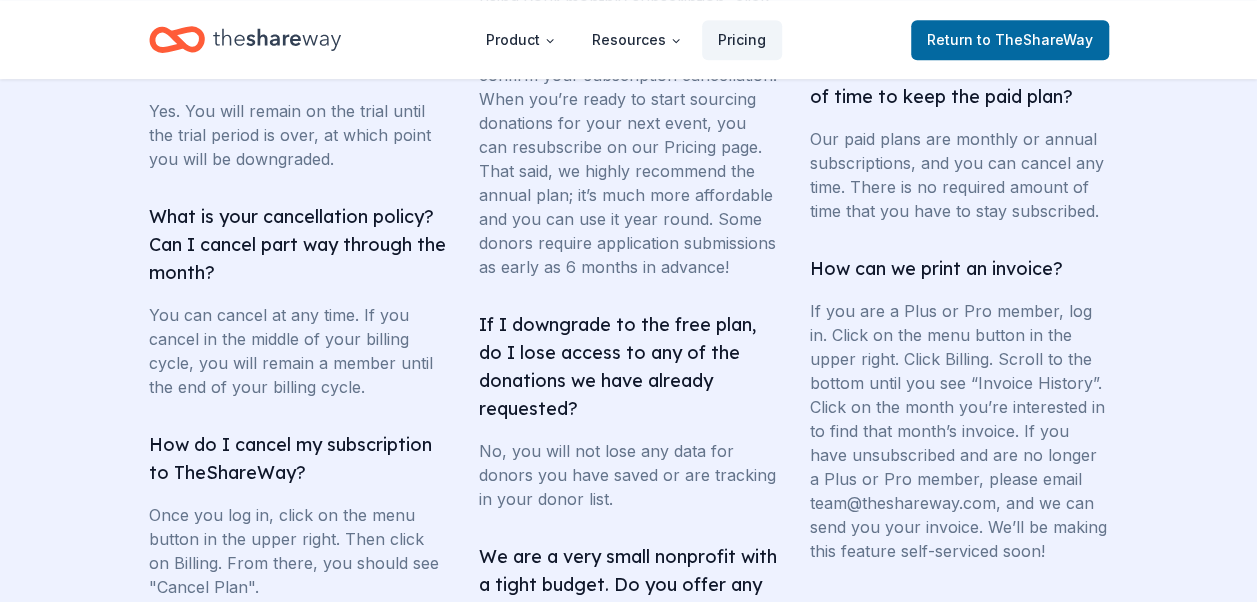 scroll, scrollTop: 4896, scrollLeft: 0, axis: vertical 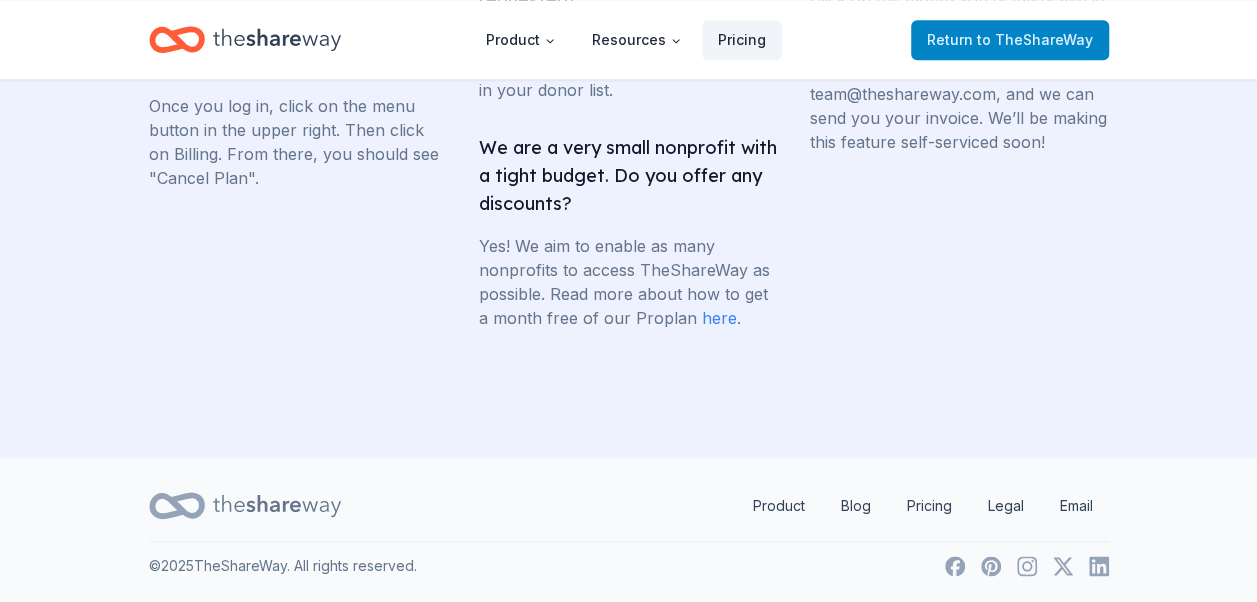 click on "to TheShareWay" at bounding box center [1035, 39] 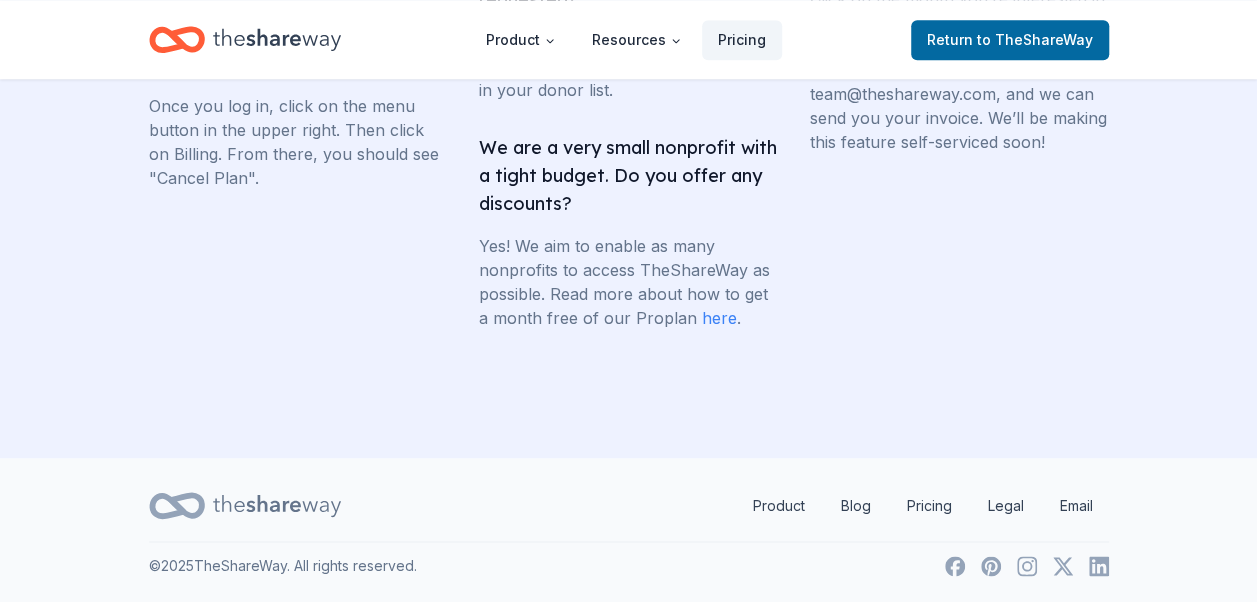 scroll, scrollTop: 0, scrollLeft: 0, axis: both 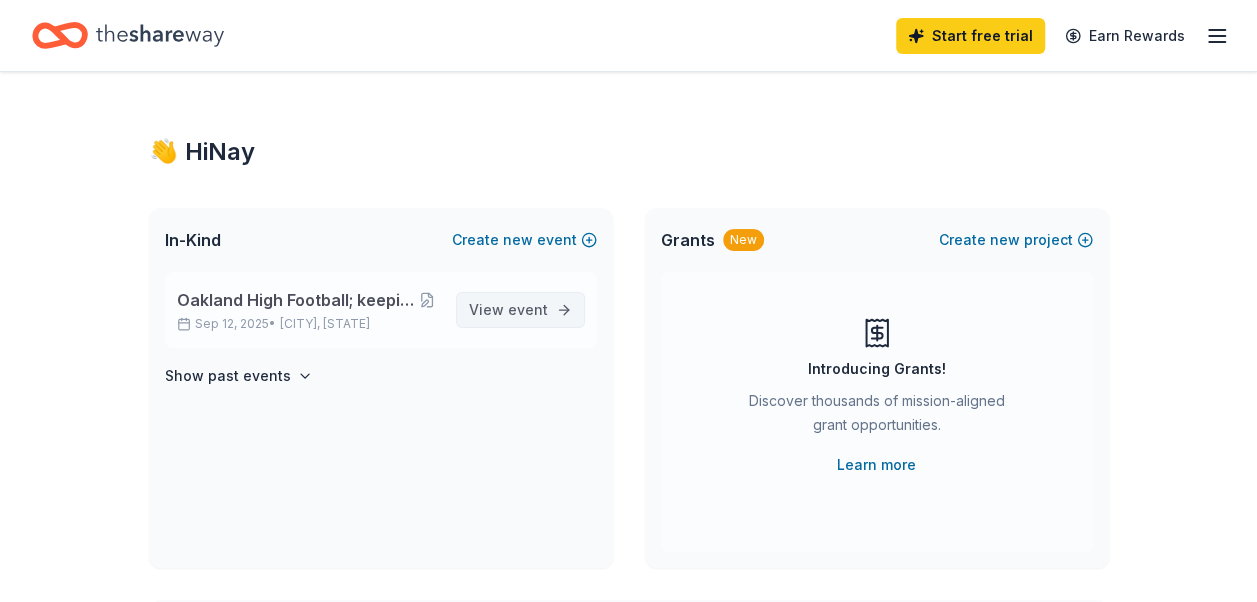 click on "View   event" at bounding box center (508, 310) 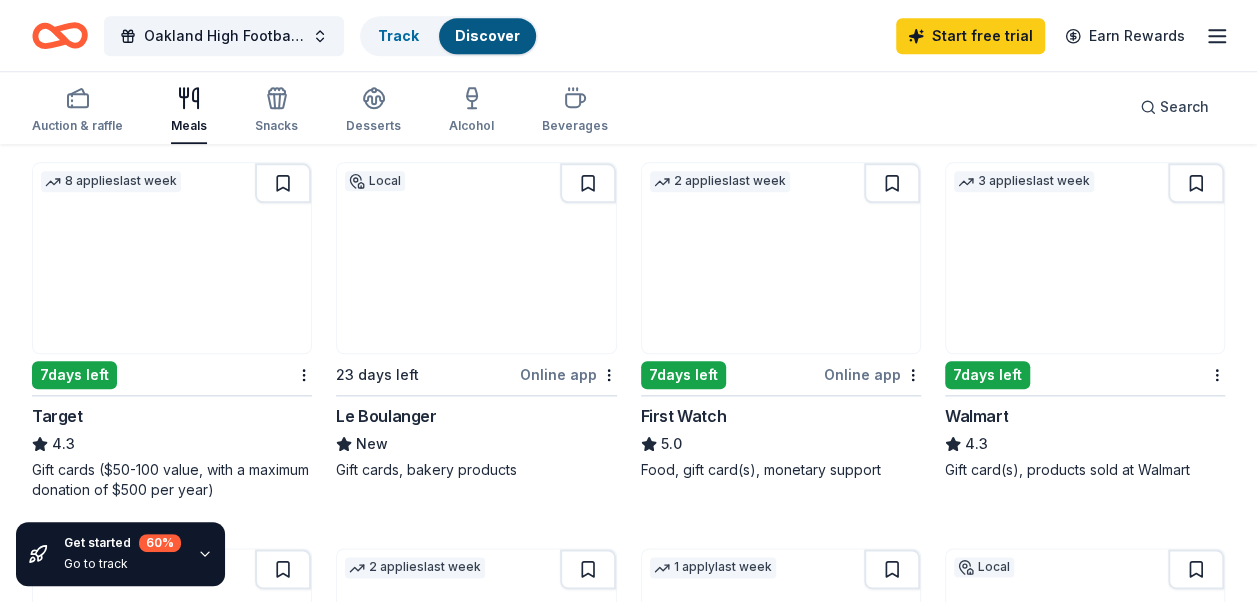 scroll, scrollTop: 946, scrollLeft: 0, axis: vertical 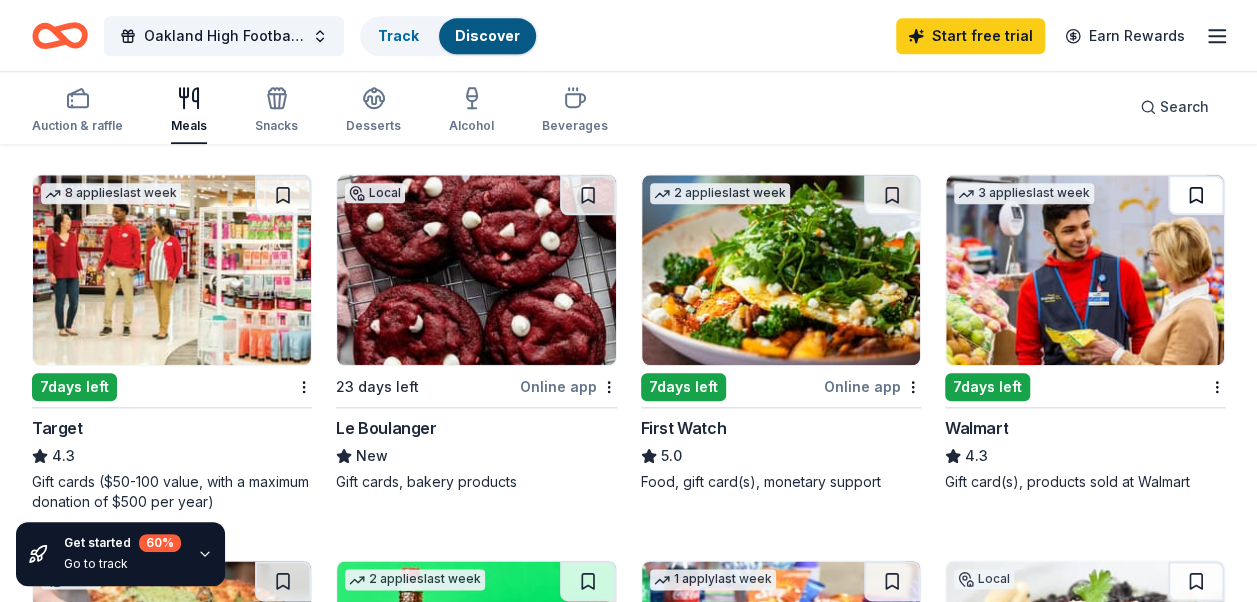 click at bounding box center [1196, 195] 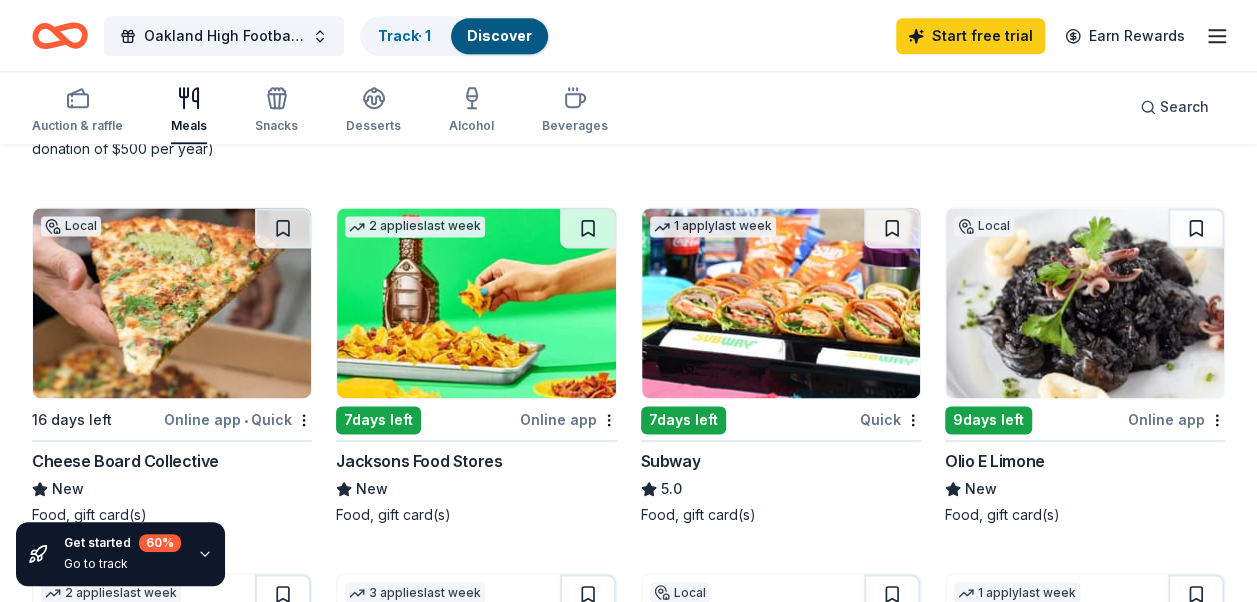 scroll, scrollTop: 1292, scrollLeft: 0, axis: vertical 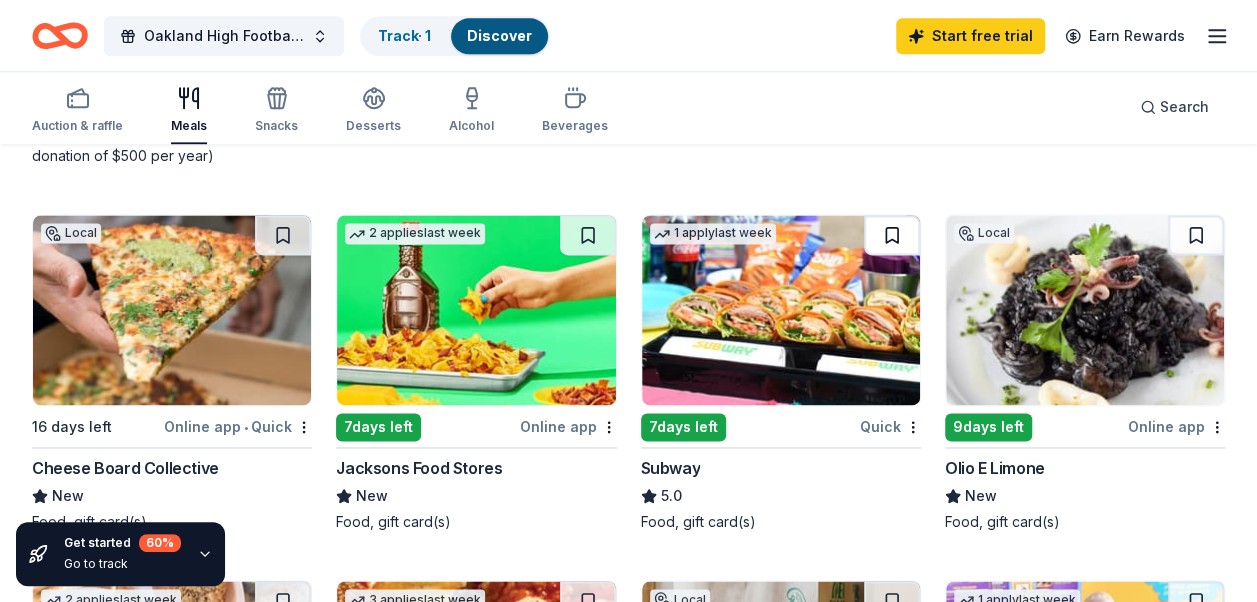 click at bounding box center (892, 235) 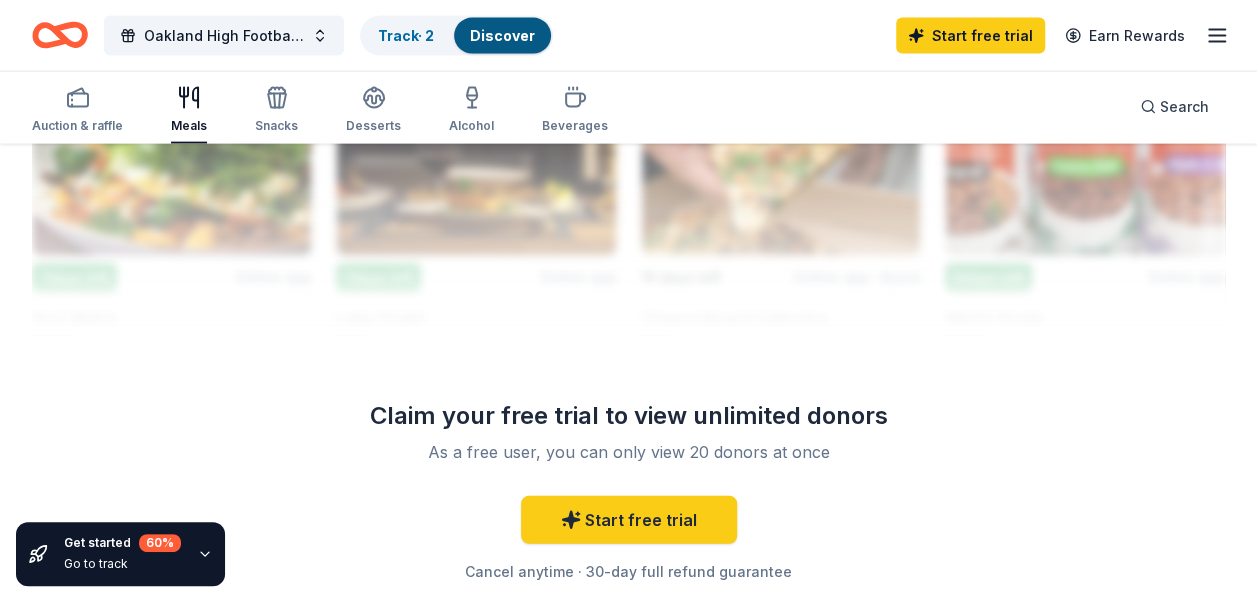 scroll, scrollTop: 2250, scrollLeft: 0, axis: vertical 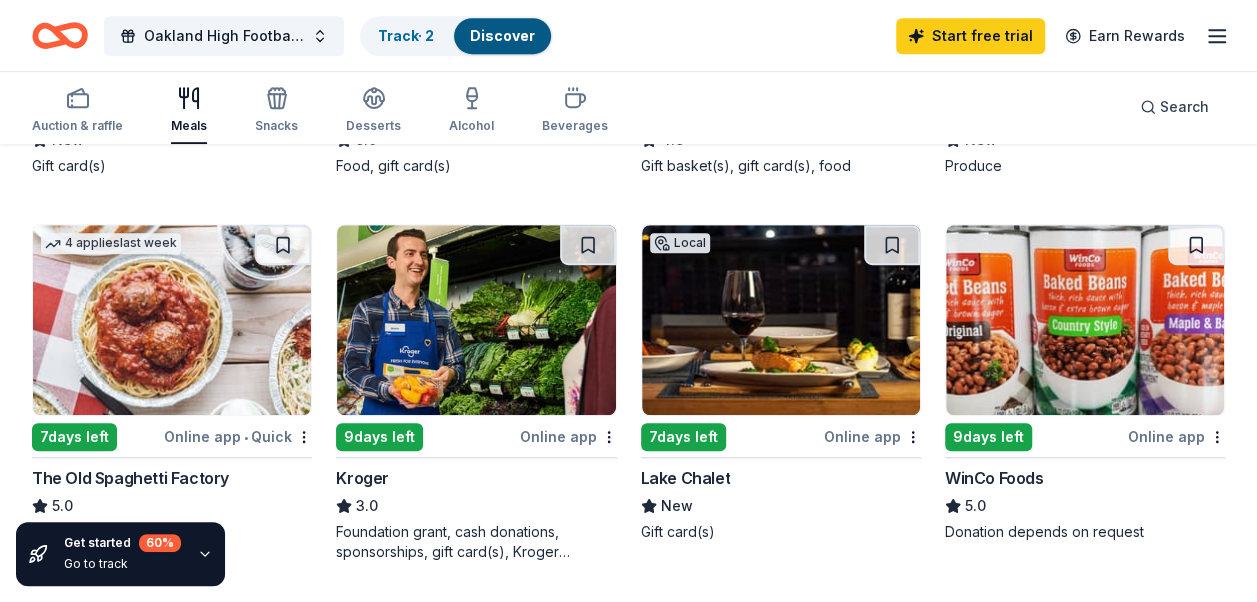 click on "83 results  in  Oakland, CA Application deadlines 82  this month 1  in September 13  passed Local 7  days left Online app The Beach Chalet New Gift card(s) Top rated 5   applies  last week 23 days left Online app Portillo's 5.0 Food, gift card(s) 8   applies  last week 7  days left Online app • Quick Freddy's Frozen Custard & Steakburgers 4.6 Gift basket(s), gift card(s), food Local 7  days left Online app Veritable Vegetable New Produce  4   applies  last week 7  days left Online app • Quick The Old Spaghetti Factory 5.0 Food, gift certificate(s) 9  days left Online app Kroger 3.0 Foundation grant, cash donations, sponsorships, gift card(s), Kroger products Local 7  days left Online app Lake Chalet New Gift card(s) 9  days left Online app WinCo Foods 5.0 Donation depends on request 8   applies  last week 7  days left Target 4.3 Gift cards ($50-100 value, with a maximum donation of $500 per year) Local 23 days left Online app Le Boulanger New Gift cards, bakery products 2   applies  last week 7  days left" at bounding box center (628, 1093) 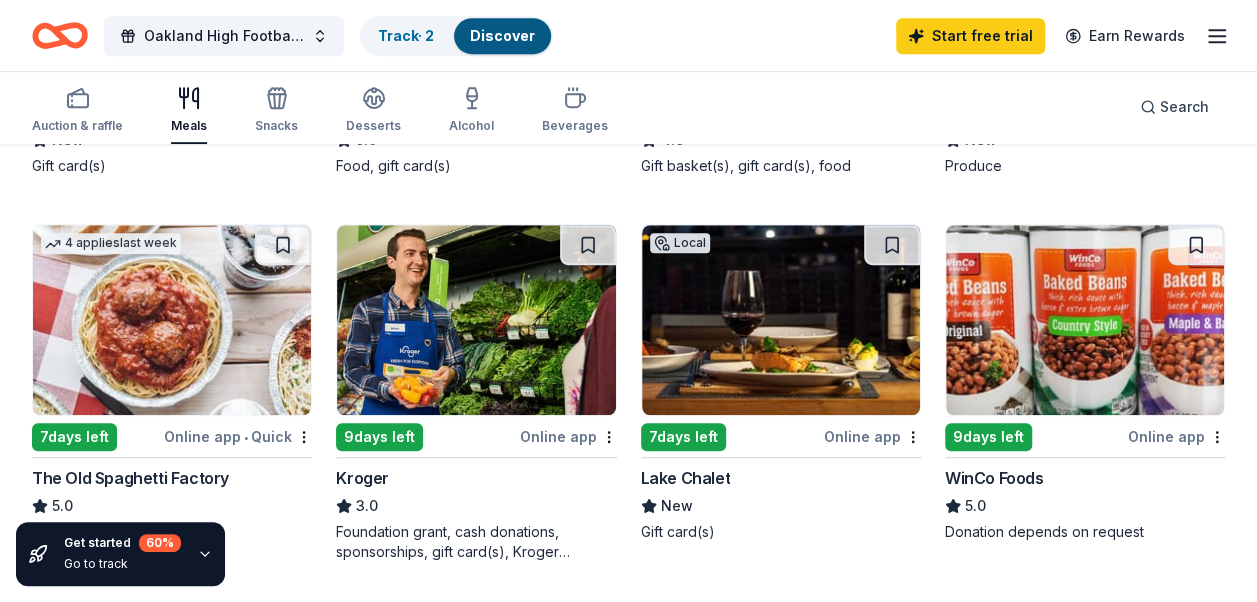 scroll, scrollTop: 418, scrollLeft: 0, axis: vertical 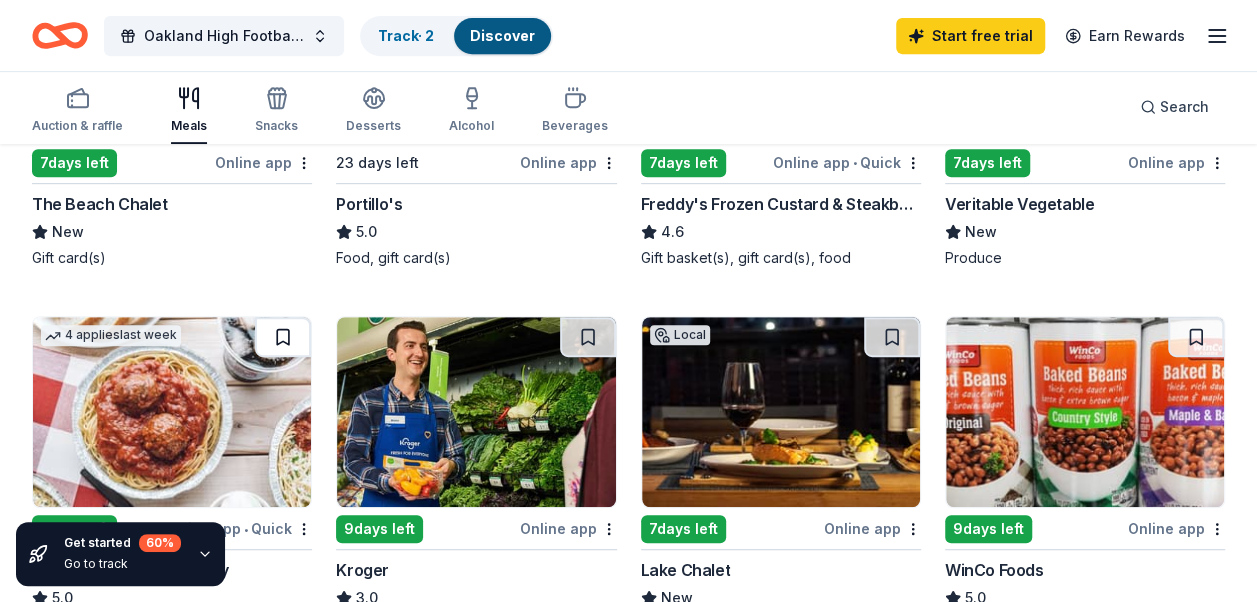 click at bounding box center [283, 337] 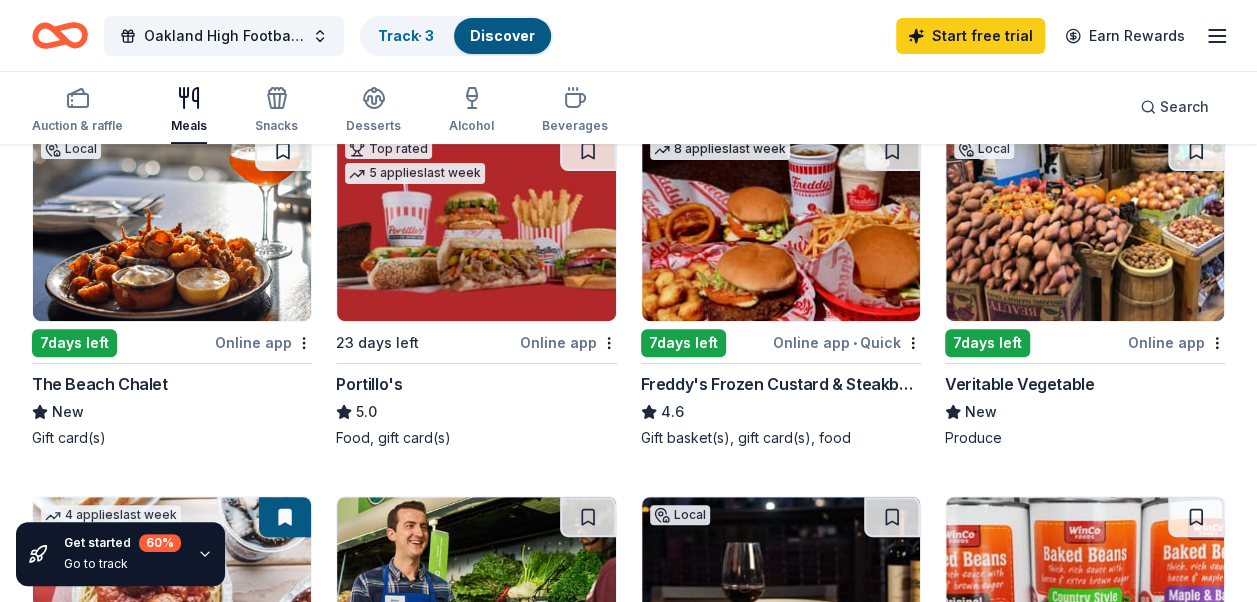 scroll, scrollTop: 154, scrollLeft: 0, axis: vertical 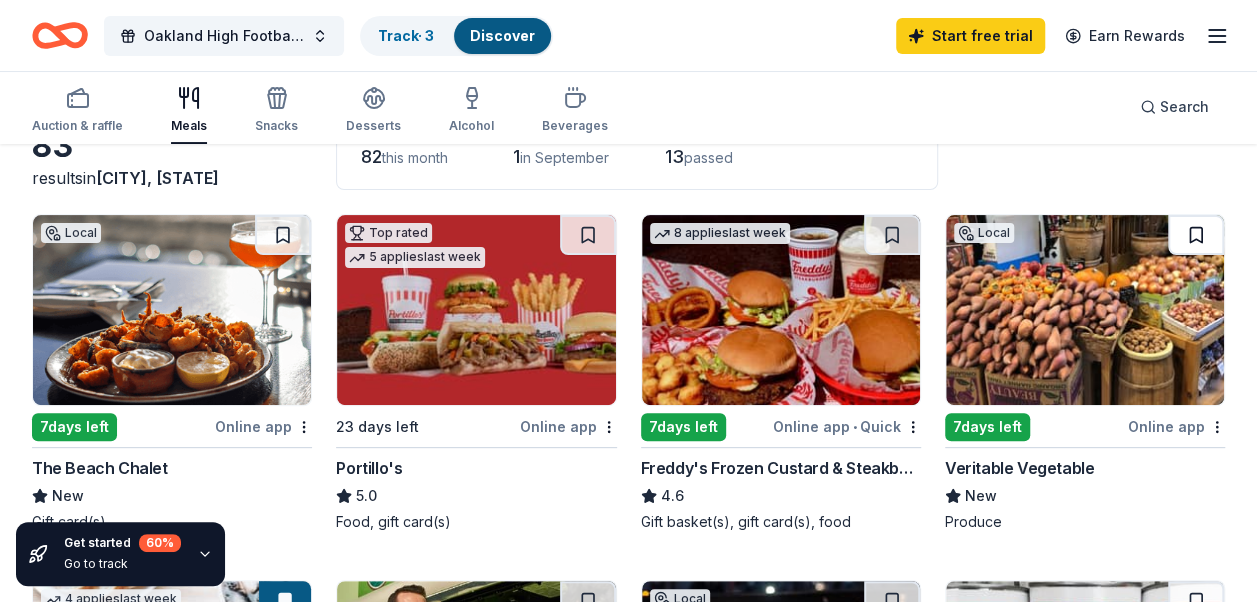 click at bounding box center (1196, 235) 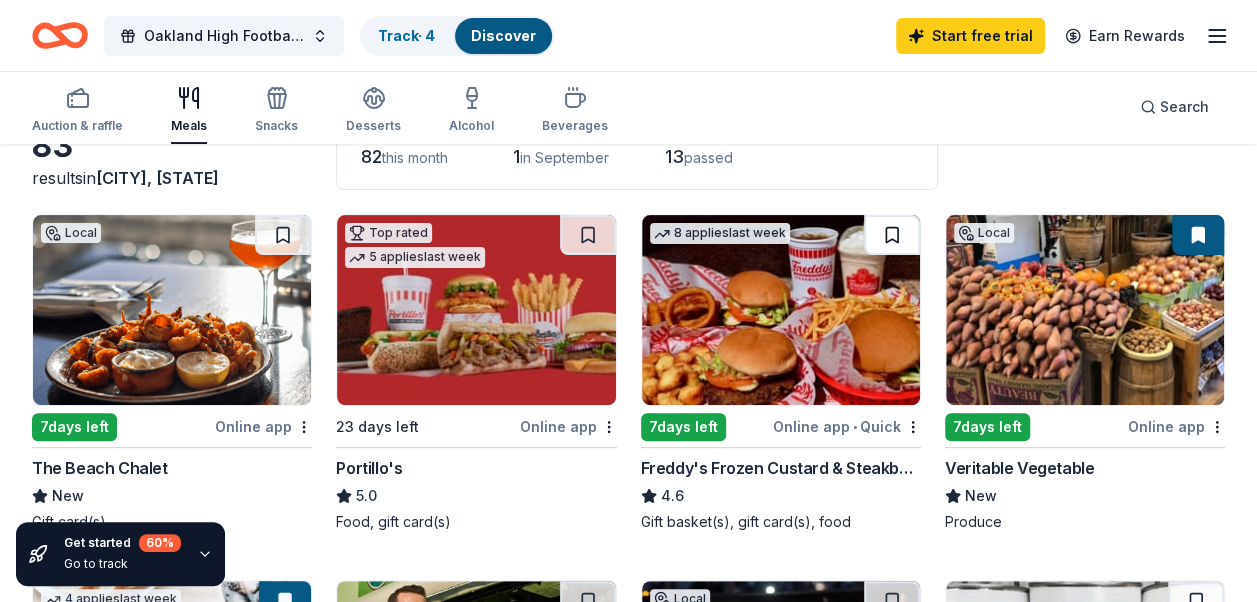 click at bounding box center (892, 235) 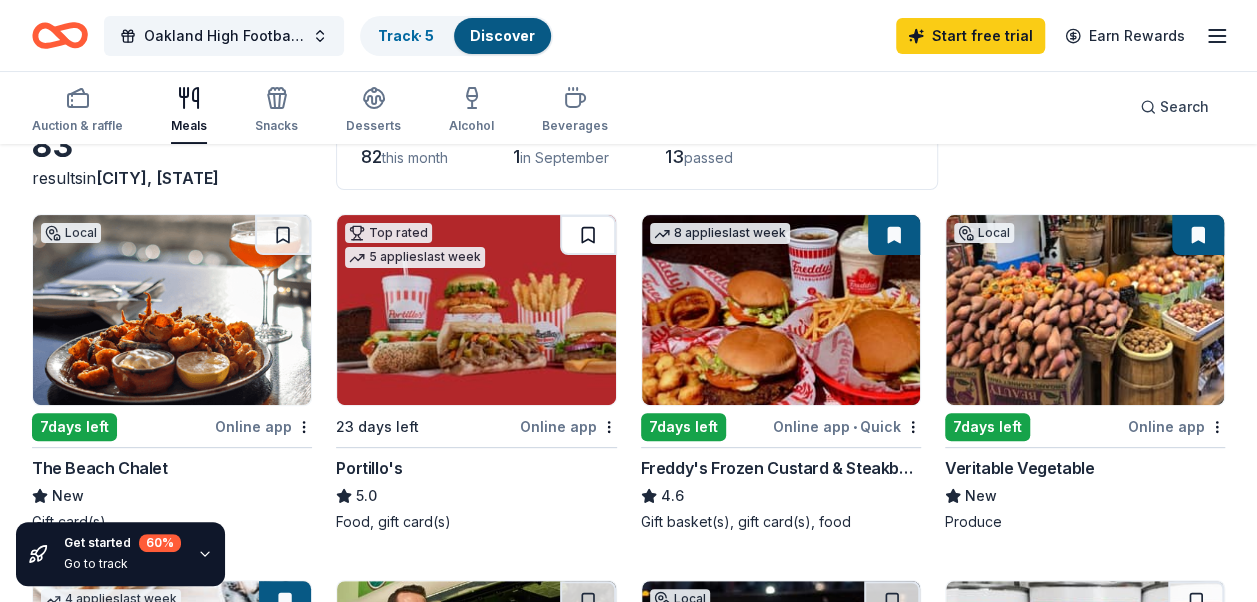 click at bounding box center (588, 235) 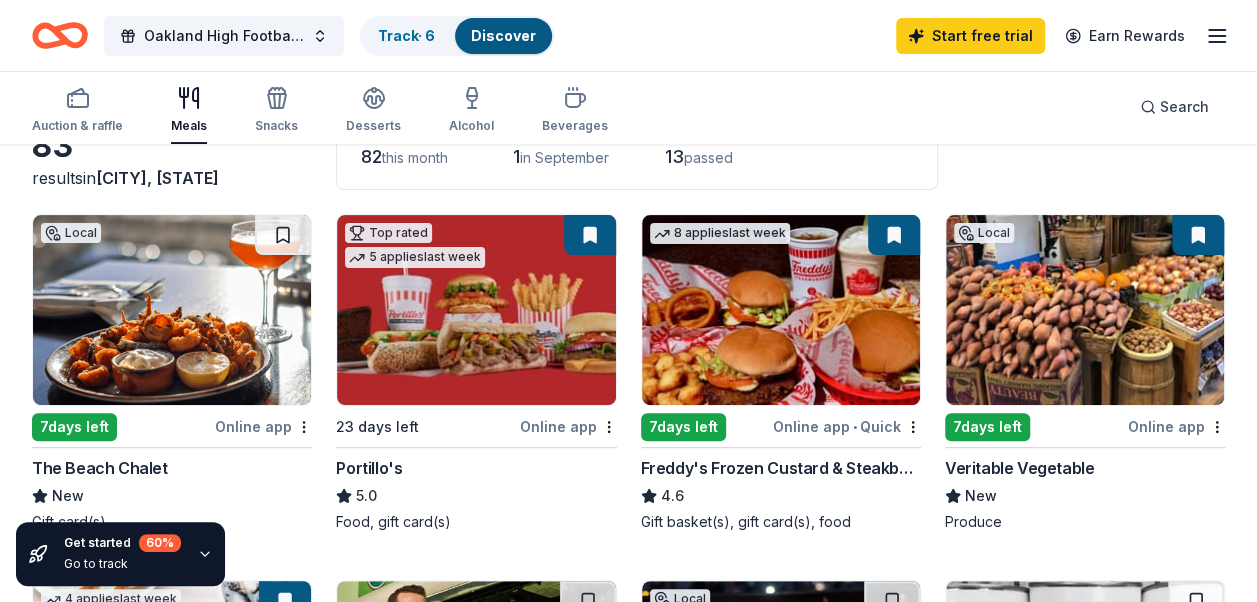 click on "Discover" at bounding box center (503, 36) 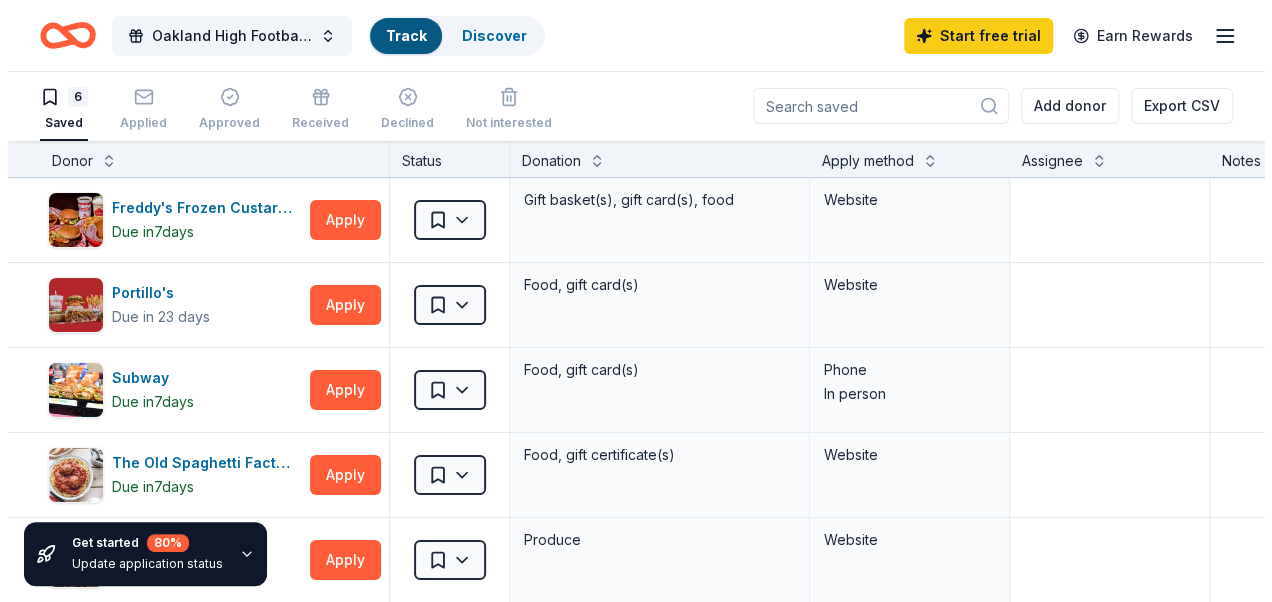 scroll, scrollTop: 0, scrollLeft: 0, axis: both 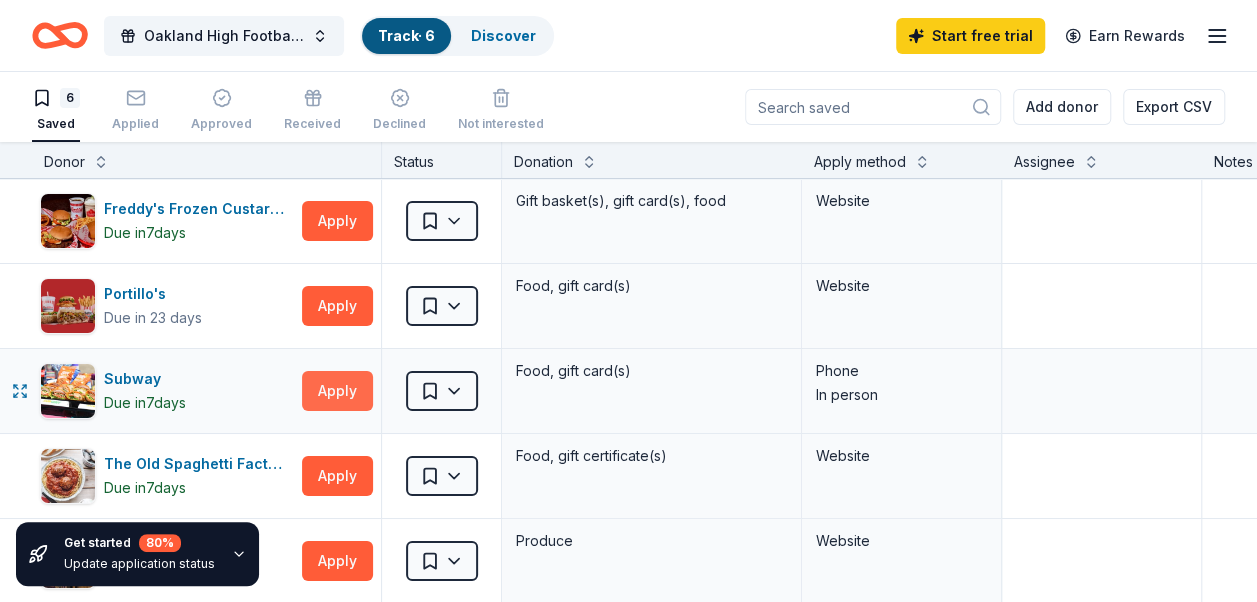 click on "Apply" at bounding box center [337, 391] 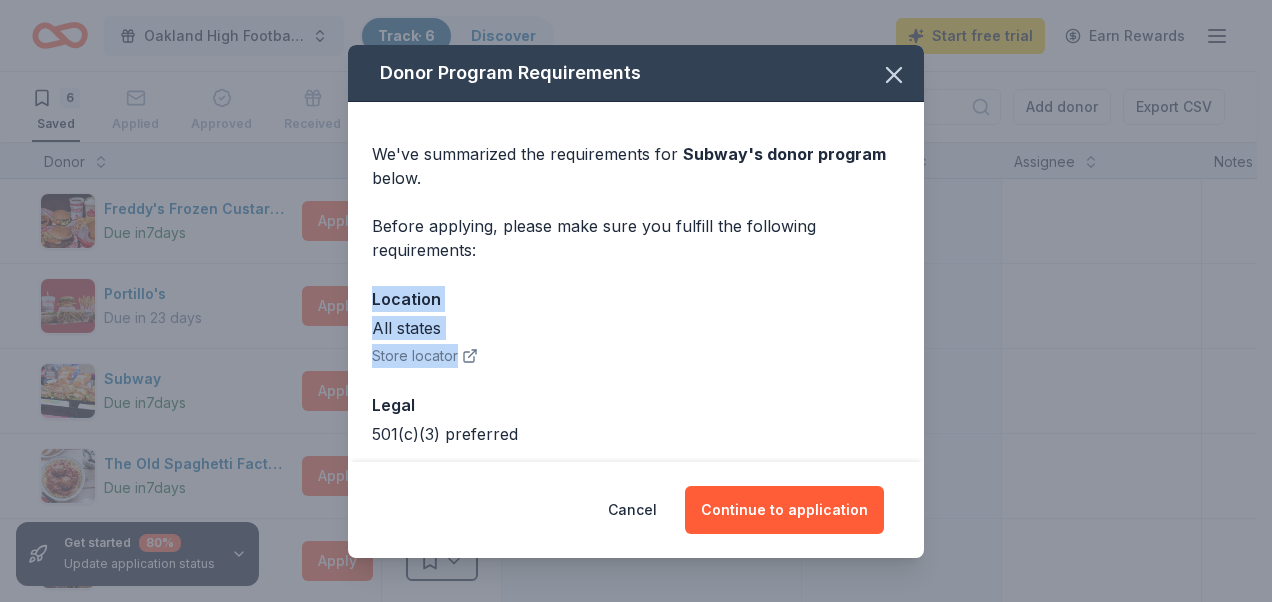 drag, startPoint x: 908, startPoint y: 259, endPoint x: 909, endPoint y: 344, distance: 85.00588 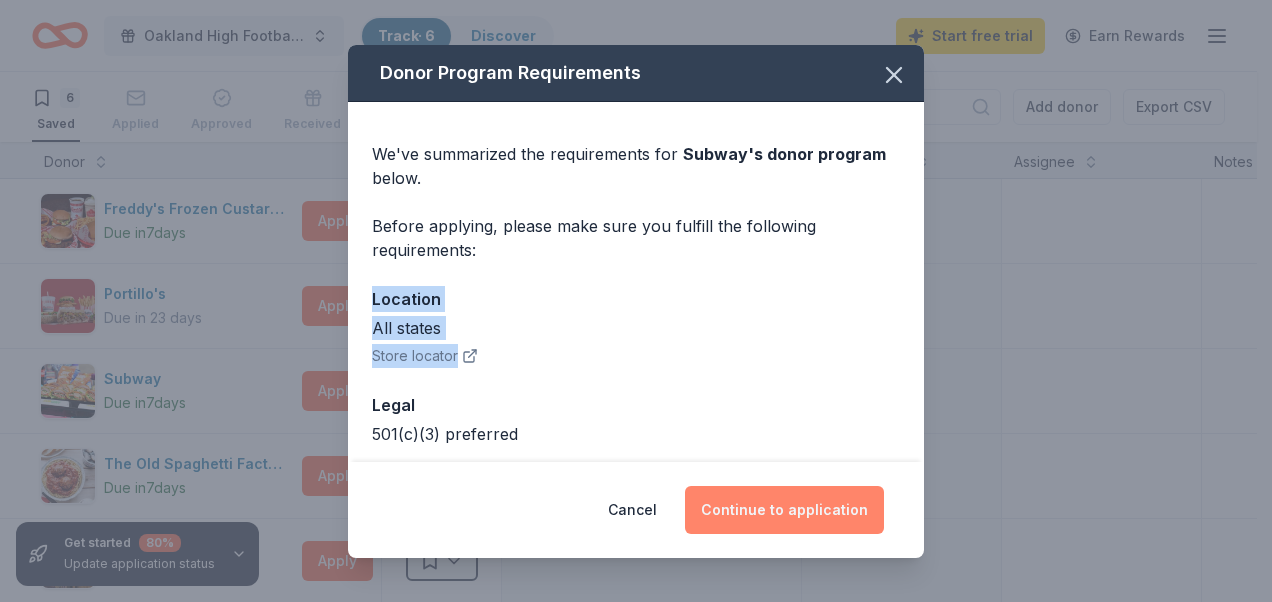 click on "Continue to application" at bounding box center [784, 510] 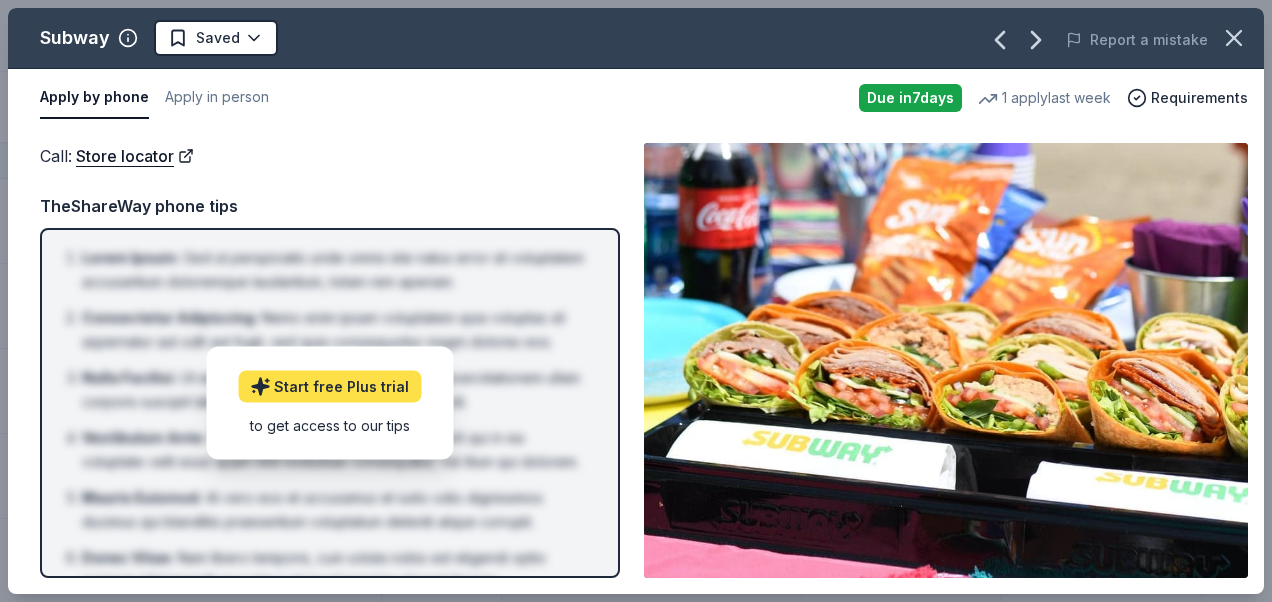 click on "Start free Plus trial" at bounding box center [329, 386] 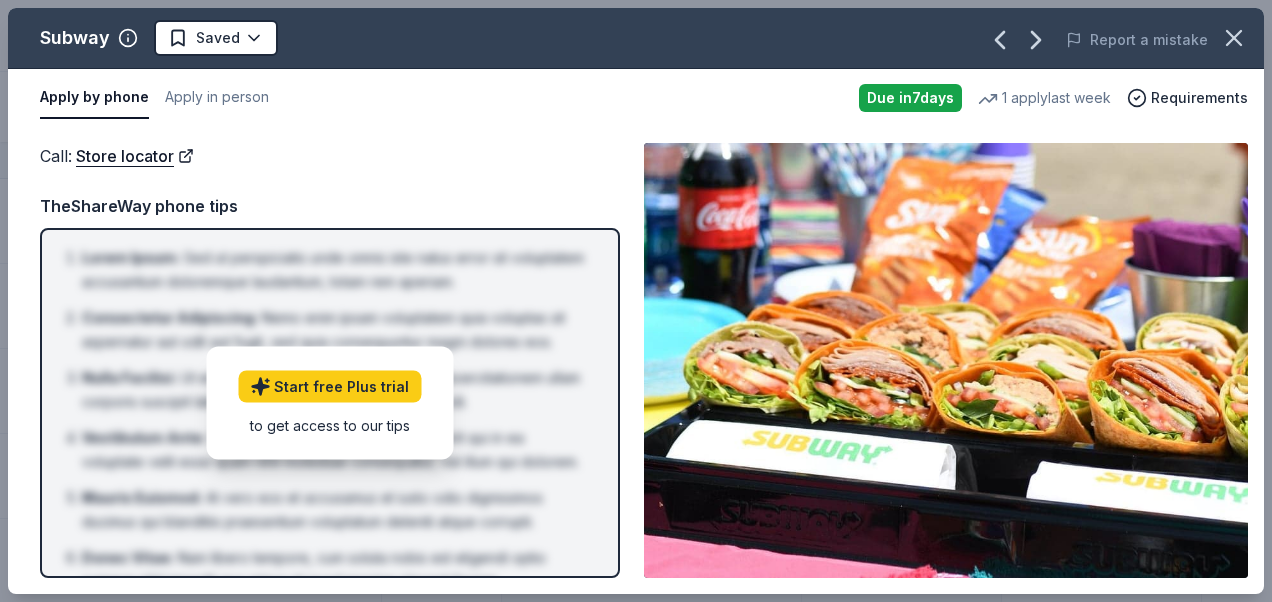 drag, startPoint x: 1273, startPoint y: 158, endPoint x: 1271, endPoint y: 347, distance: 189.01057 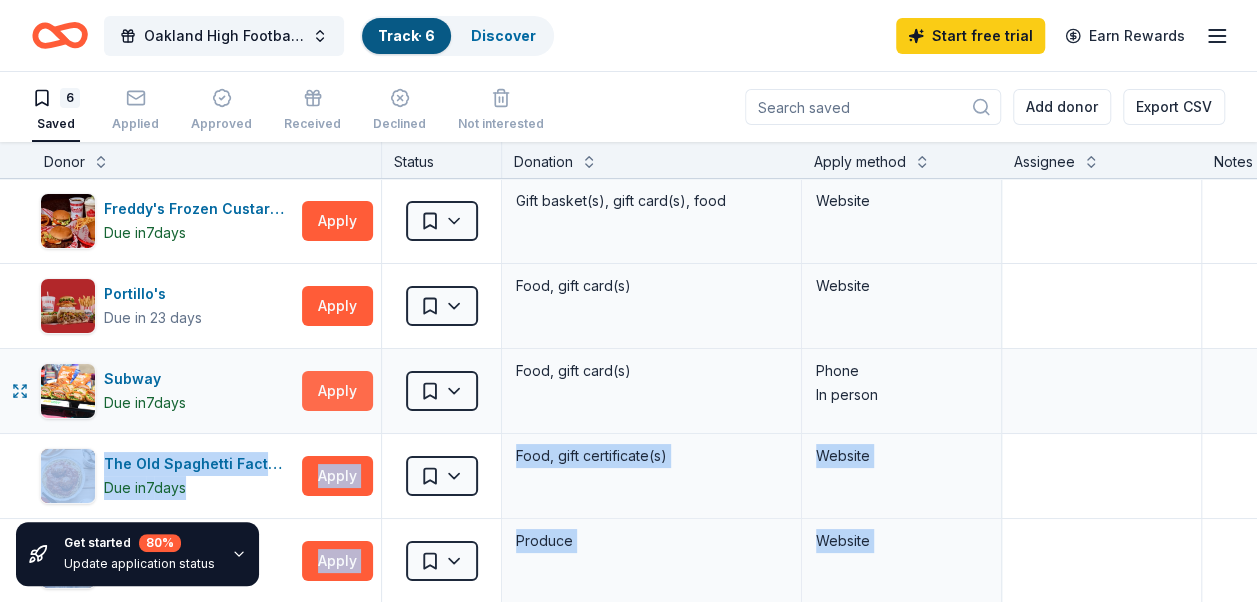 click on "Apply" at bounding box center [337, 391] 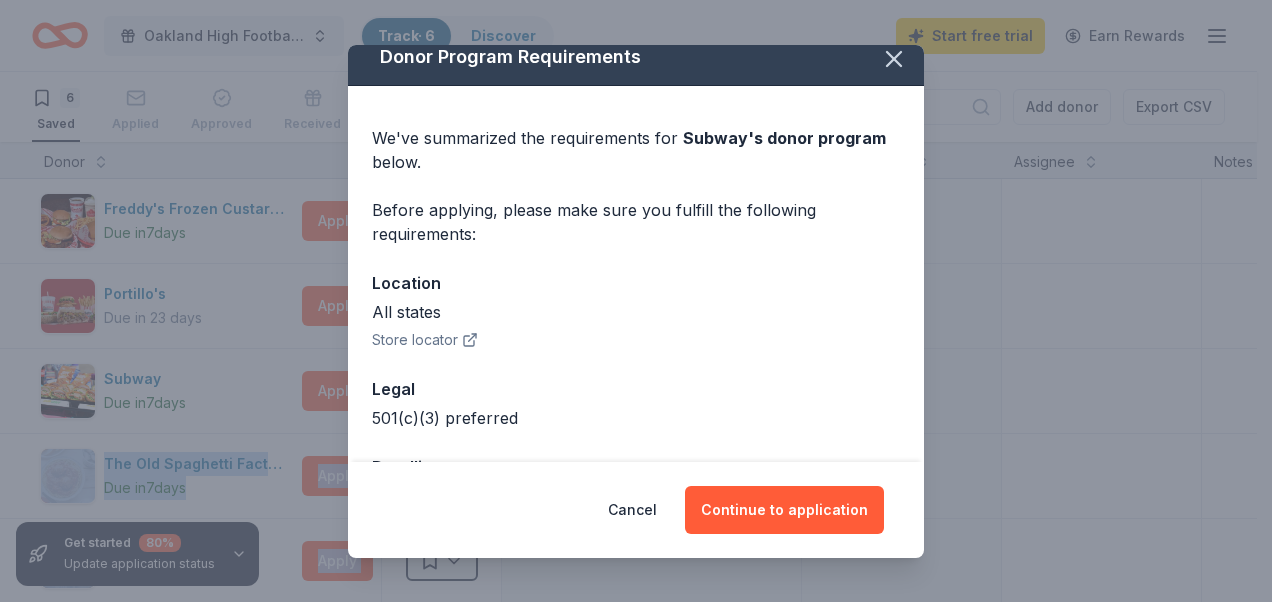 scroll, scrollTop: 90, scrollLeft: 0, axis: vertical 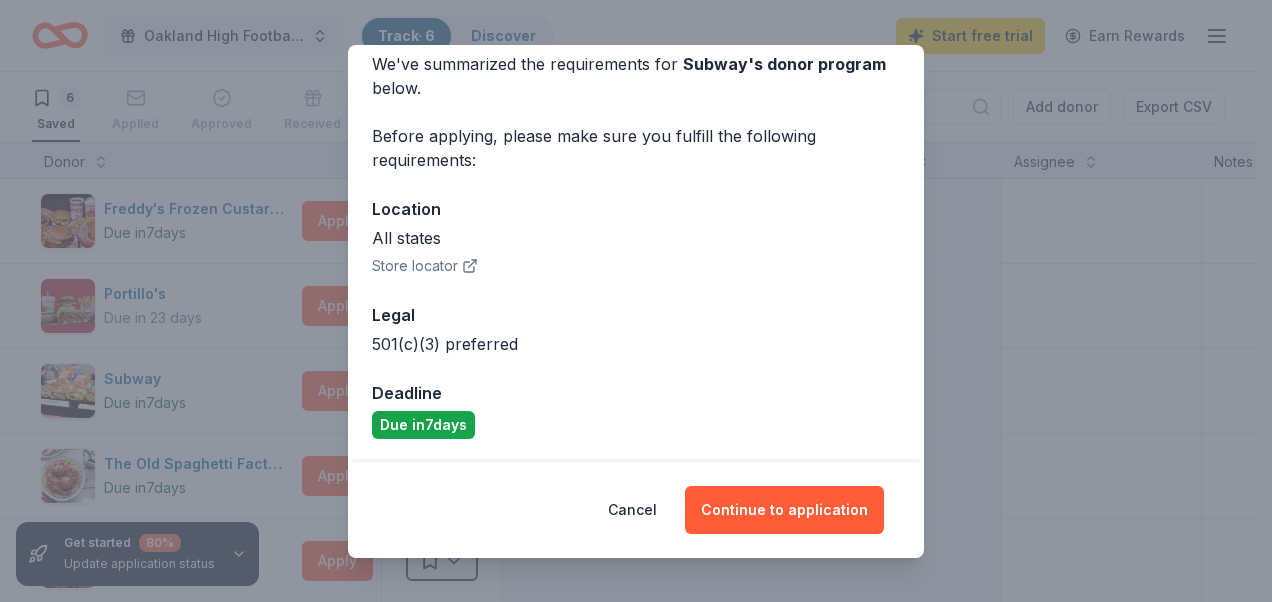 click on "All states" at bounding box center (636, 238) 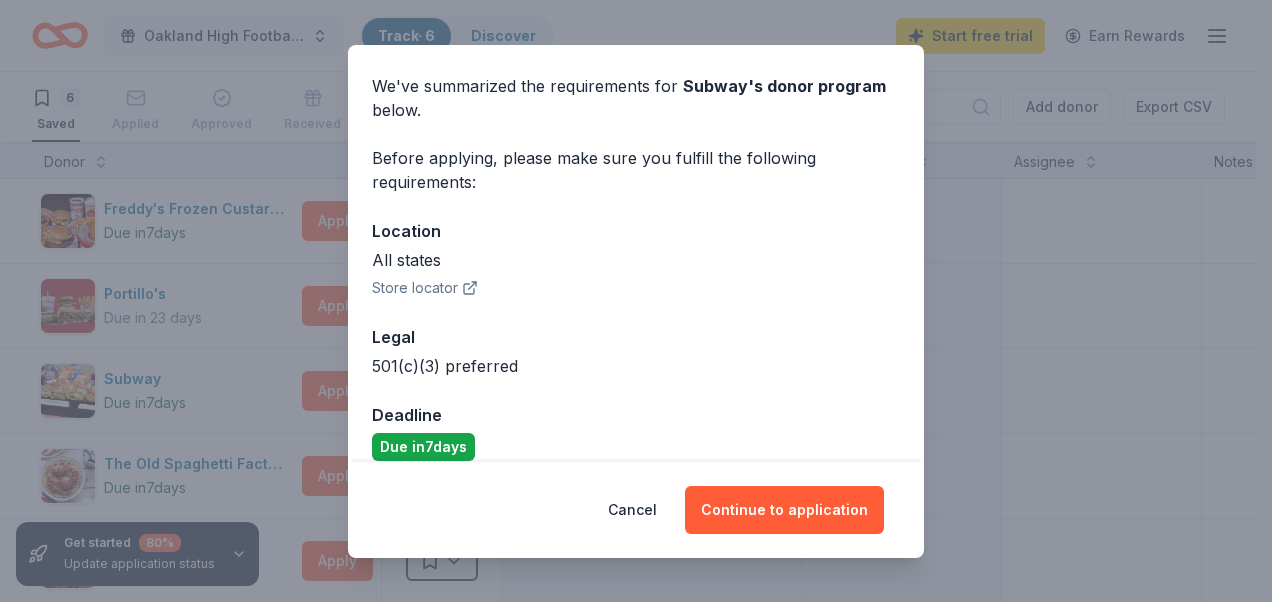 scroll, scrollTop: 55, scrollLeft: 0, axis: vertical 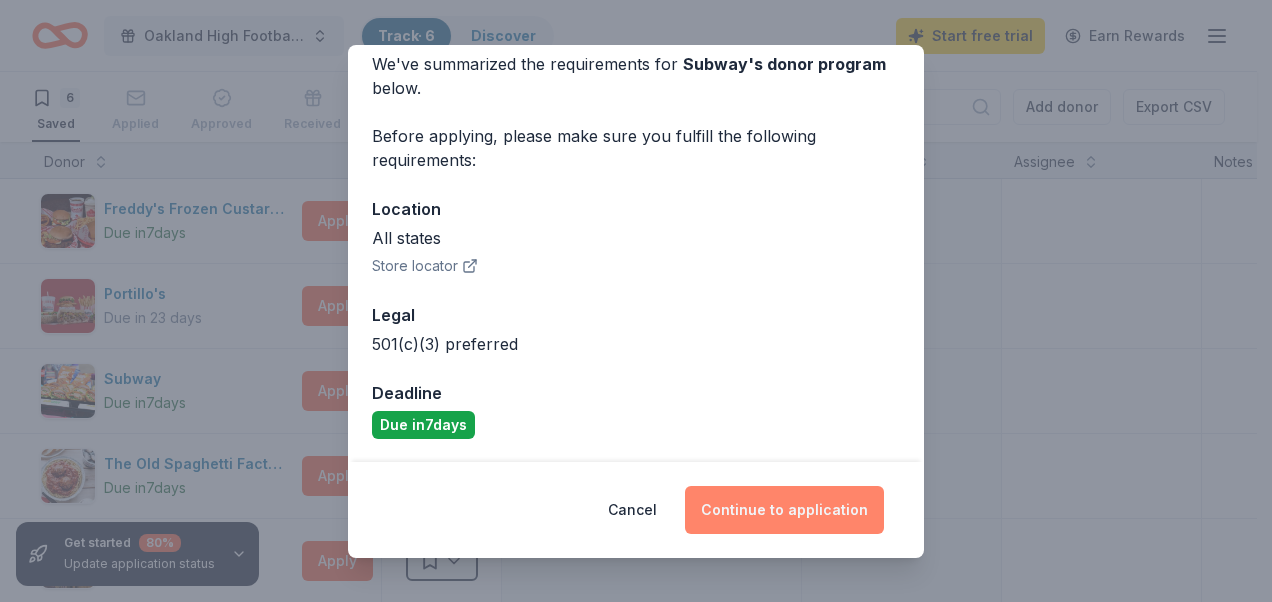 click on "Continue to application" at bounding box center [784, 510] 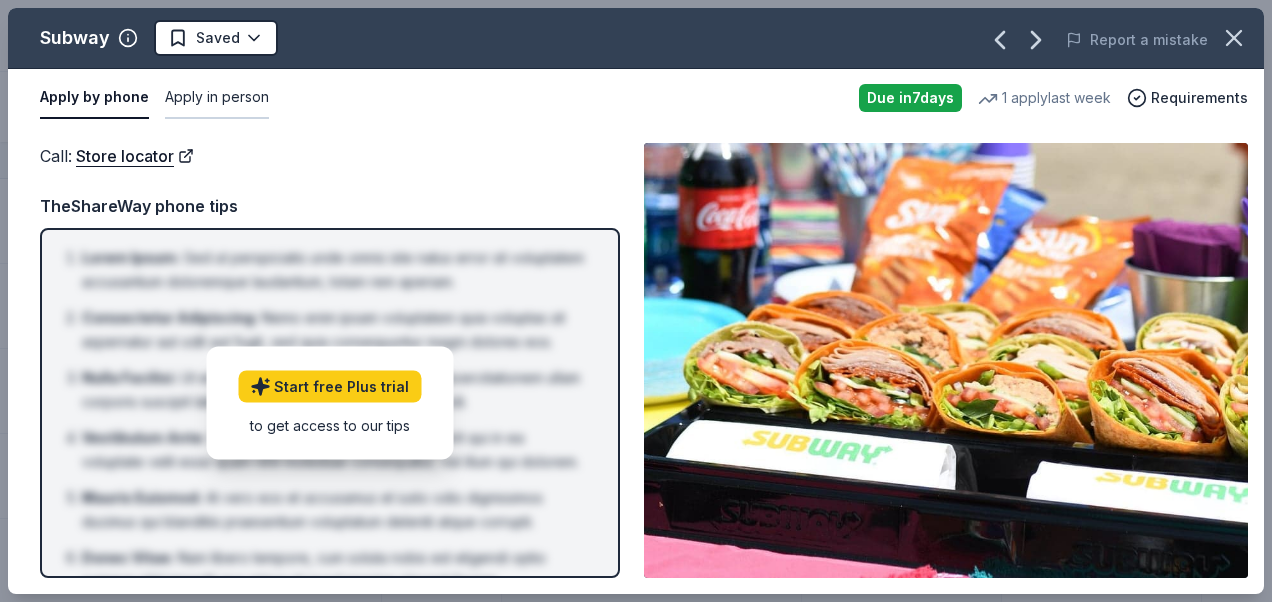 click on "Apply in person" at bounding box center (217, 98) 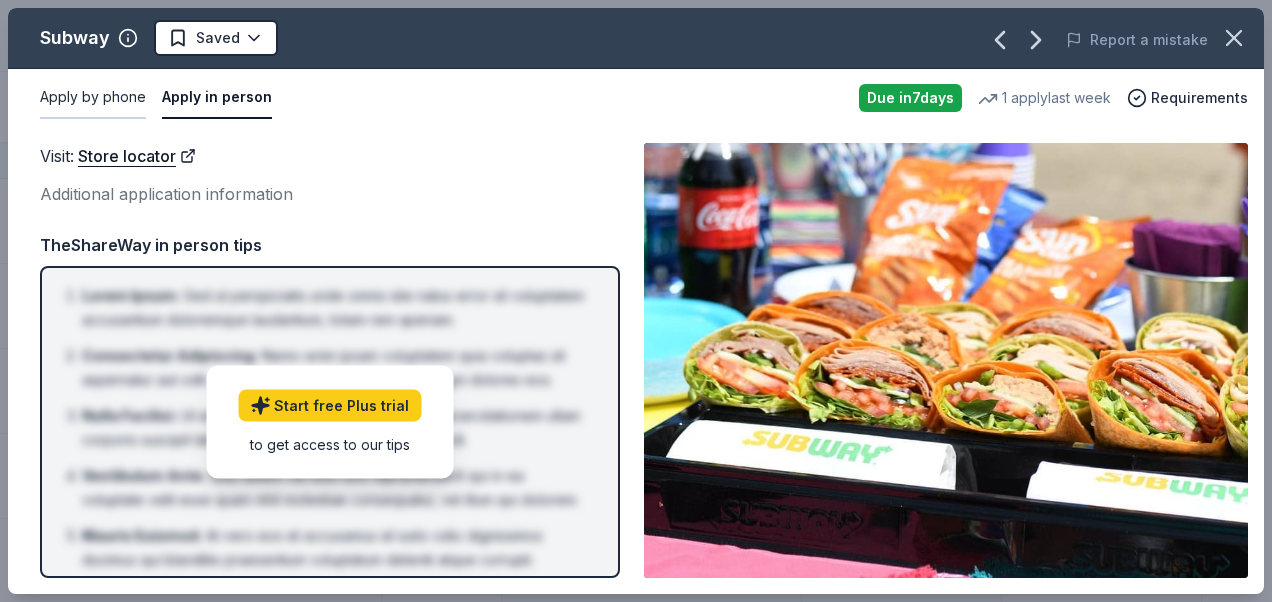 click on "Apply by phone" at bounding box center (93, 98) 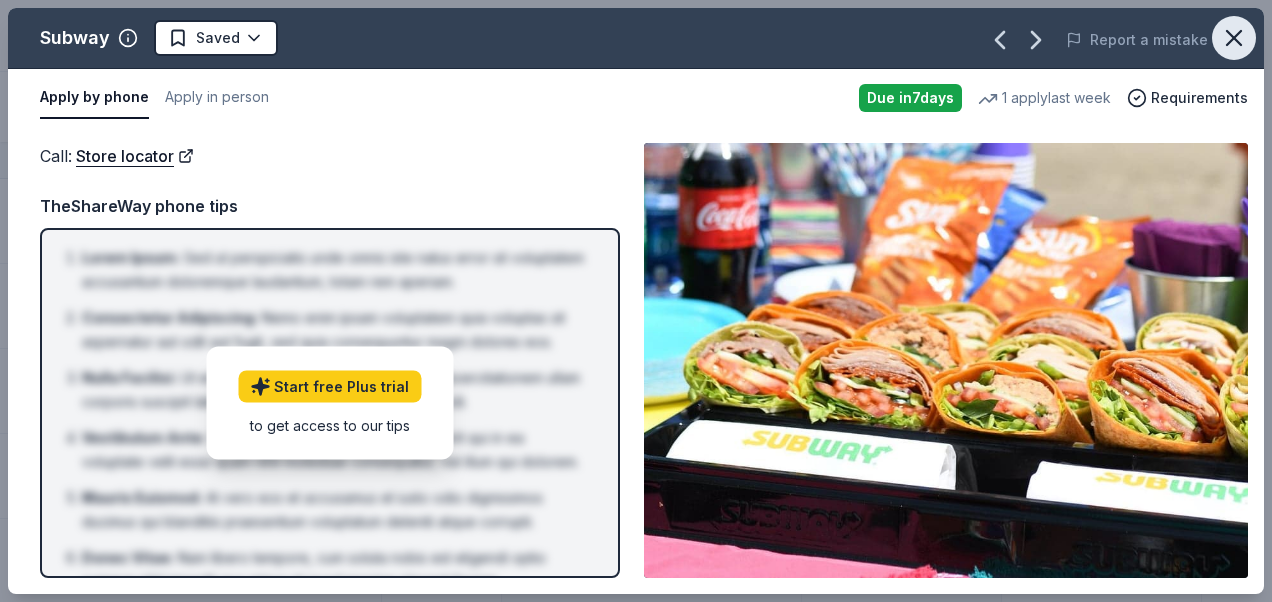 click 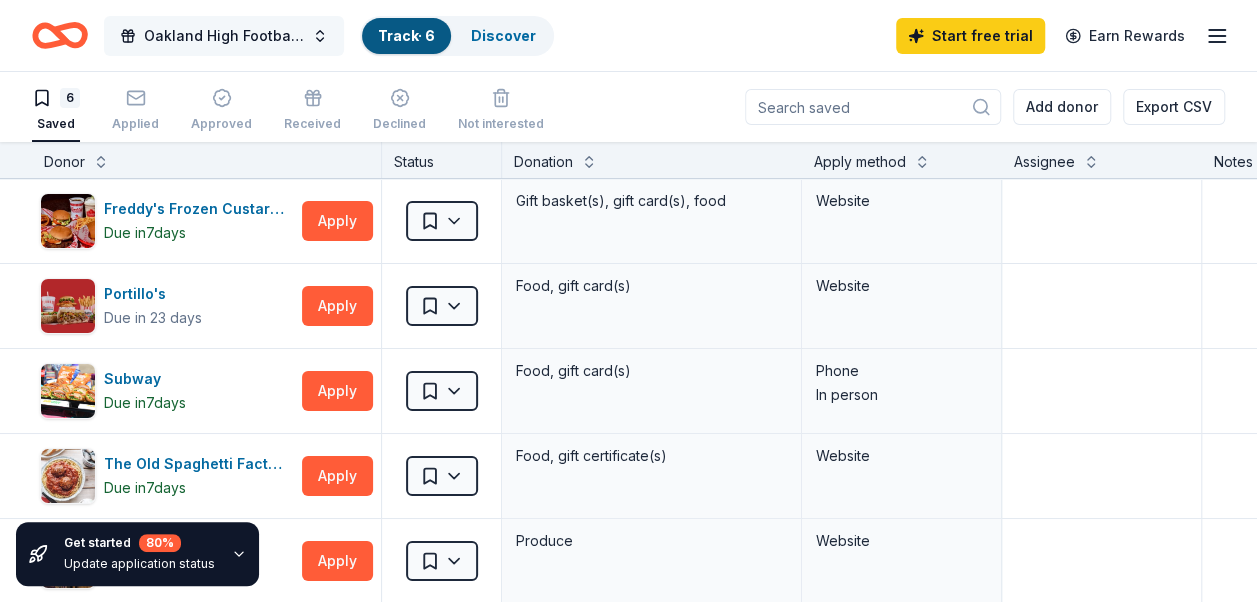 click on "[SCHOOL] Football; keeping the SPIRIT alive" at bounding box center [224, 36] 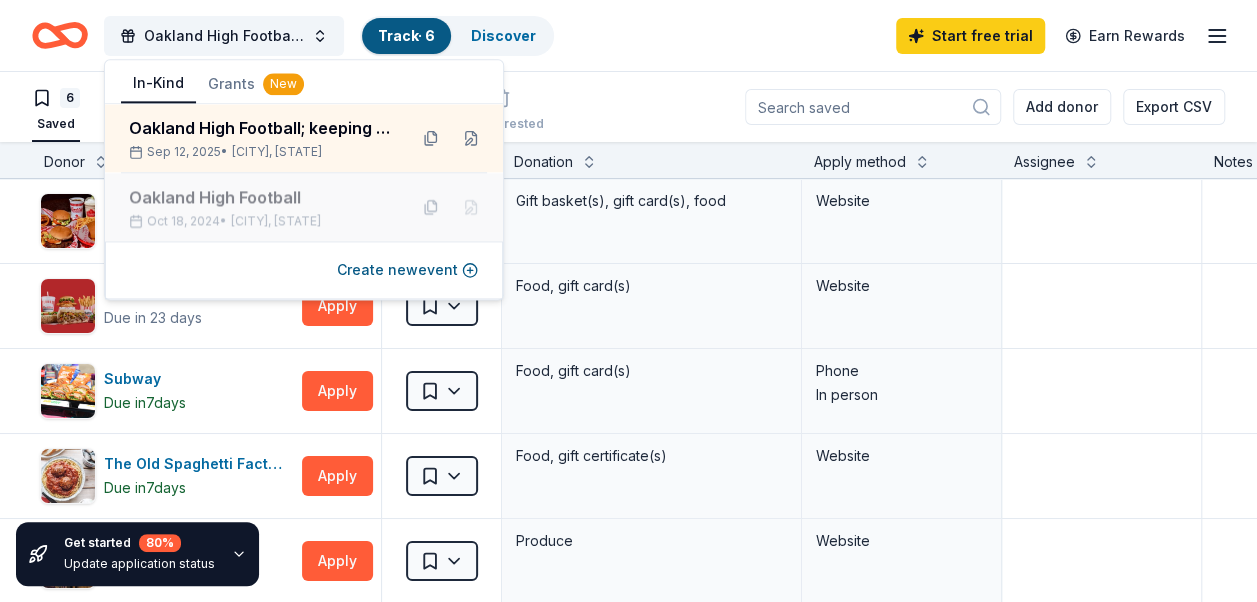 click on "[SCHOOL] Football" at bounding box center (260, 197) 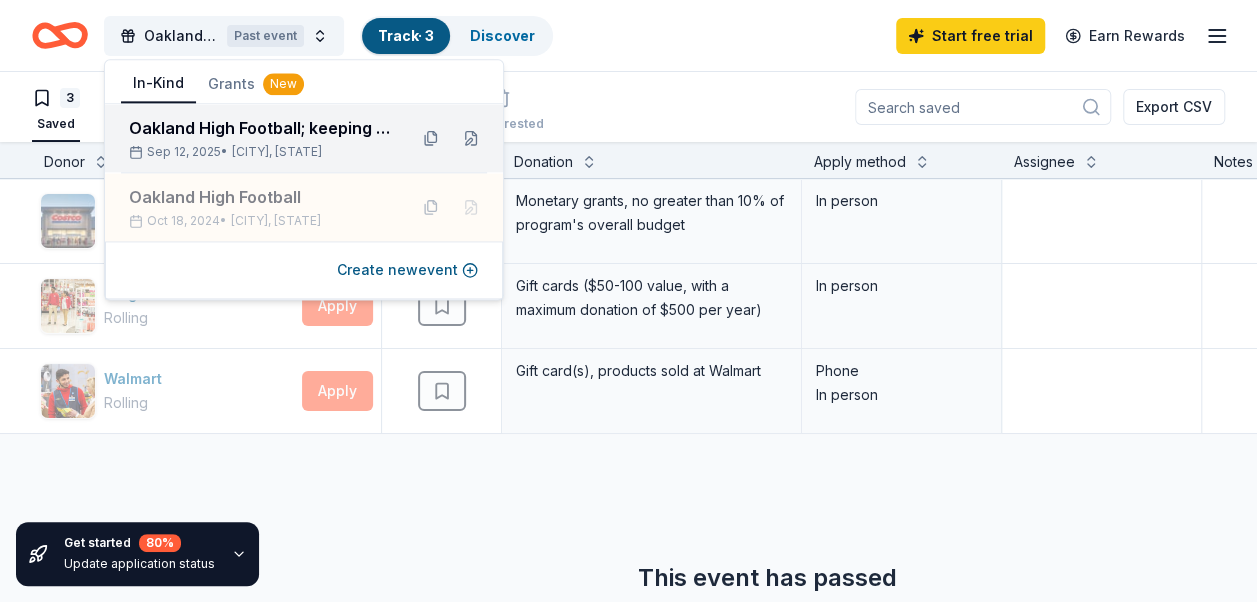 click on "[SCHOOL] Football; keeping the SPIRIT alive" at bounding box center [260, 128] 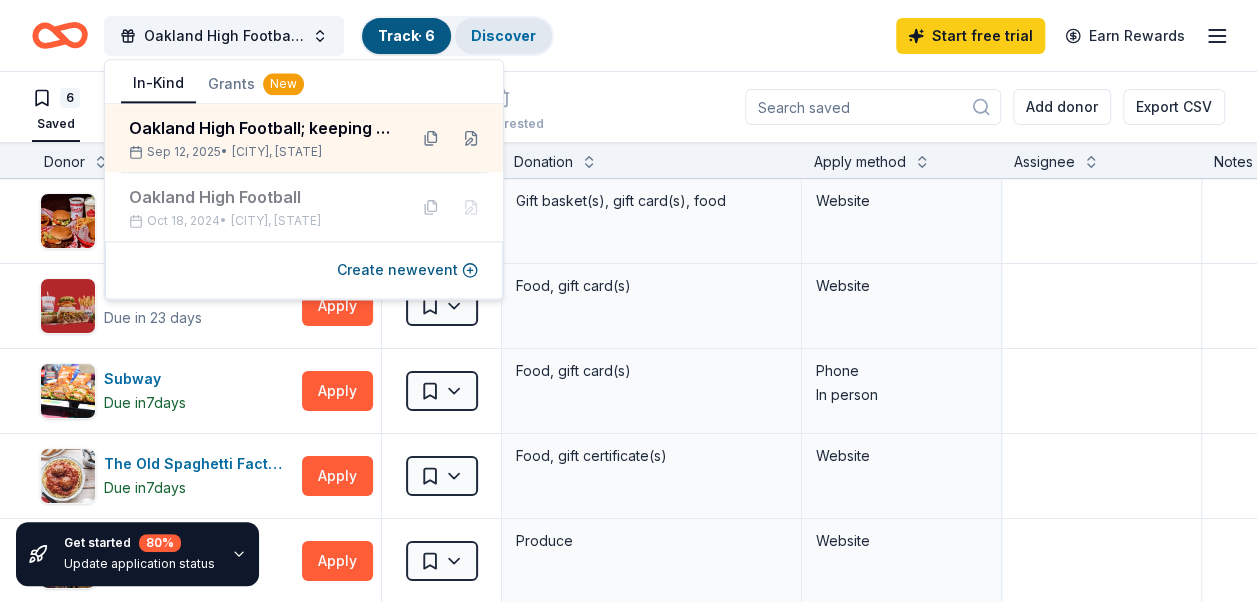 click on "Discover" at bounding box center [503, 36] 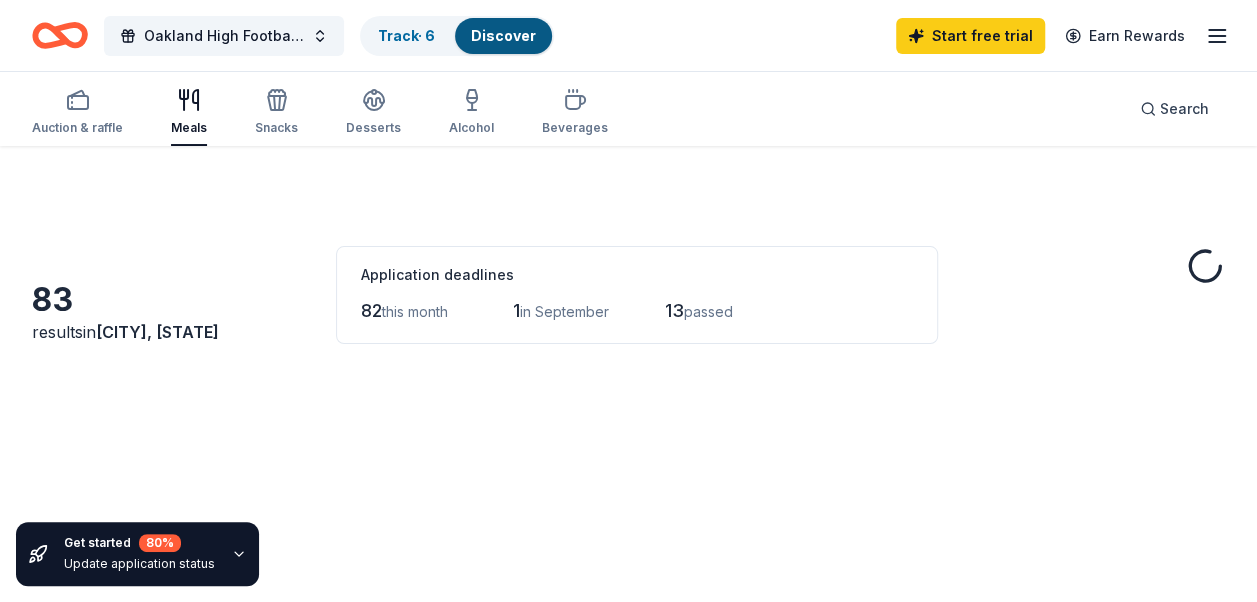 scroll, scrollTop: 0, scrollLeft: 0, axis: both 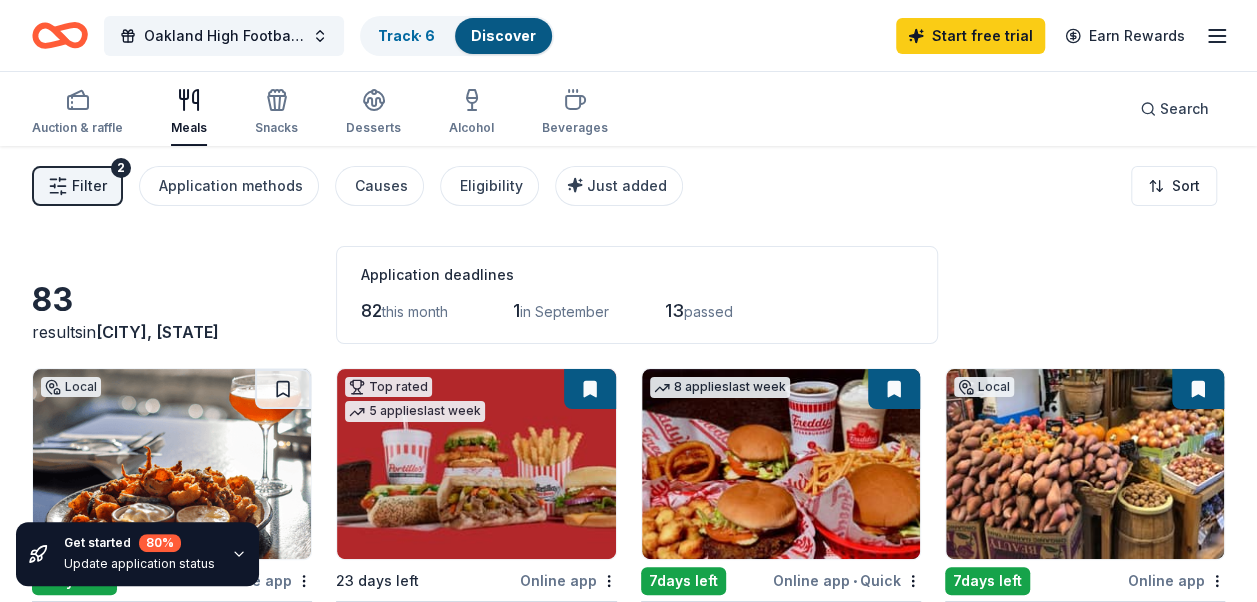 click on "this month" at bounding box center (415, 311) 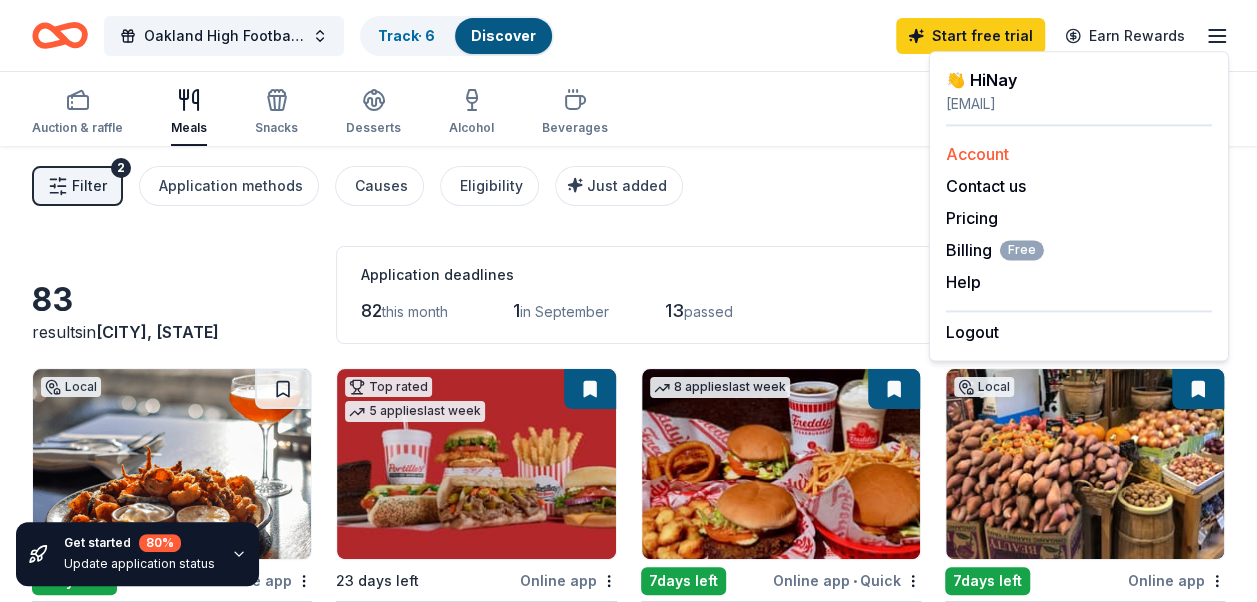 click on "Account" at bounding box center [977, 154] 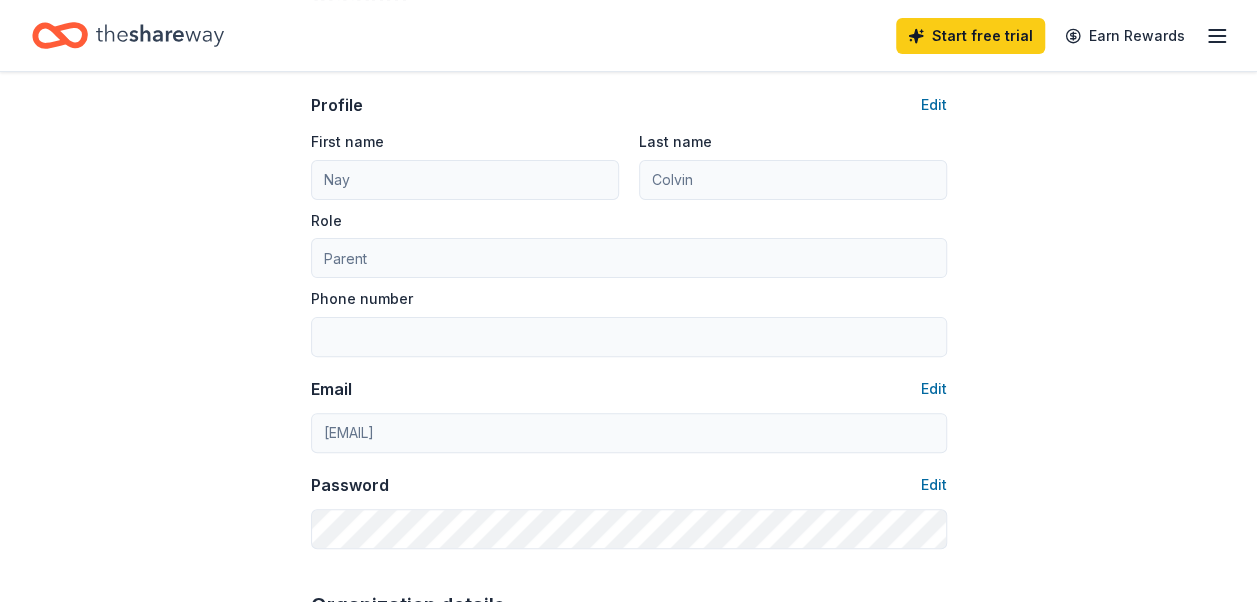 scroll, scrollTop: 0, scrollLeft: 0, axis: both 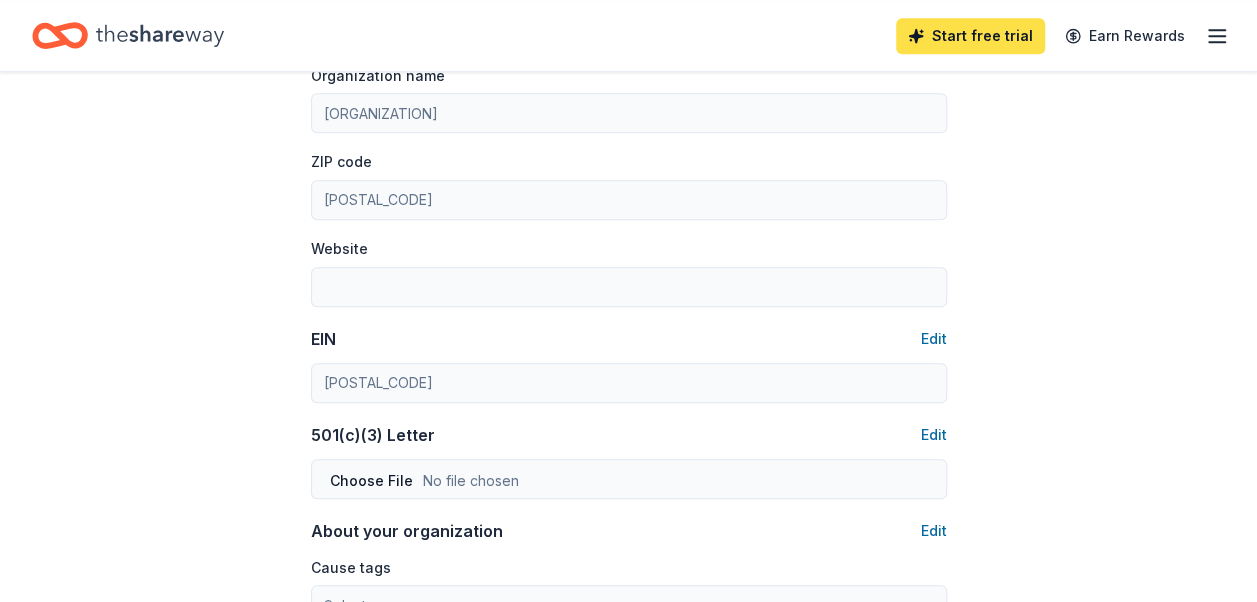 click on "Start free  trial" at bounding box center (970, 36) 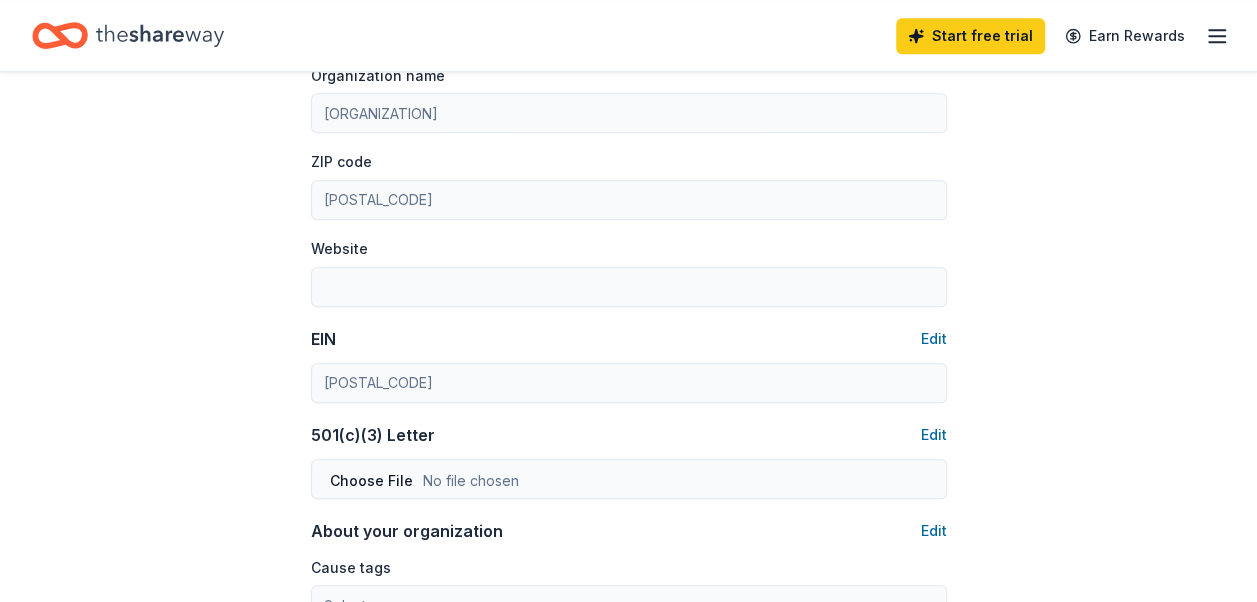 scroll, scrollTop: 0, scrollLeft: 0, axis: both 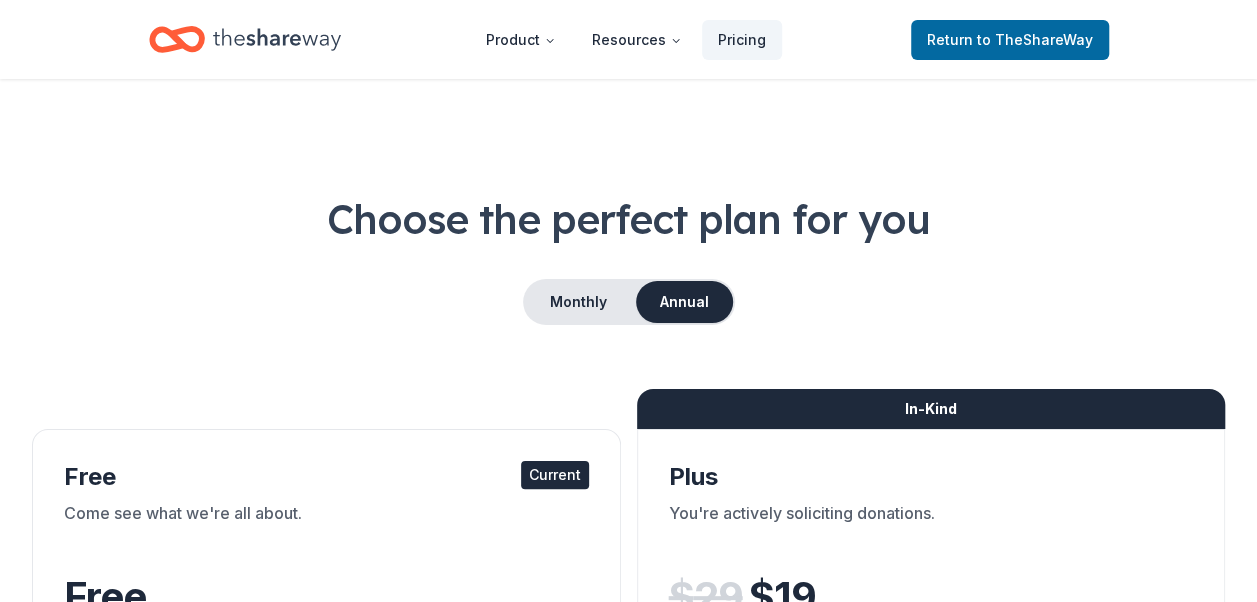 click on "Current" at bounding box center (555, 475) 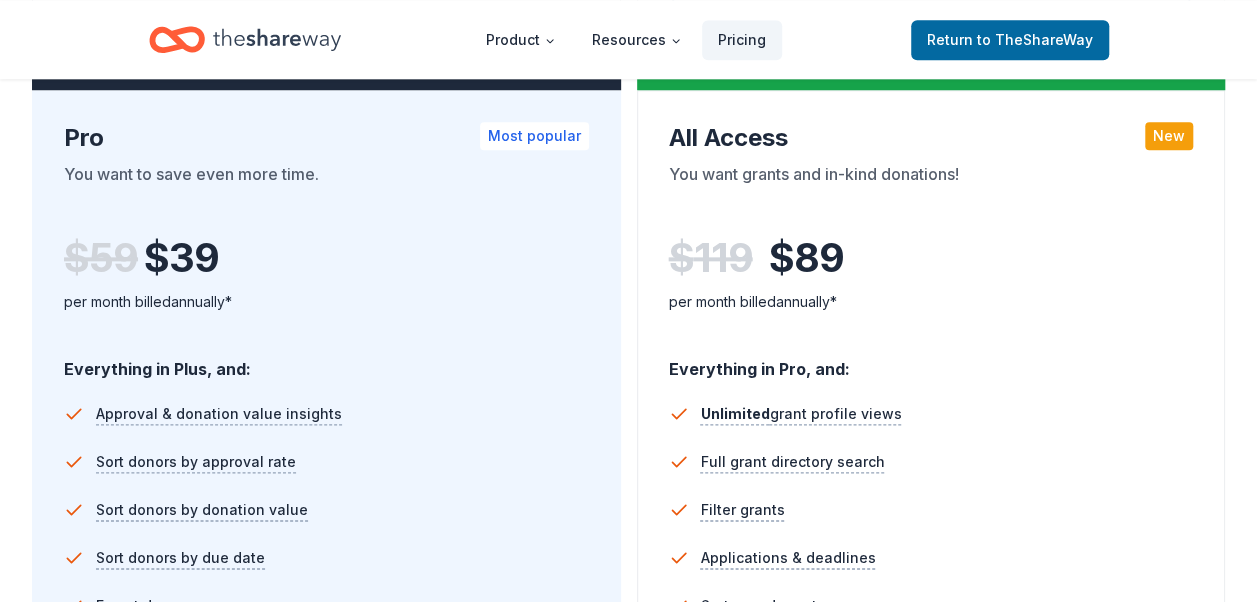 scroll, scrollTop: 0, scrollLeft: 0, axis: both 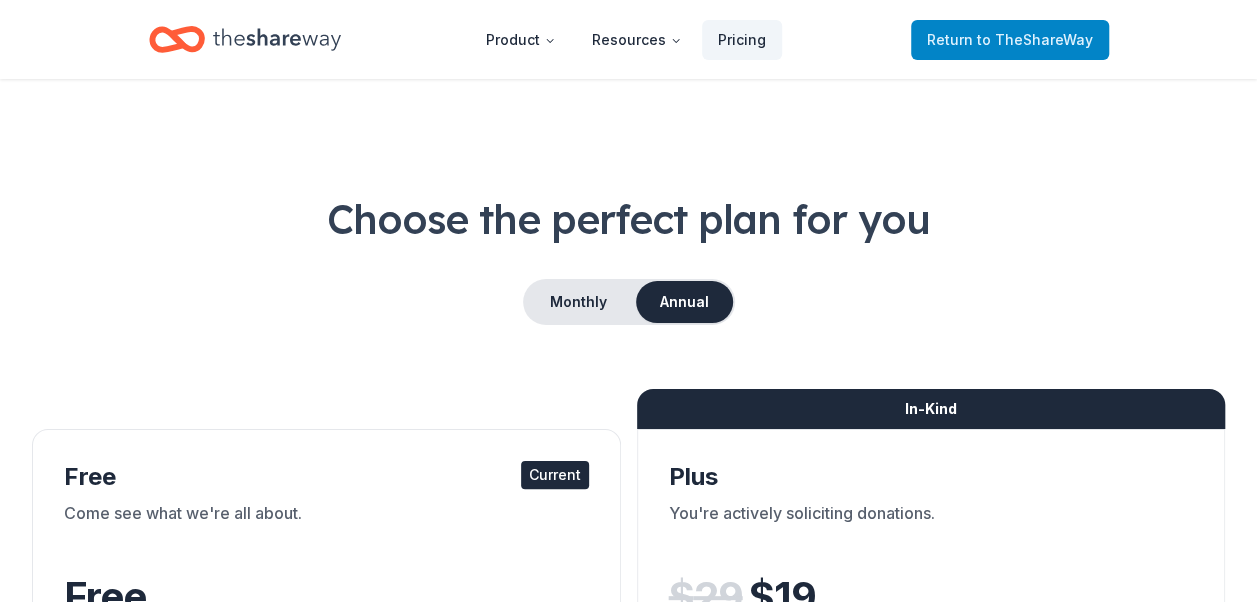 click on "Return to TheShareWay" at bounding box center (1010, 40) 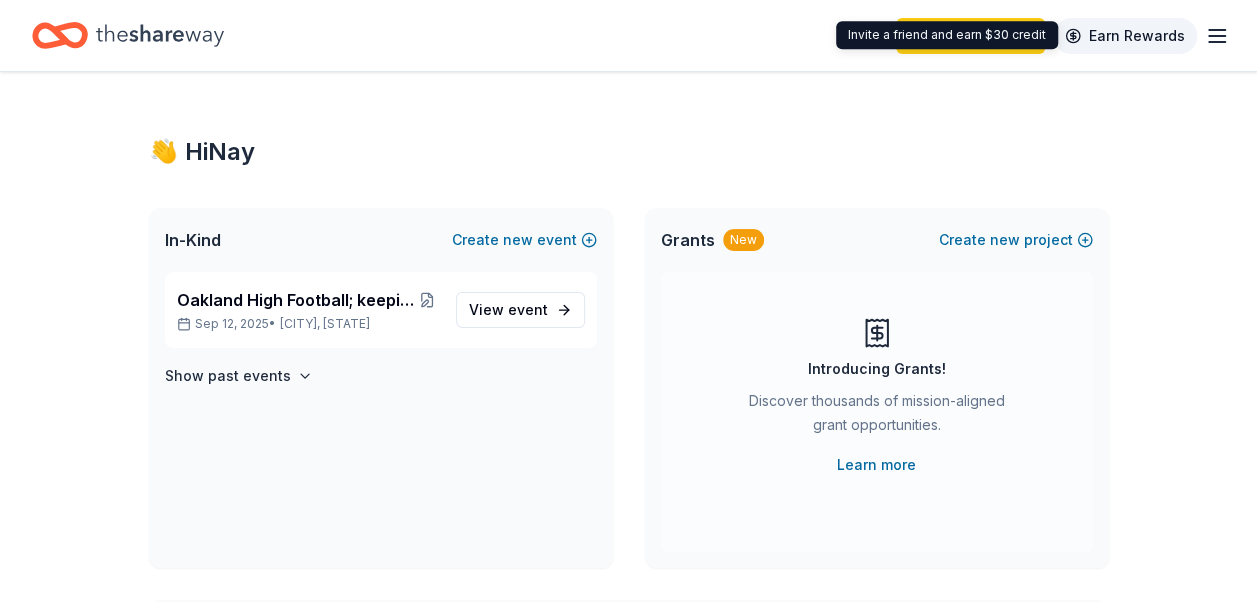 click on "Earn Rewards" at bounding box center (1125, 36) 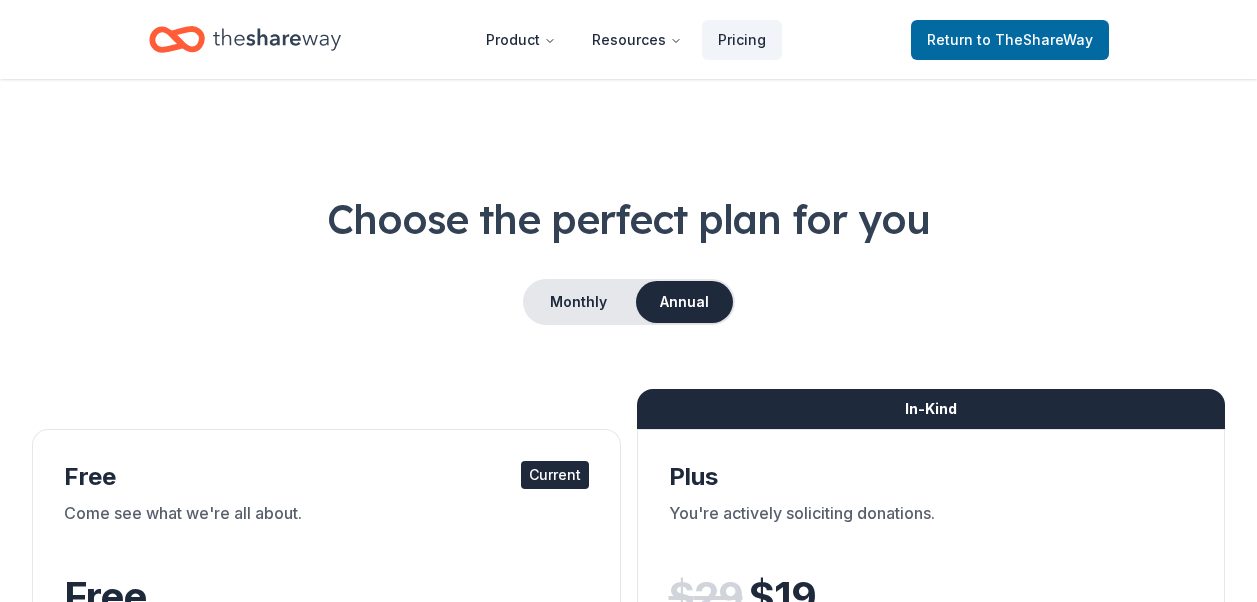 scroll, scrollTop: 0, scrollLeft: 0, axis: both 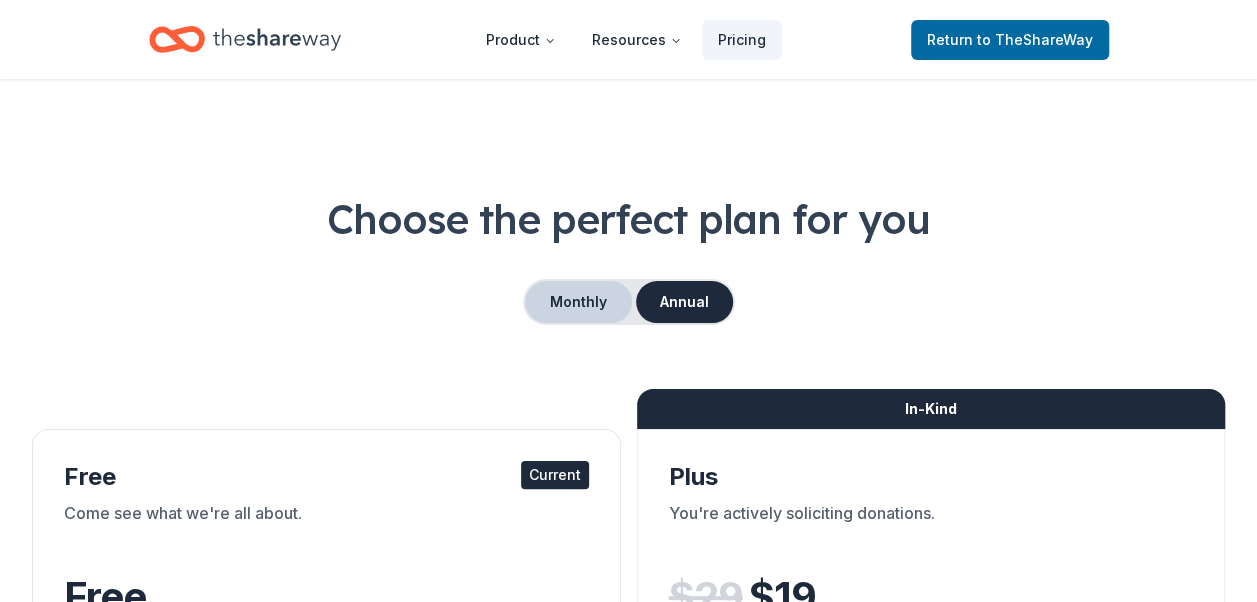 click on "Monthly" at bounding box center (578, 302) 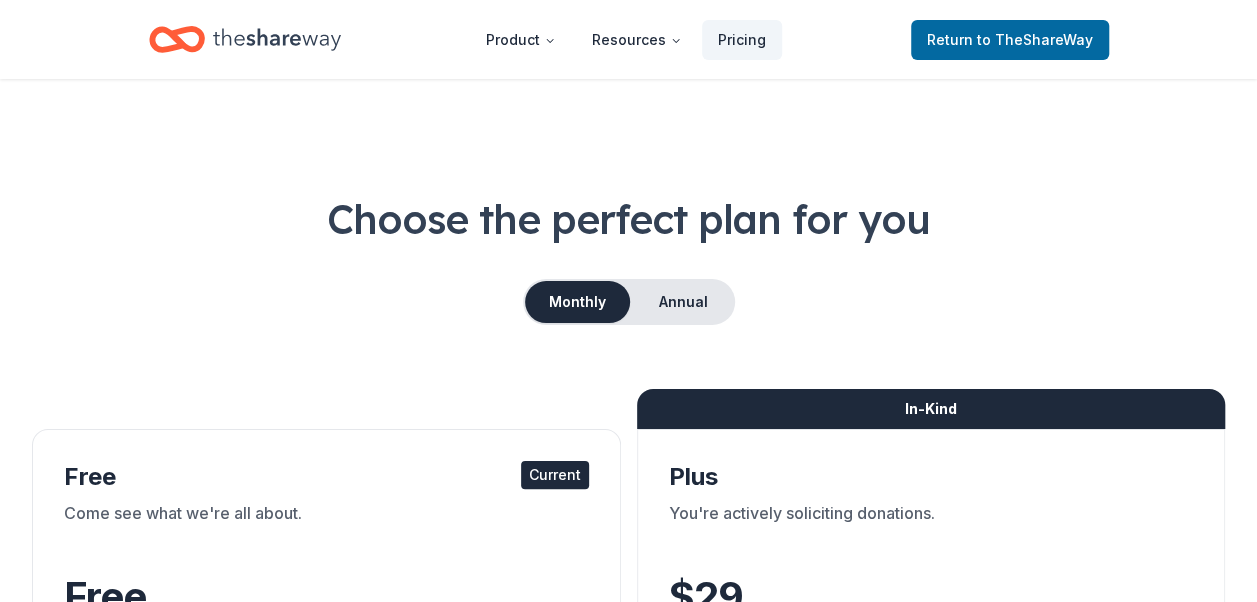 click on "Current" at bounding box center (555, 475) 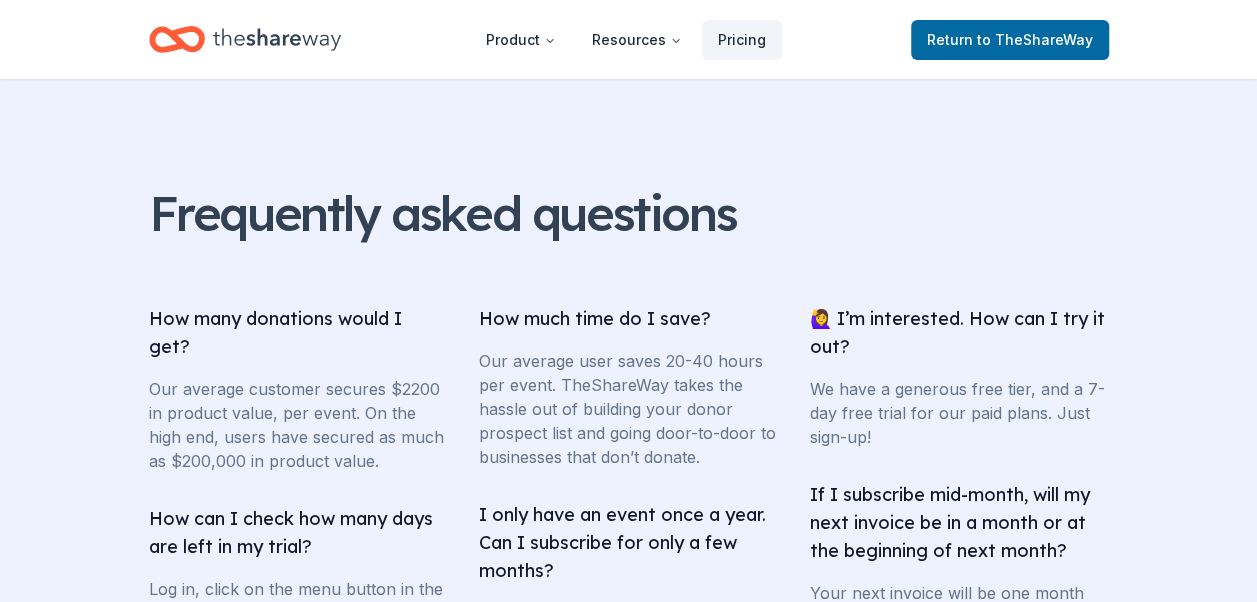 scroll, scrollTop: 4896, scrollLeft: 0, axis: vertical 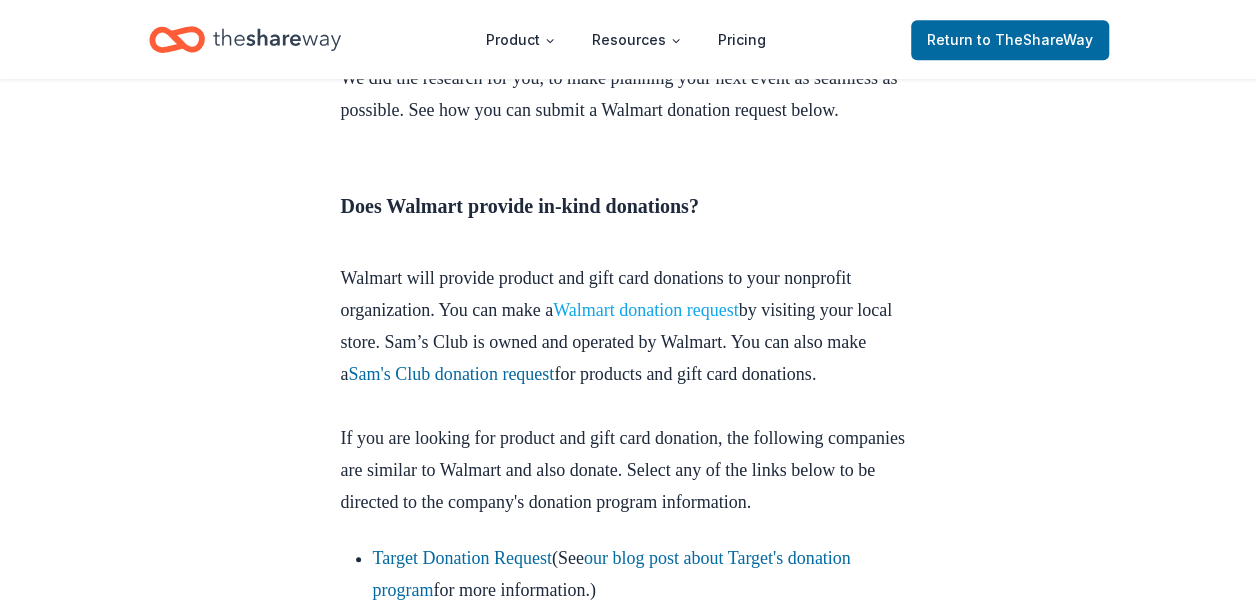 click on "Walmart donation request" at bounding box center (646, 310) 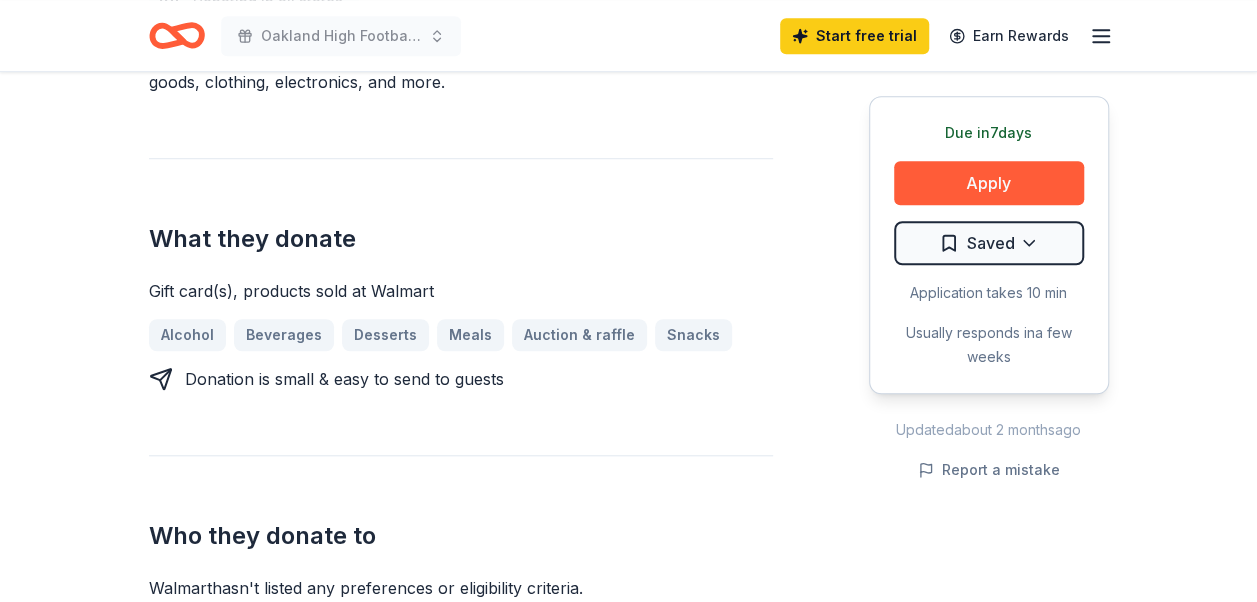 scroll, scrollTop: 723, scrollLeft: 0, axis: vertical 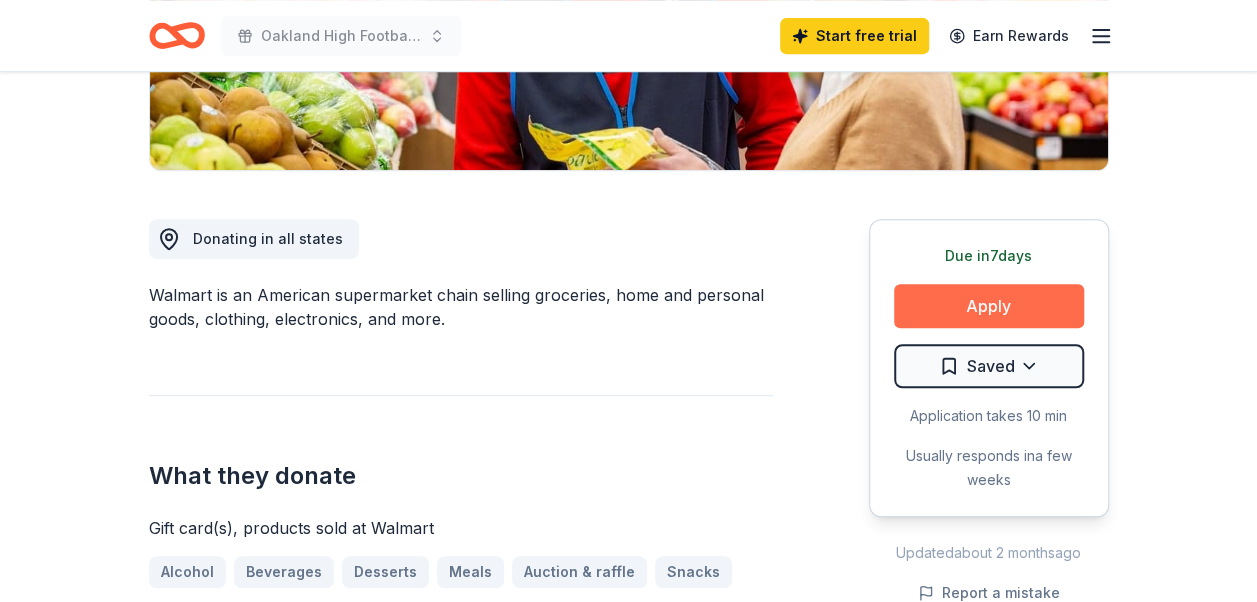 click on "Apply" at bounding box center [989, 306] 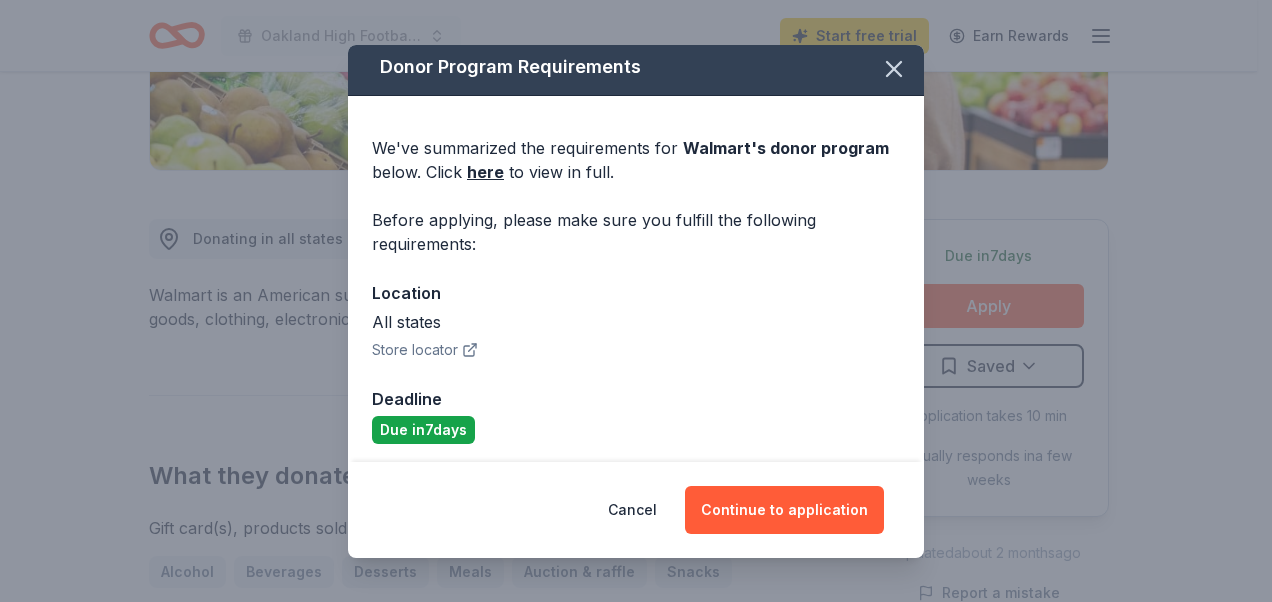 scroll, scrollTop: 12, scrollLeft: 0, axis: vertical 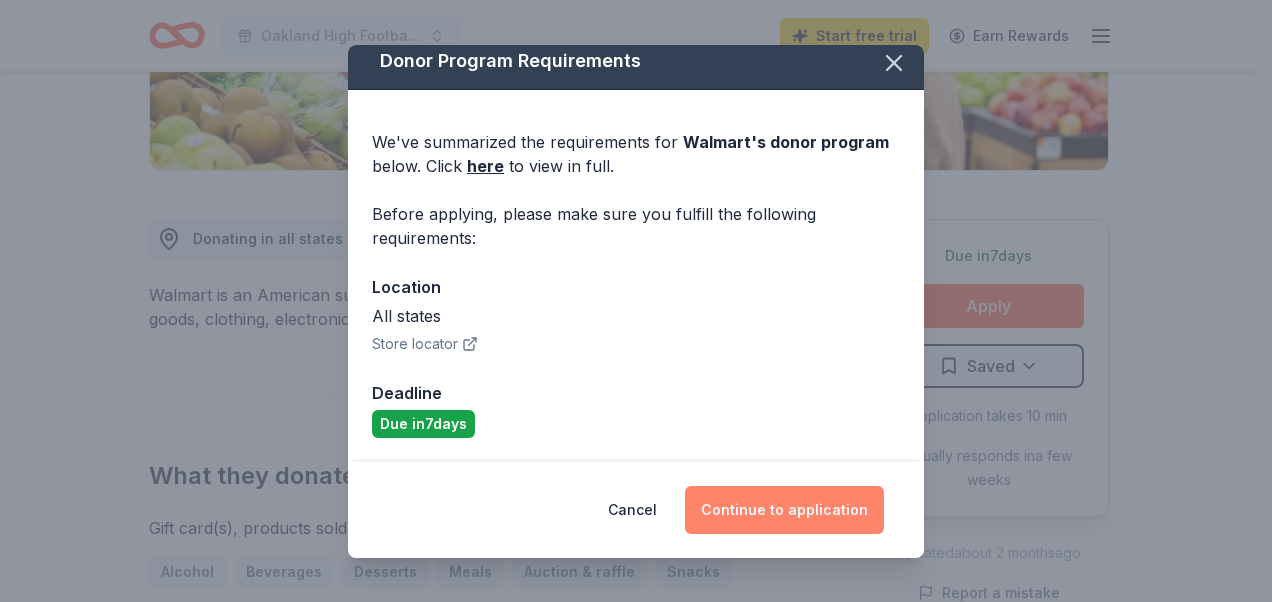 click on "Continue to application" at bounding box center [784, 510] 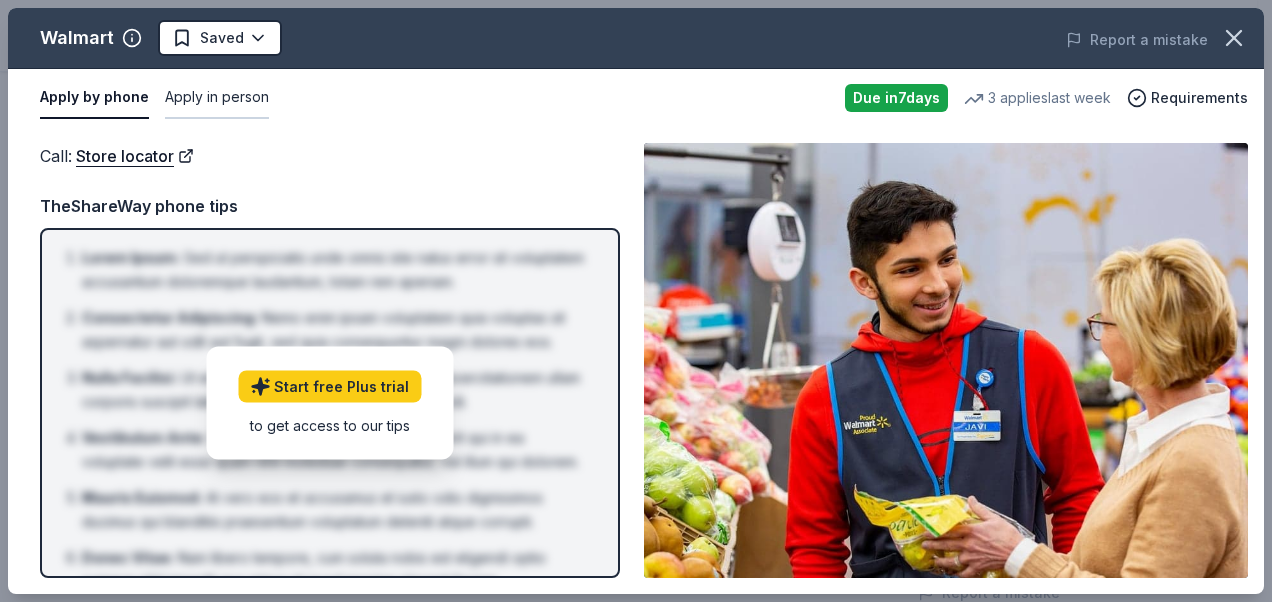 click on "Apply in person" at bounding box center (217, 98) 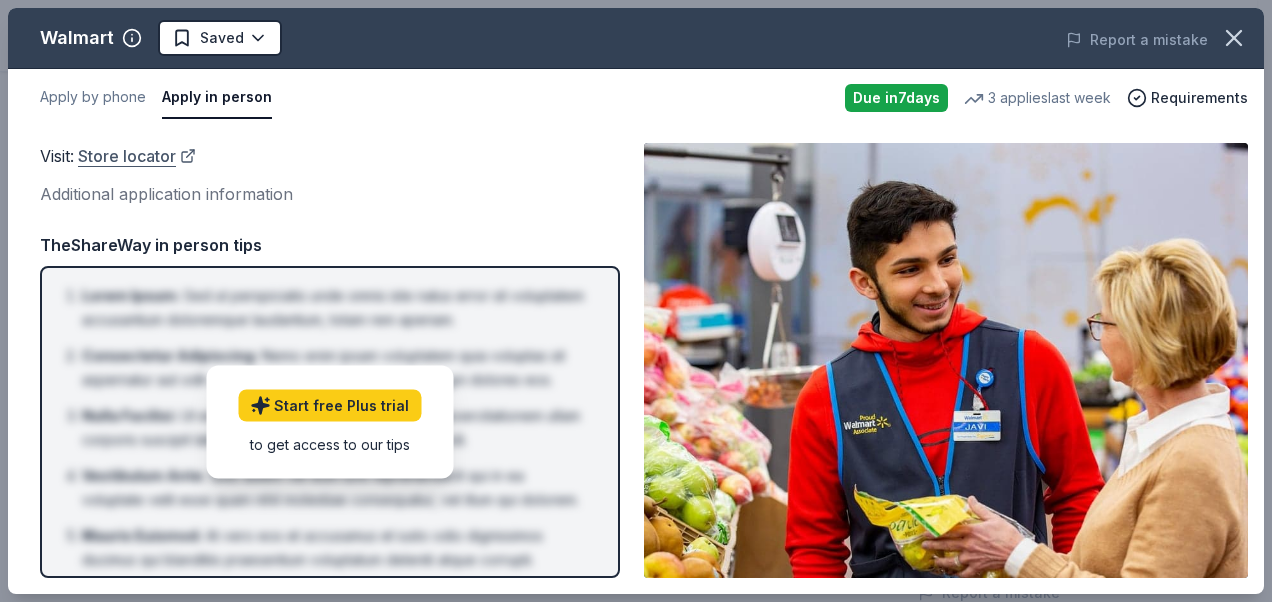 click on "Store locator" at bounding box center (137, 156) 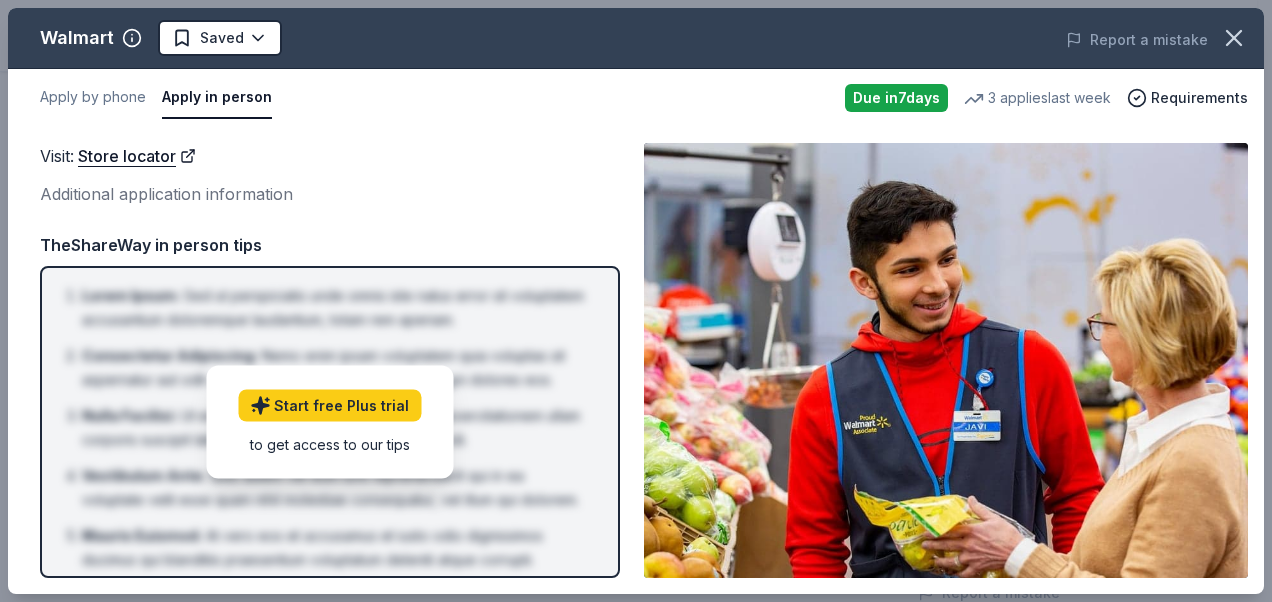 click on "Additional application information" at bounding box center [330, 194] 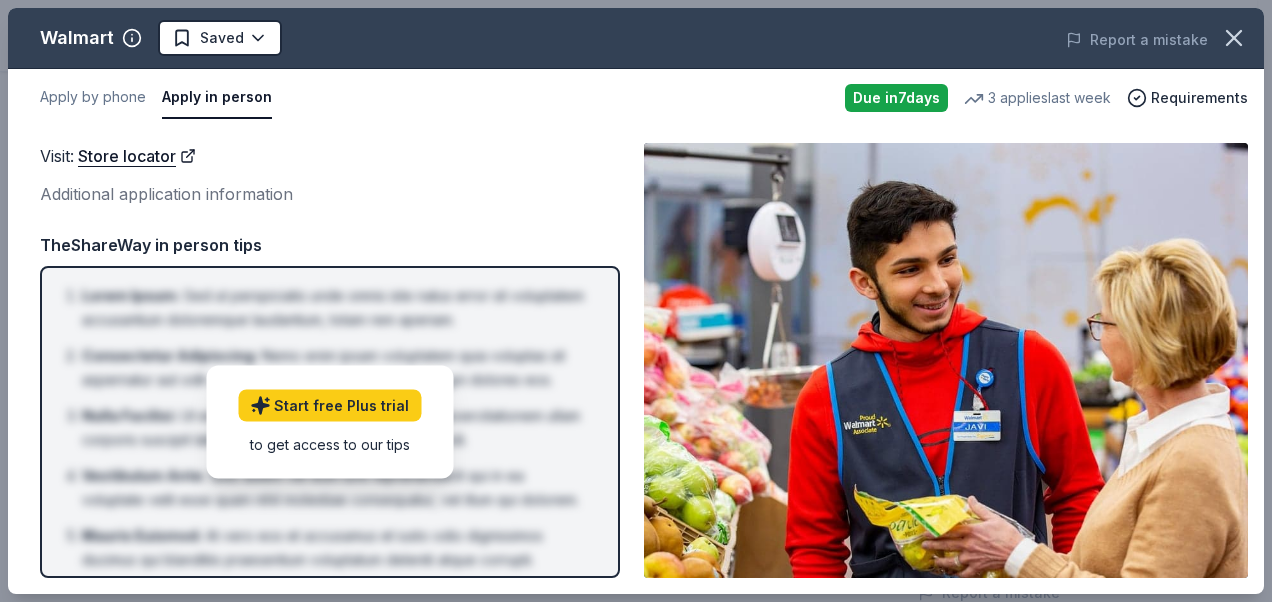 click on "Additional application information" at bounding box center [330, 194] 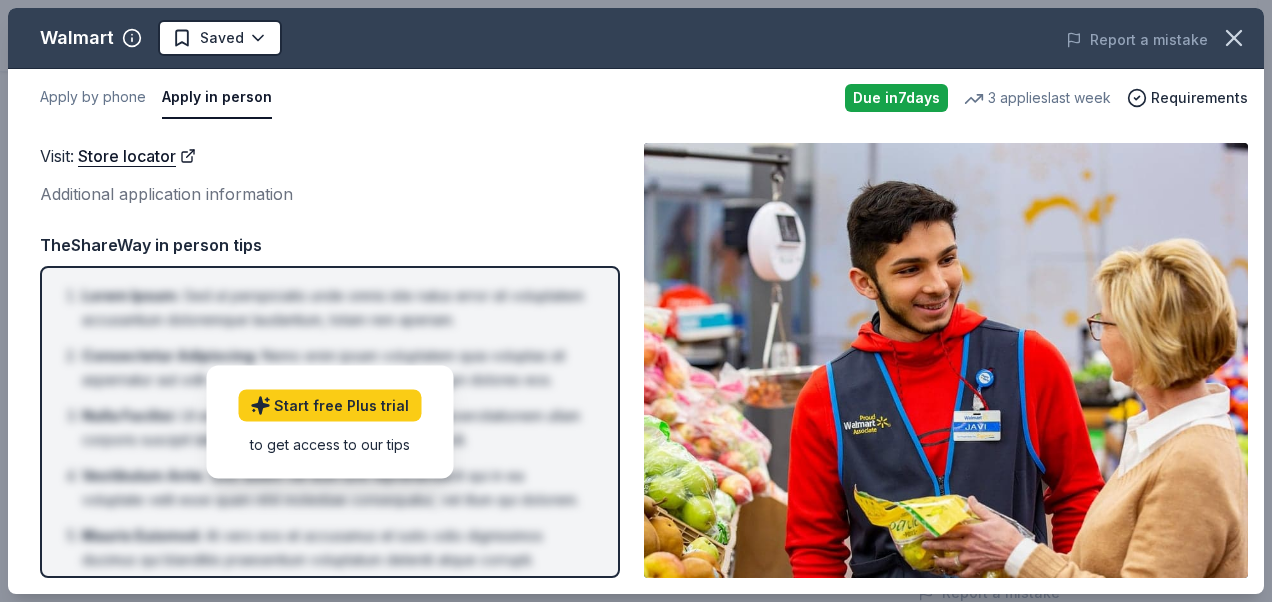 drag, startPoint x: 1267, startPoint y: 113, endPoint x: 1200, endPoint y: 114, distance: 67.00746 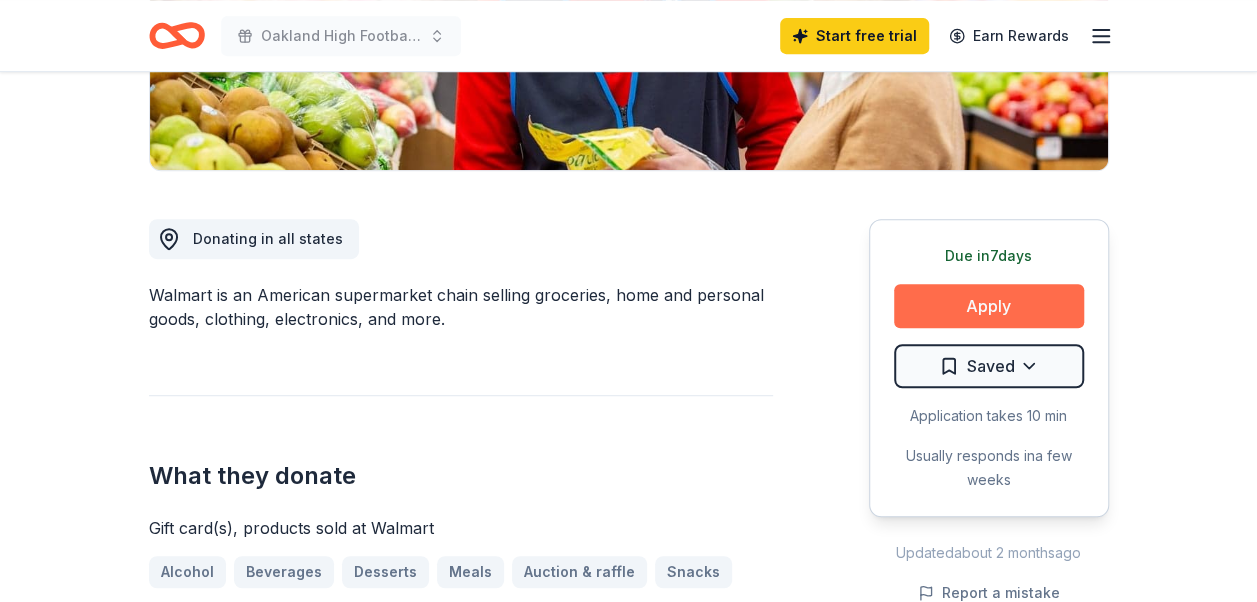 click on "Apply" at bounding box center [989, 306] 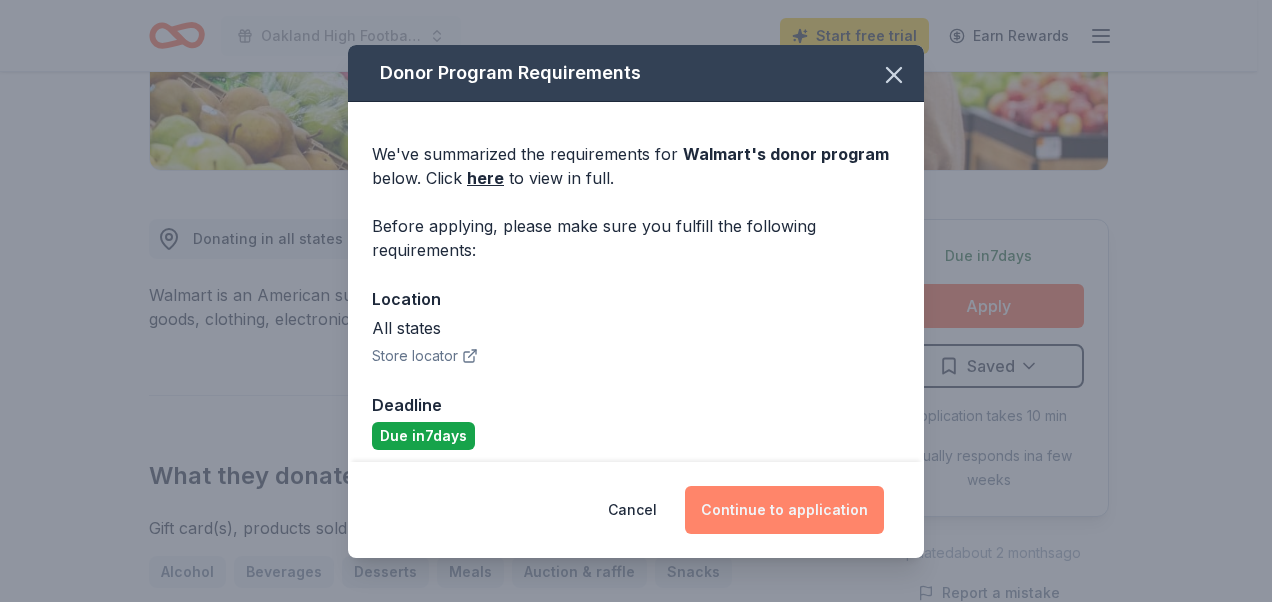 click on "Continue to application" at bounding box center (784, 510) 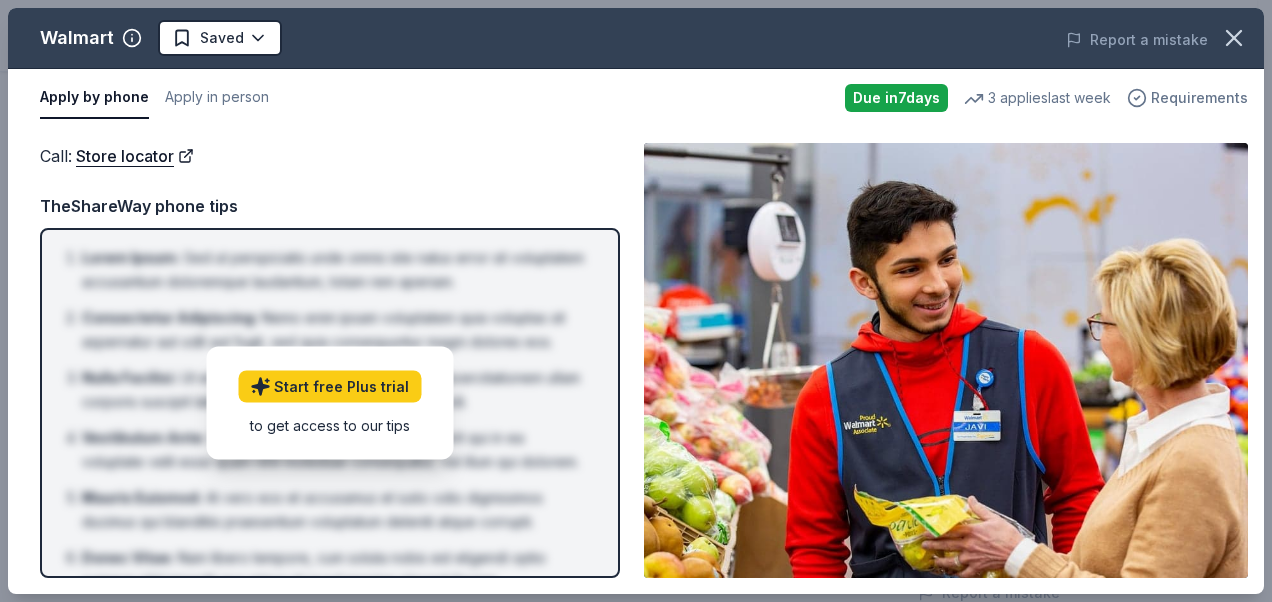 click on "Requirements" at bounding box center (1199, 98) 